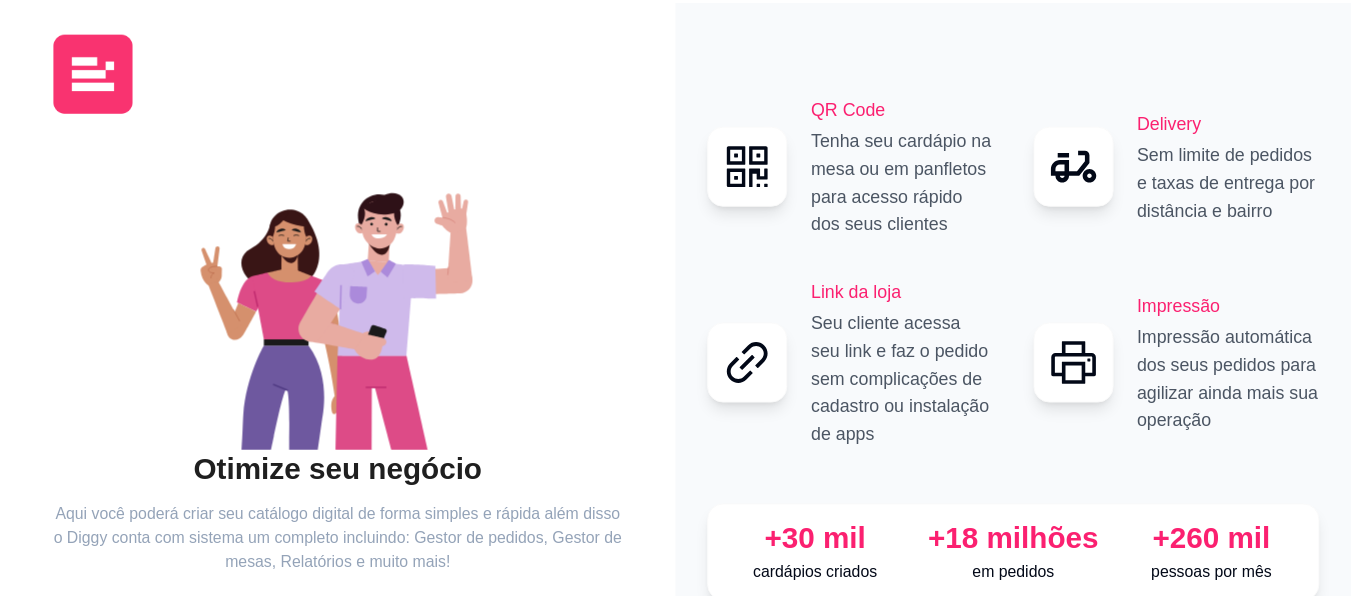 scroll, scrollTop: 0, scrollLeft: 0, axis: both 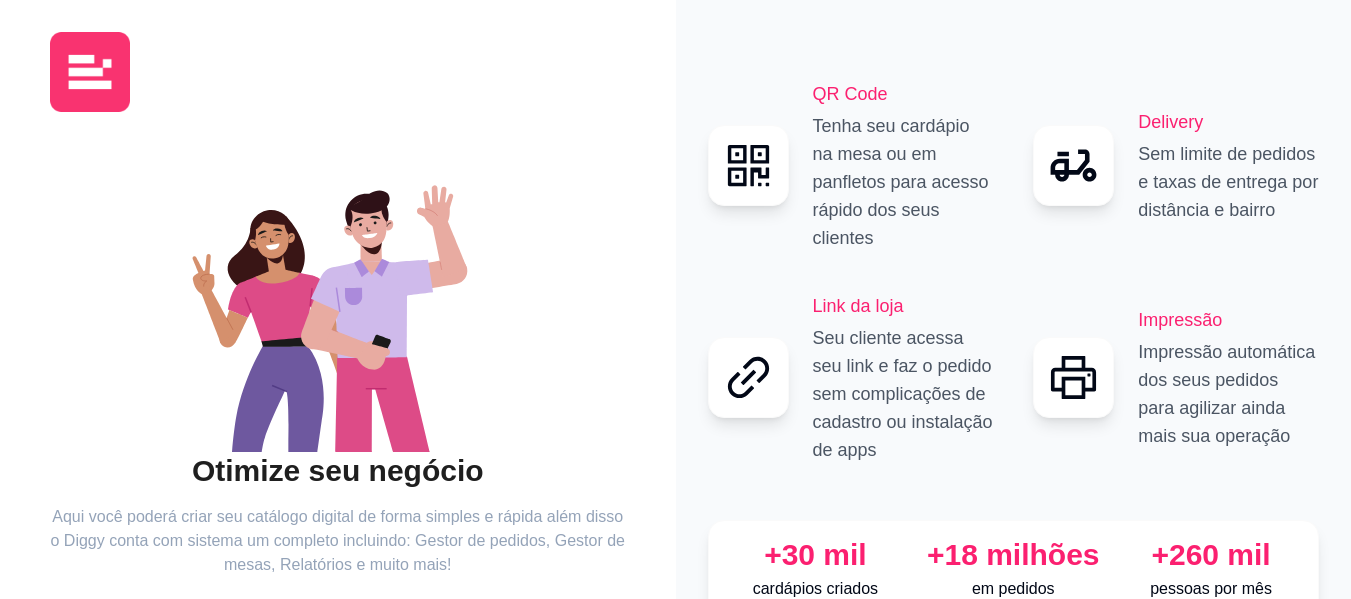 drag, startPoint x: 636, startPoint y: 447, endPoint x: 540, endPoint y: 419, distance: 100 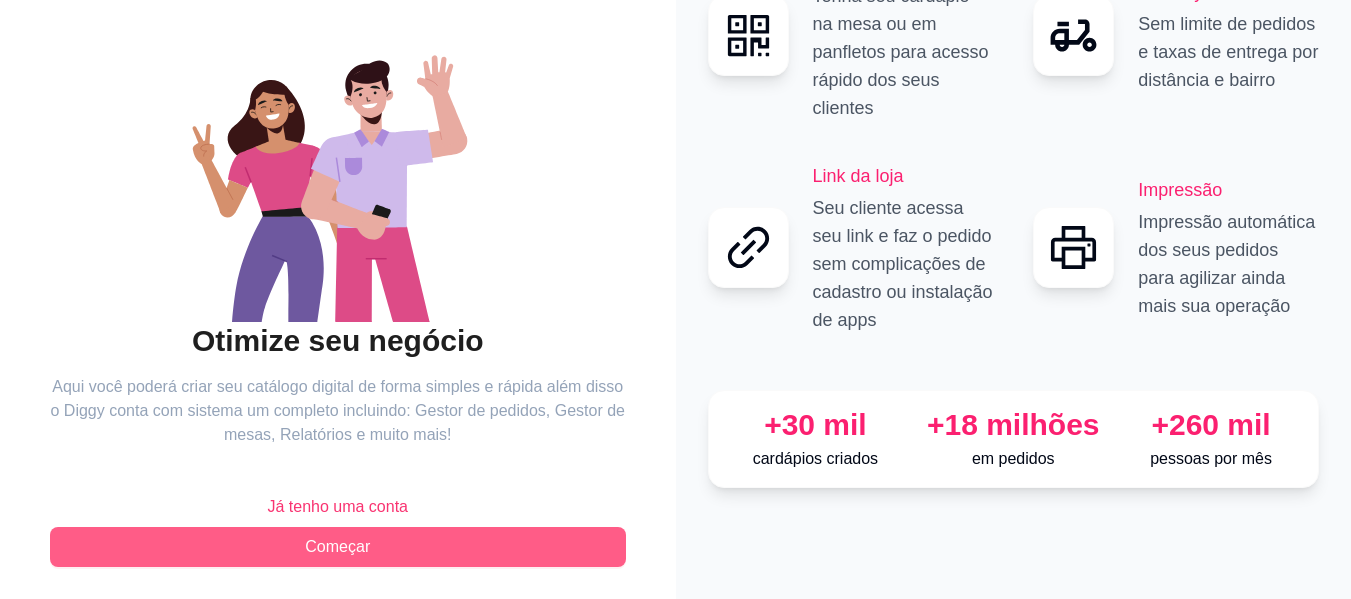 click on "Começar" at bounding box center (338, 547) 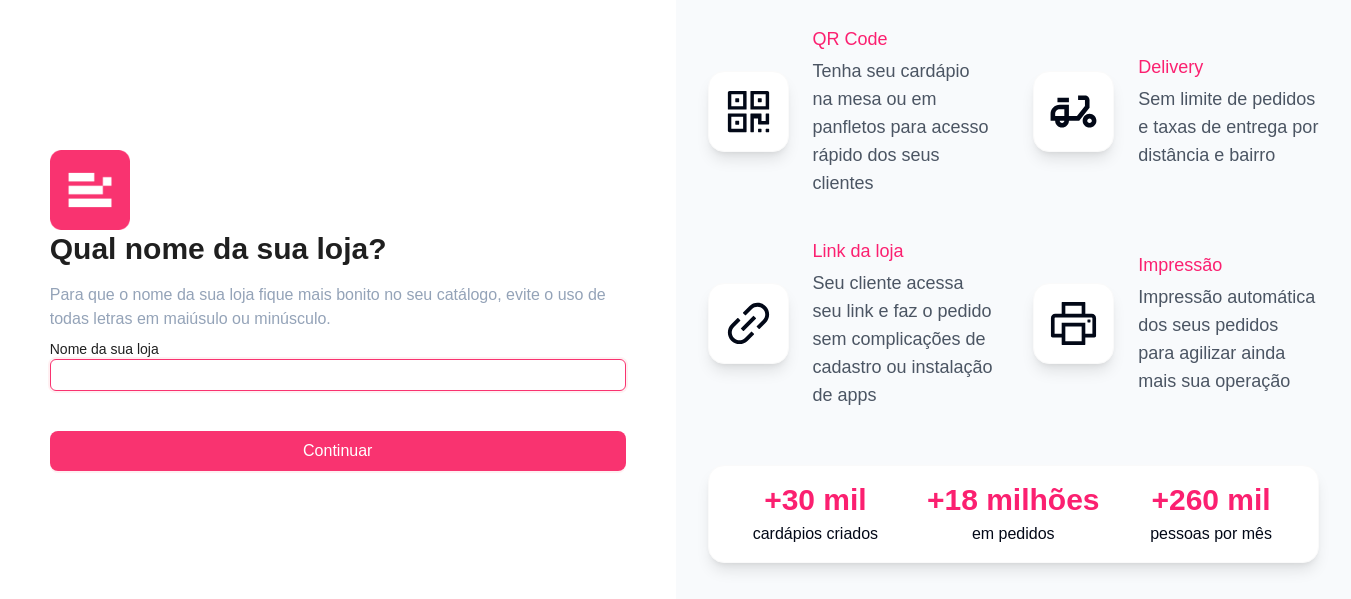 click at bounding box center (338, 375) 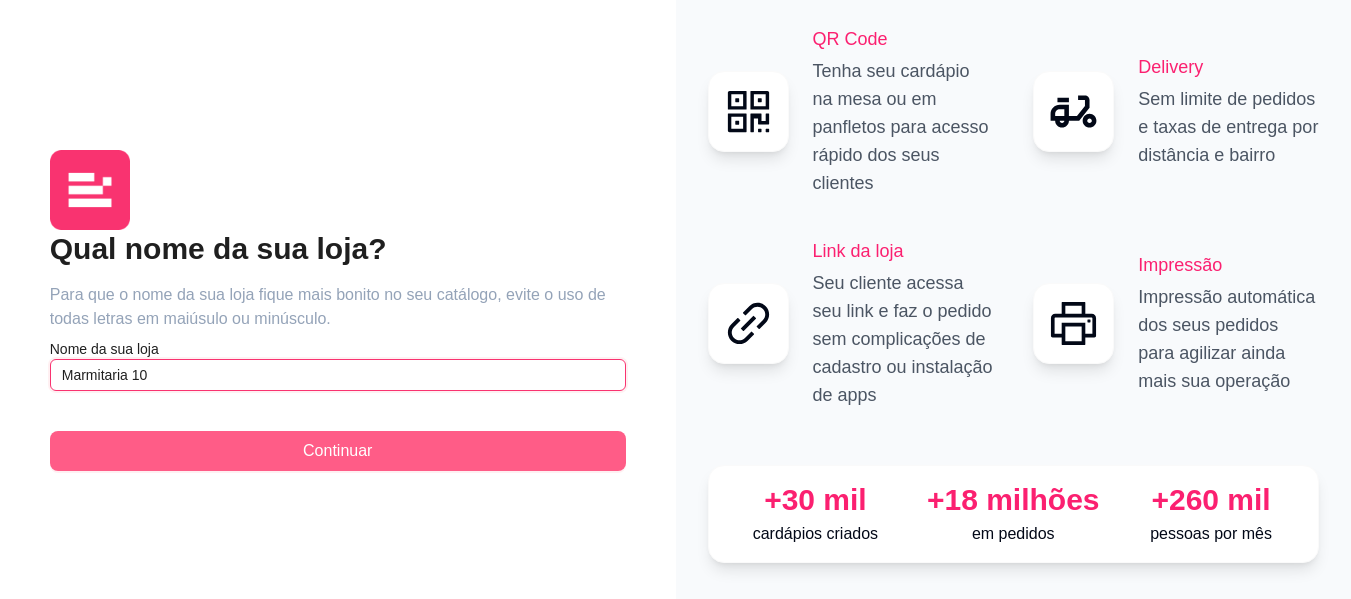 type on "Marmitaria 10" 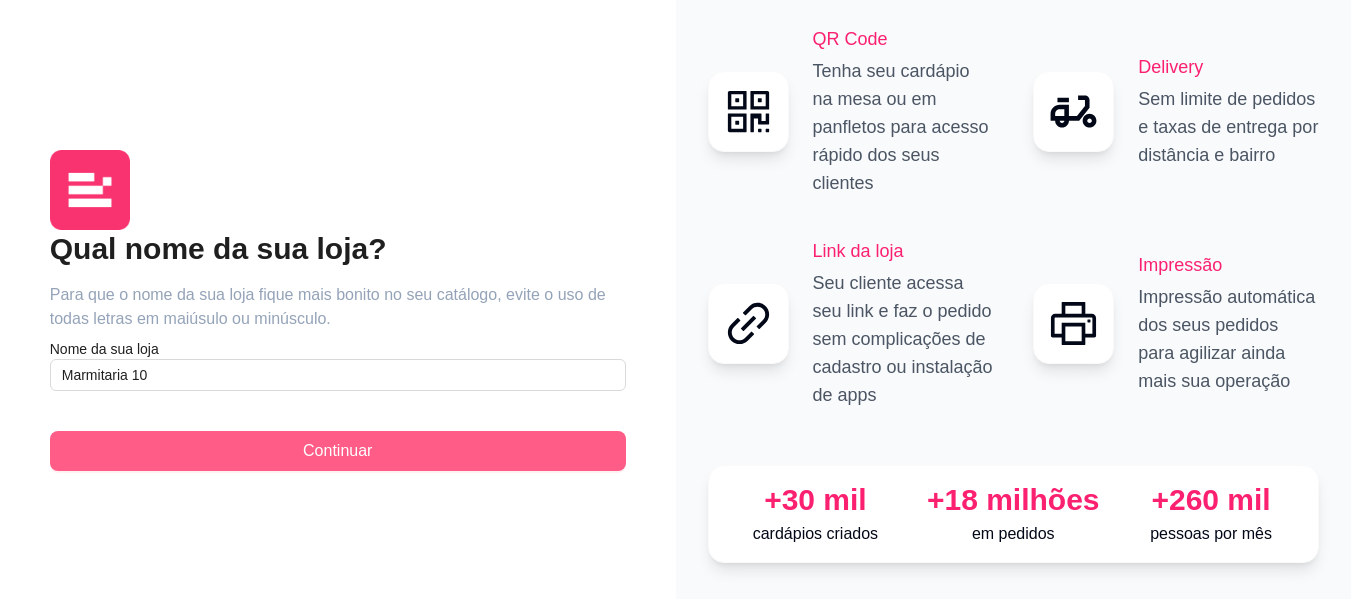 click on "Continuar" at bounding box center (338, 451) 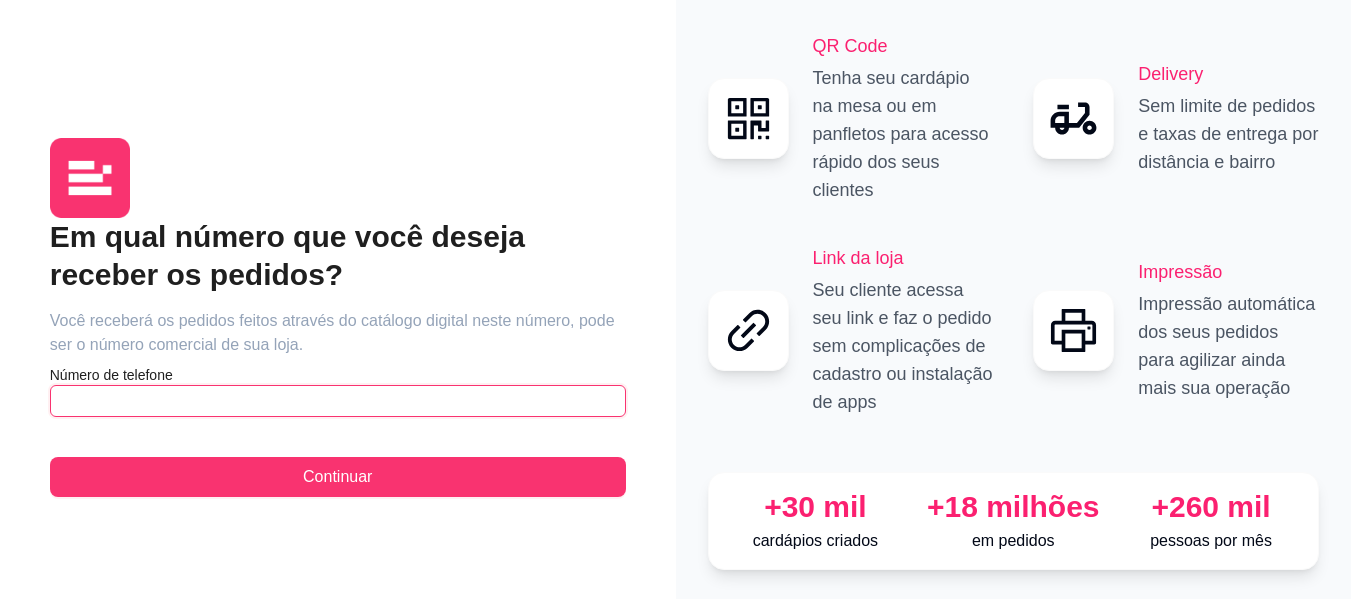 click at bounding box center (338, 401) 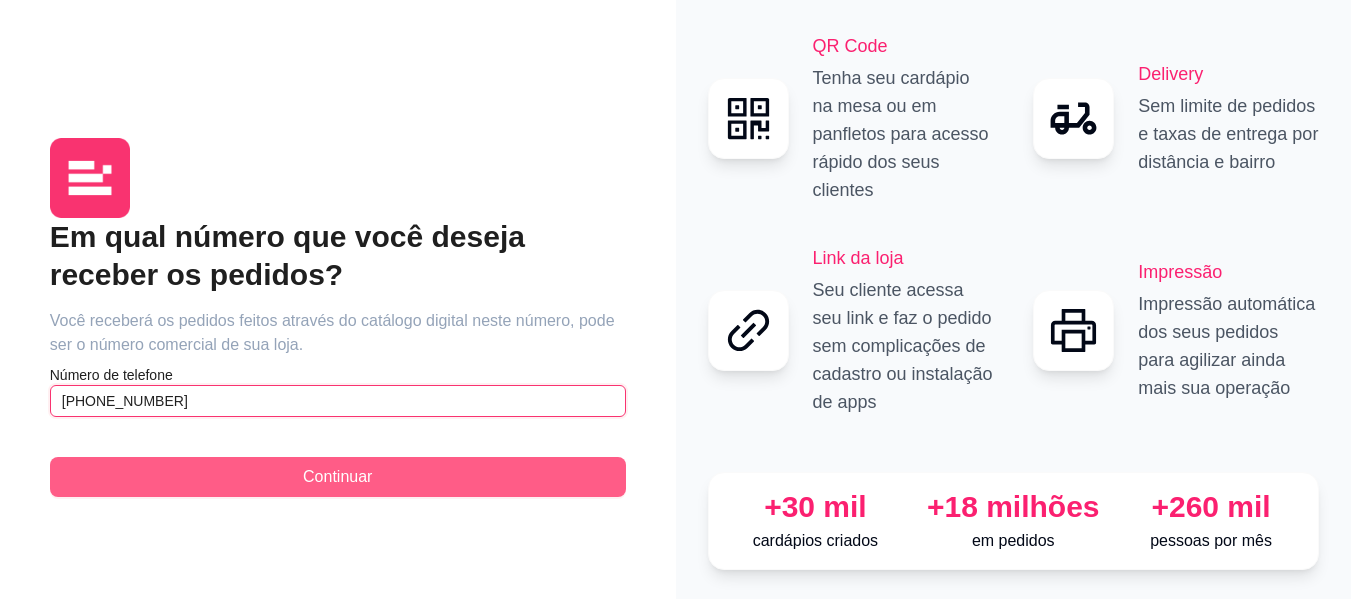 type on "[PHONE_NUMBER]" 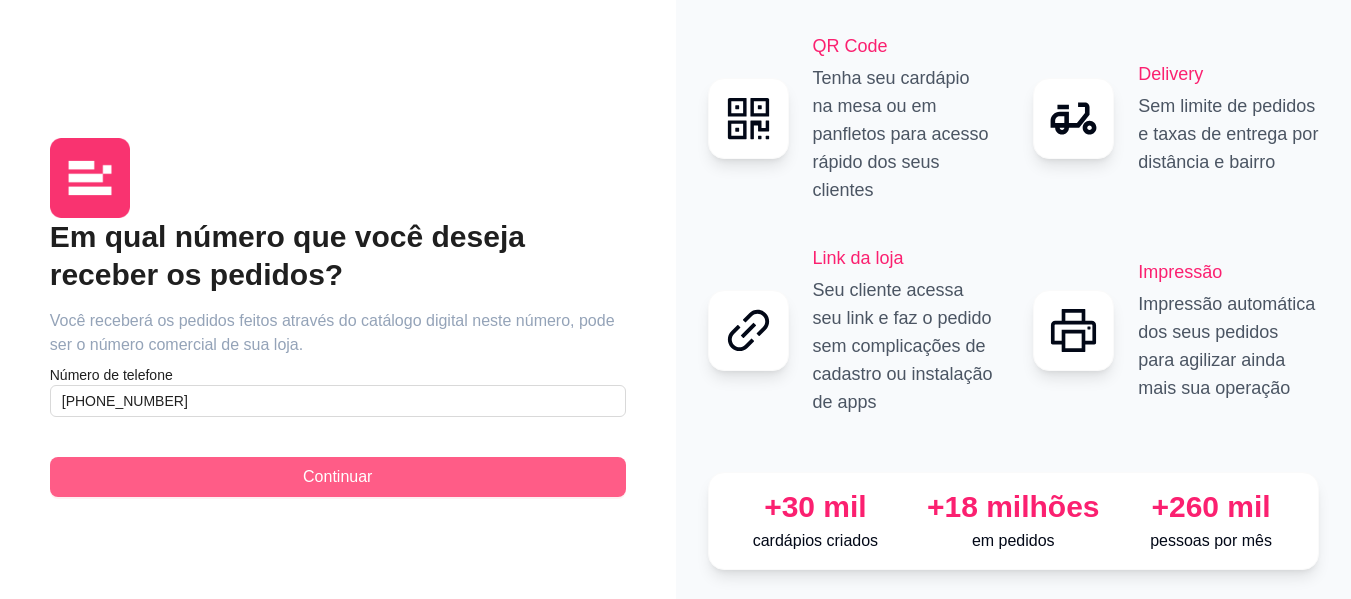 click on "Continuar" at bounding box center (338, 477) 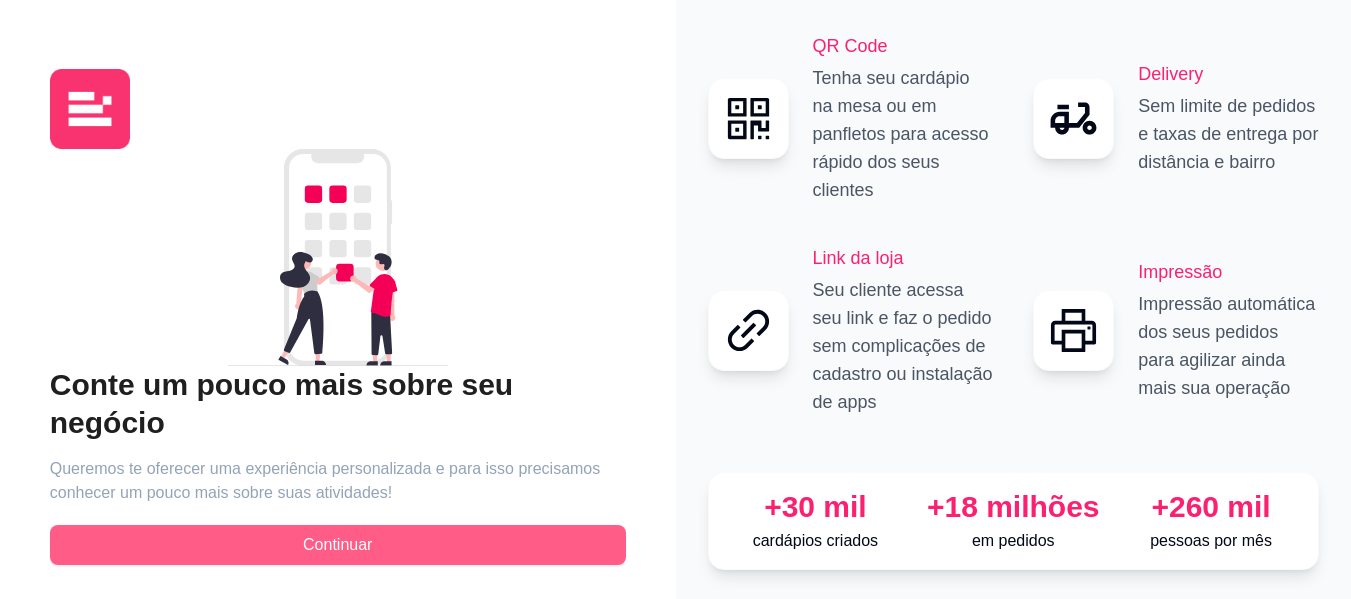 click on "Continuar" at bounding box center (338, 545) 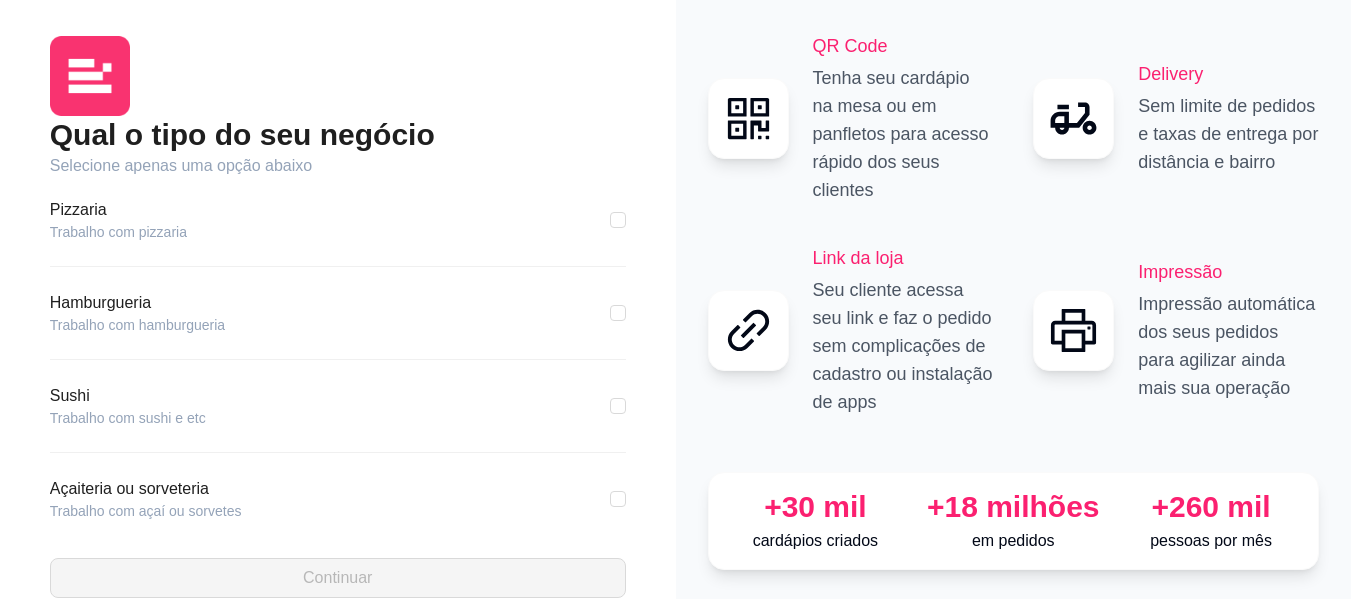 click on "Pizzaria Trabalho com pizzaria" at bounding box center [338, 232] 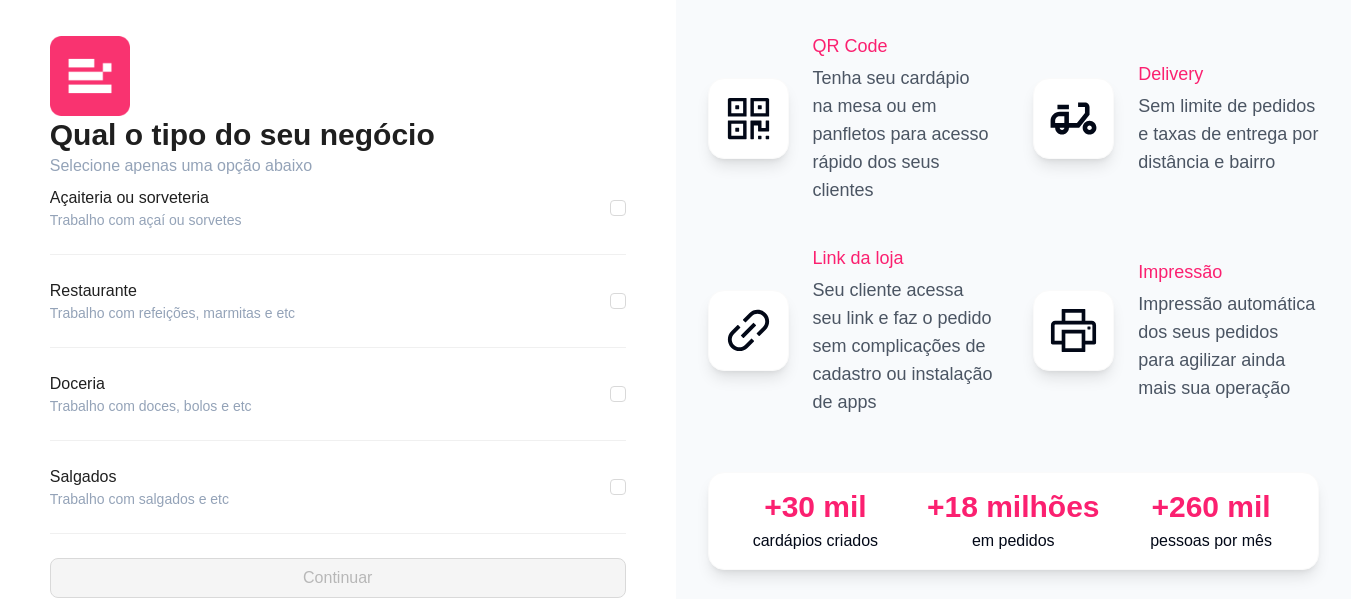 scroll, scrollTop: 292, scrollLeft: 0, axis: vertical 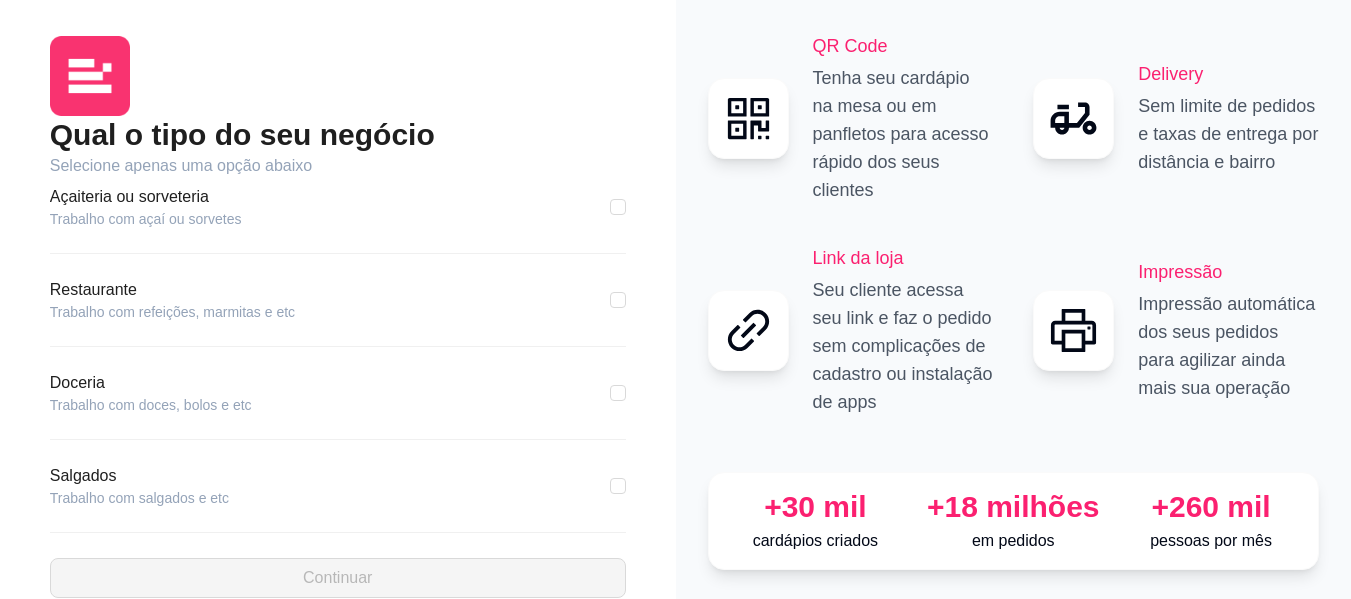 click on "Restaurante Trabalho com refeições, marmitas e etc" at bounding box center (338, 300) 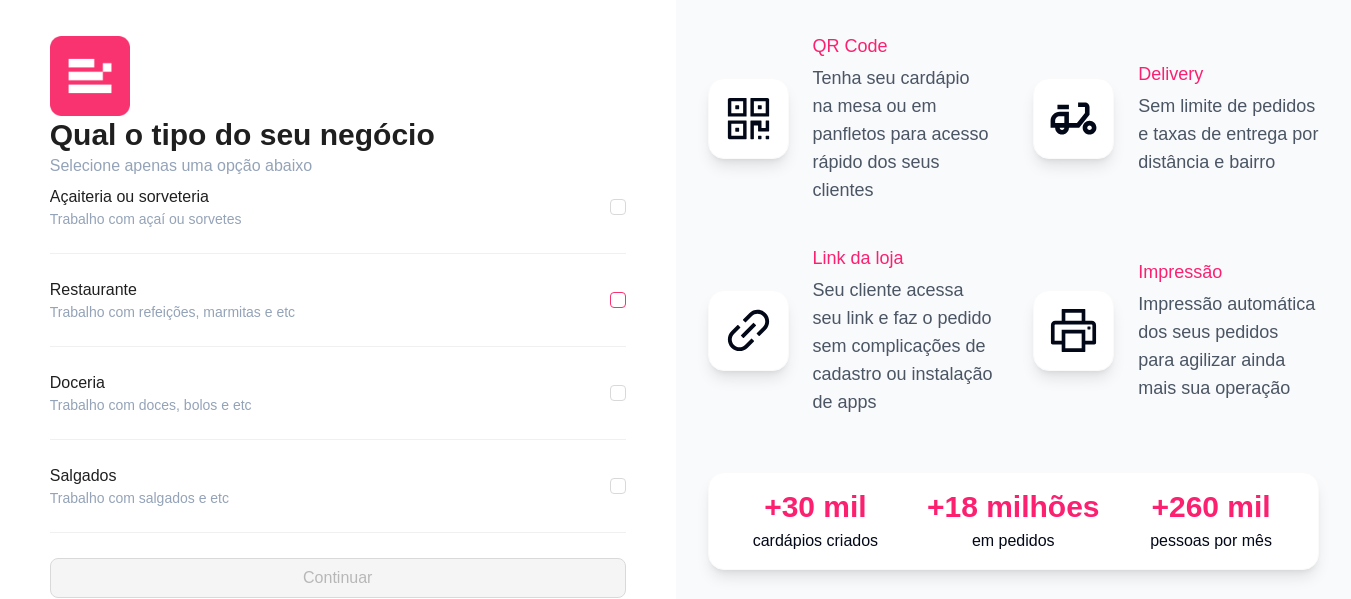 click at bounding box center [618, 300] 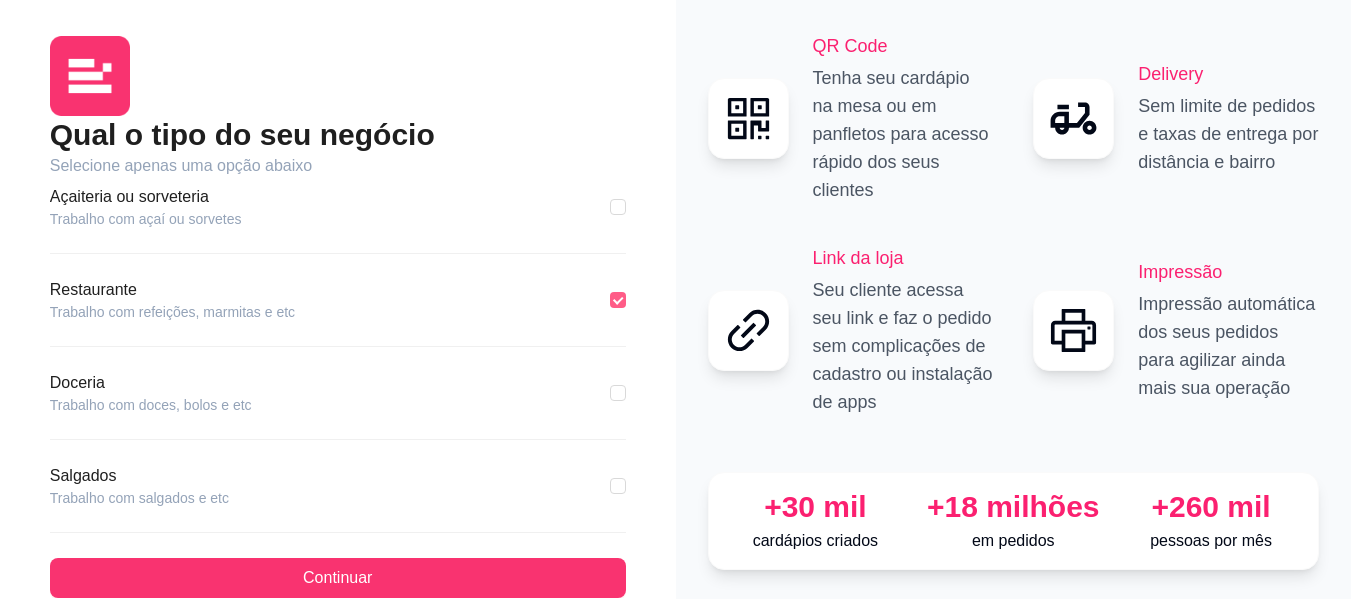 scroll, scrollTop: 405, scrollLeft: 0, axis: vertical 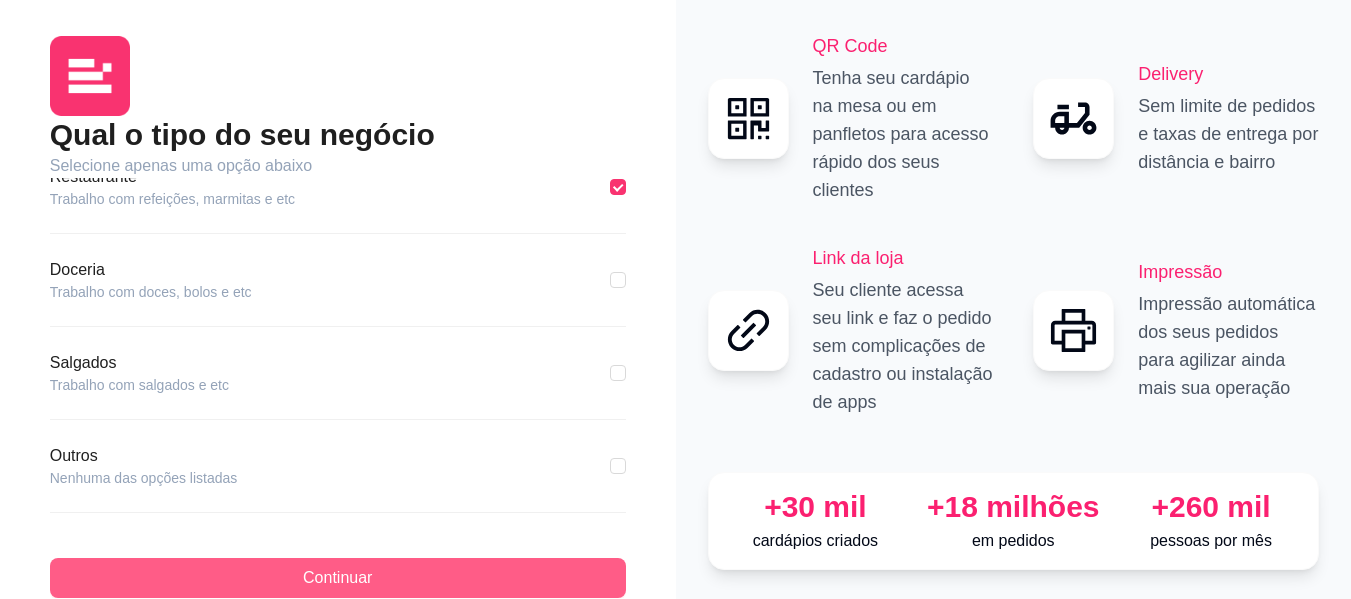 click on "Continuar" at bounding box center (338, 578) 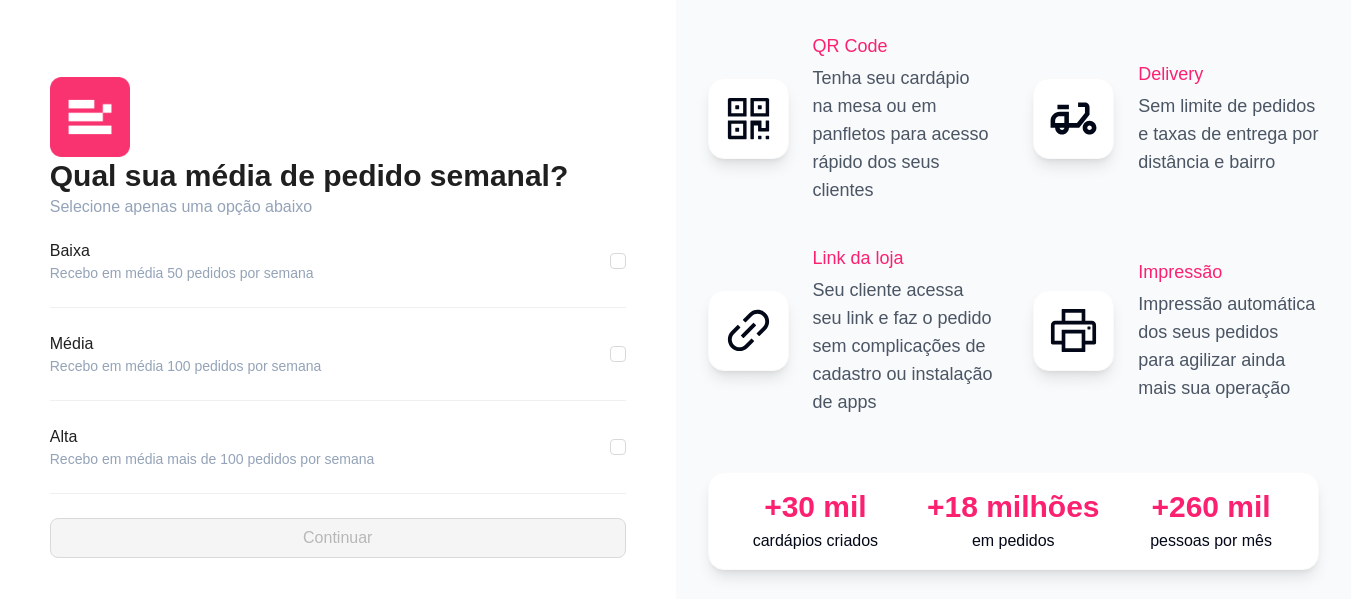 click on "Alta Recebo em média mais de 100 pedidos por semana" at bounding box center (338, 447) 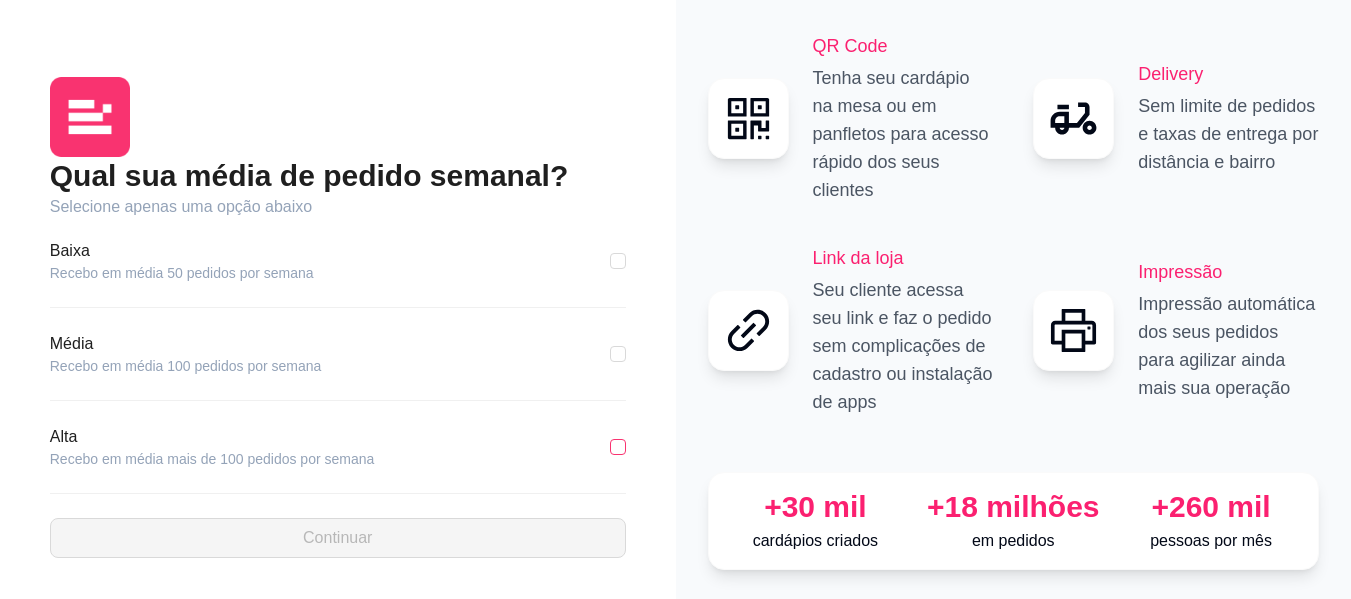 click at bounding box center [618, 447] 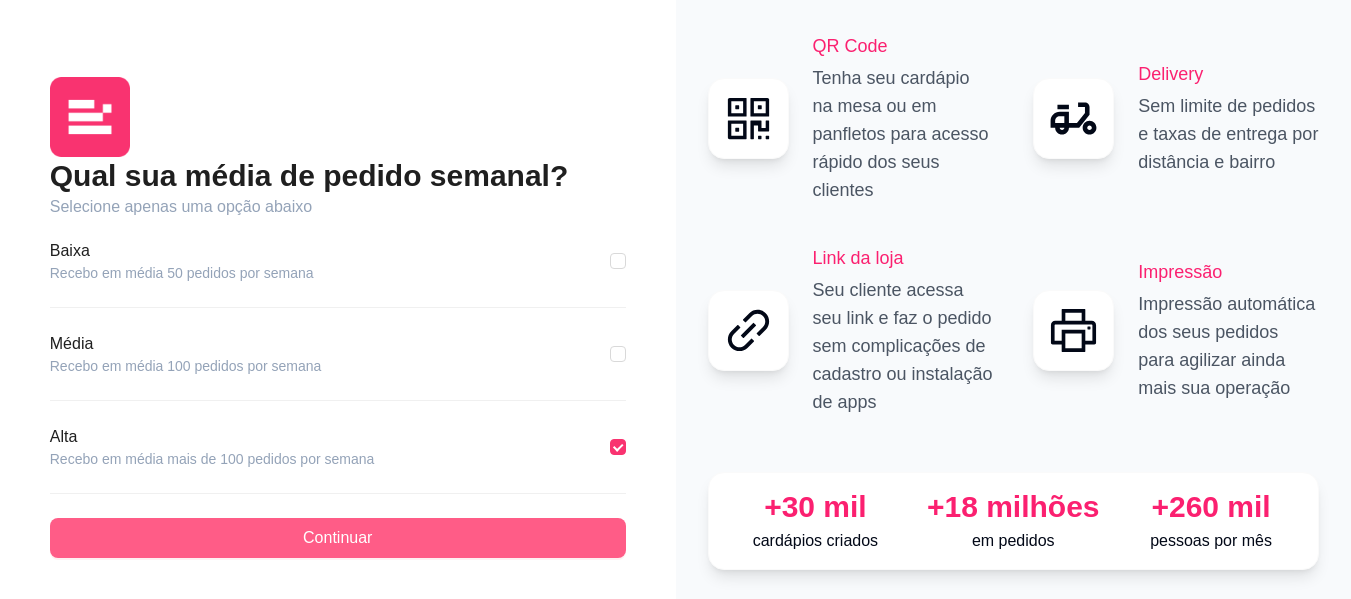 click on "Continuar" at bounding box center (338, 538) 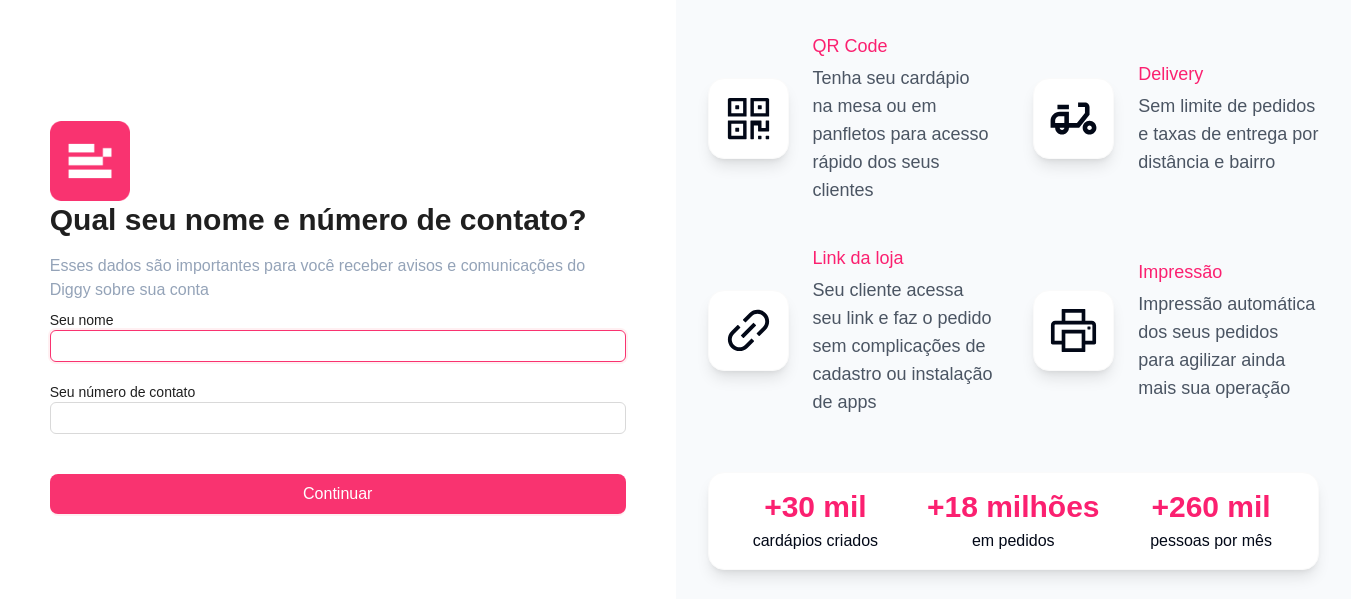 click at bounding box center [338, 346] 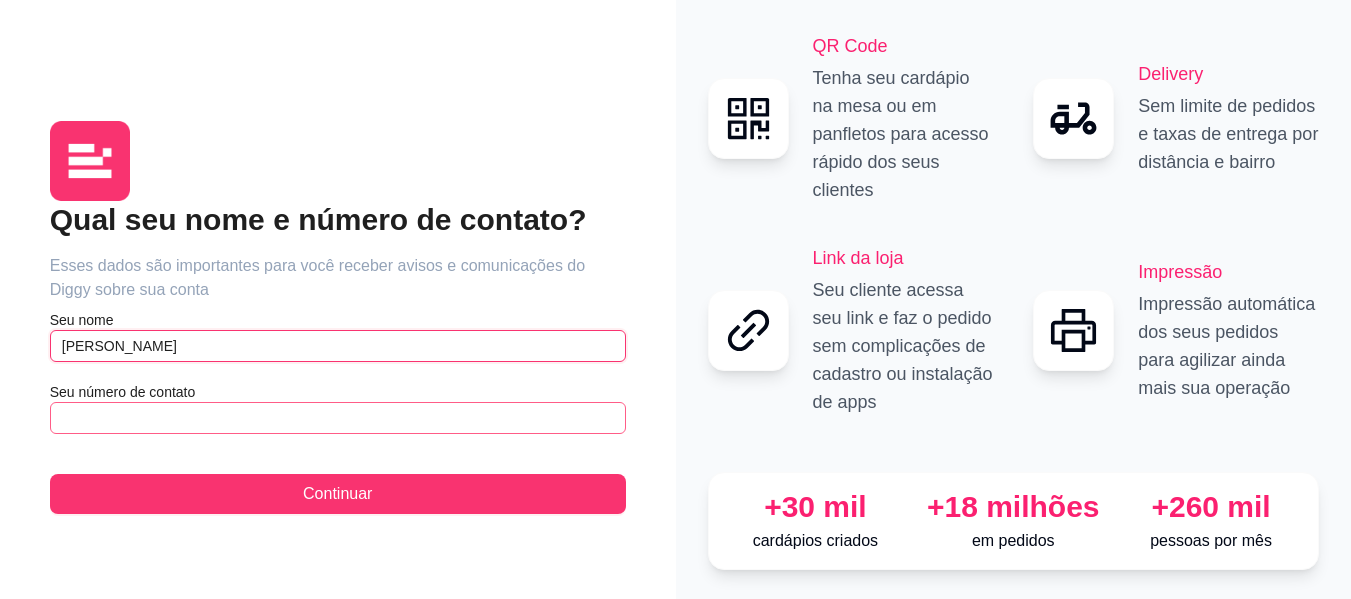 type on "[PERSON_NAME]" 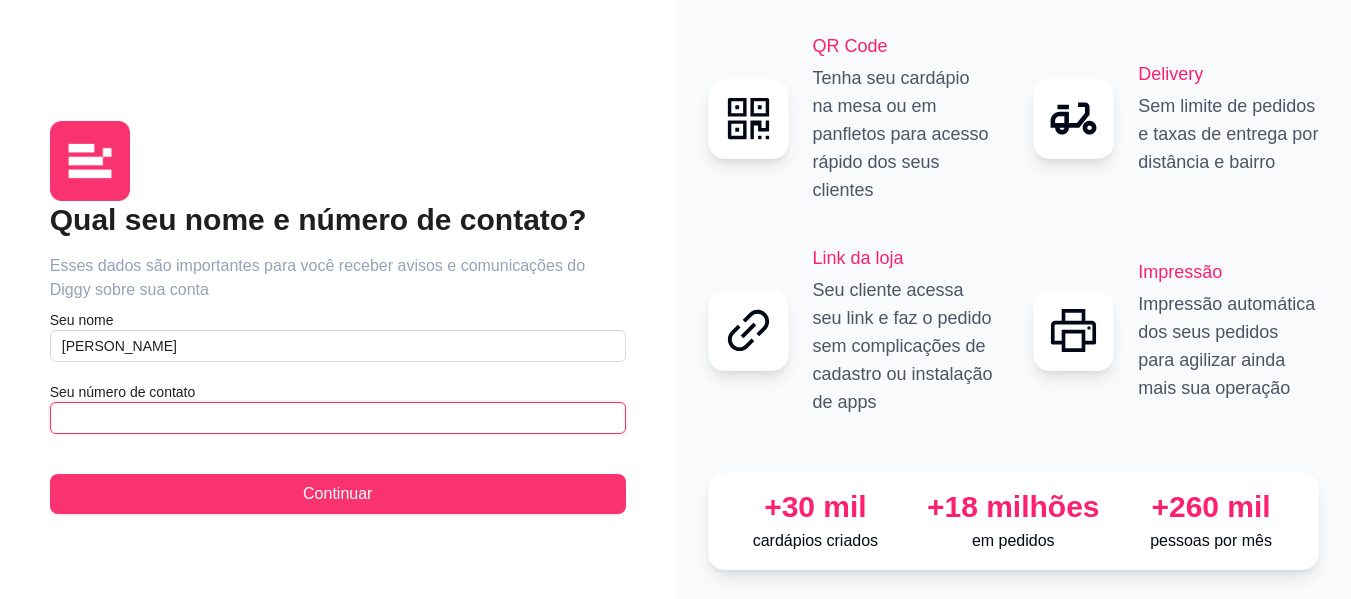 click at bounding box center [338, 418] 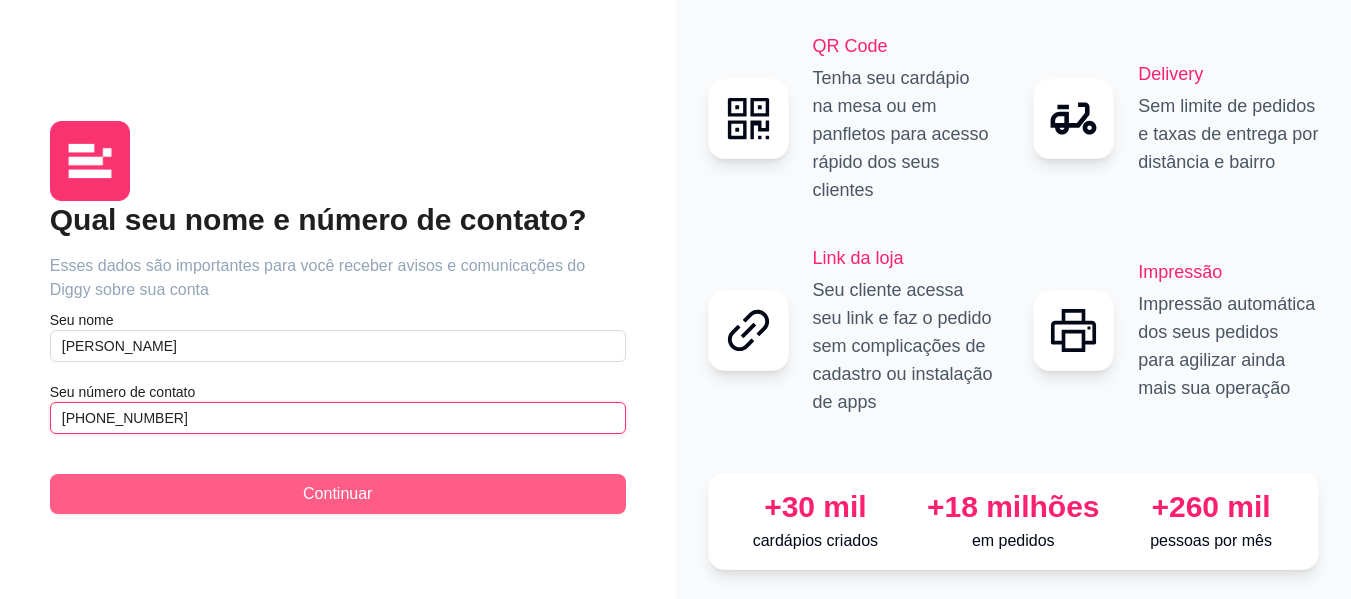 type on "[PHONE_NUMBER]" 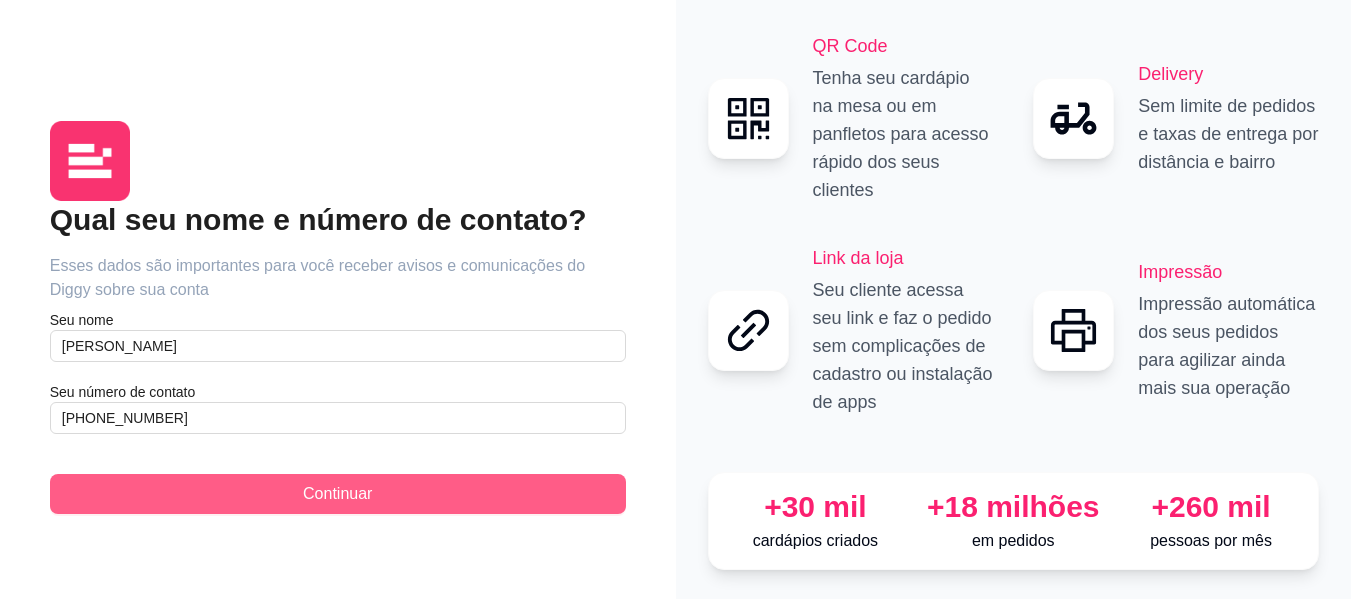 click on "Continuar" at bounding box center (337, 494) 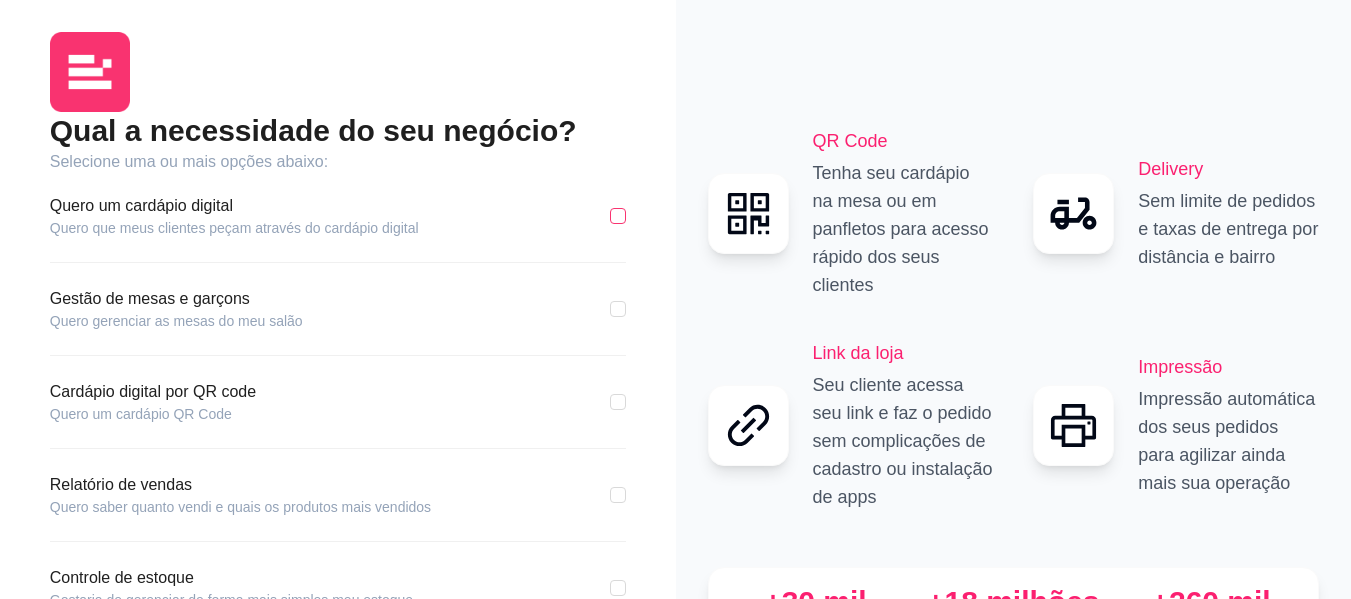 click at bounding box center (618, 216) 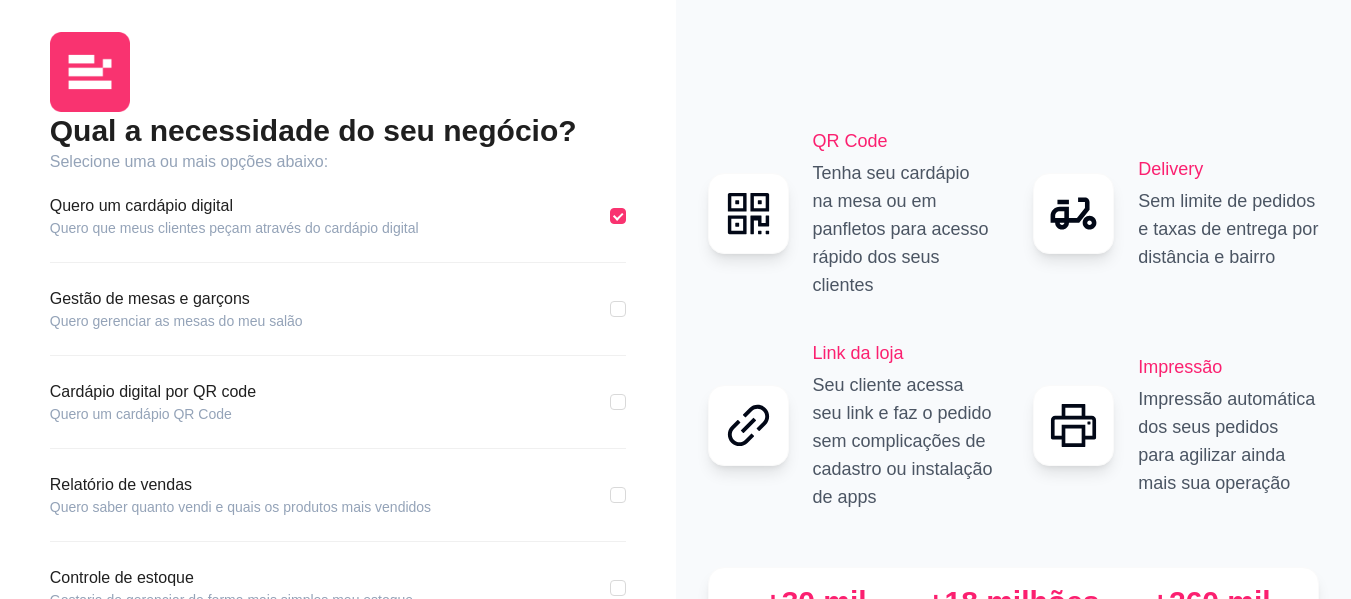 click on "Gestão de mesas e garçons Quero gerenciar as mesas do meu salão" at bounding box center (338, 309) 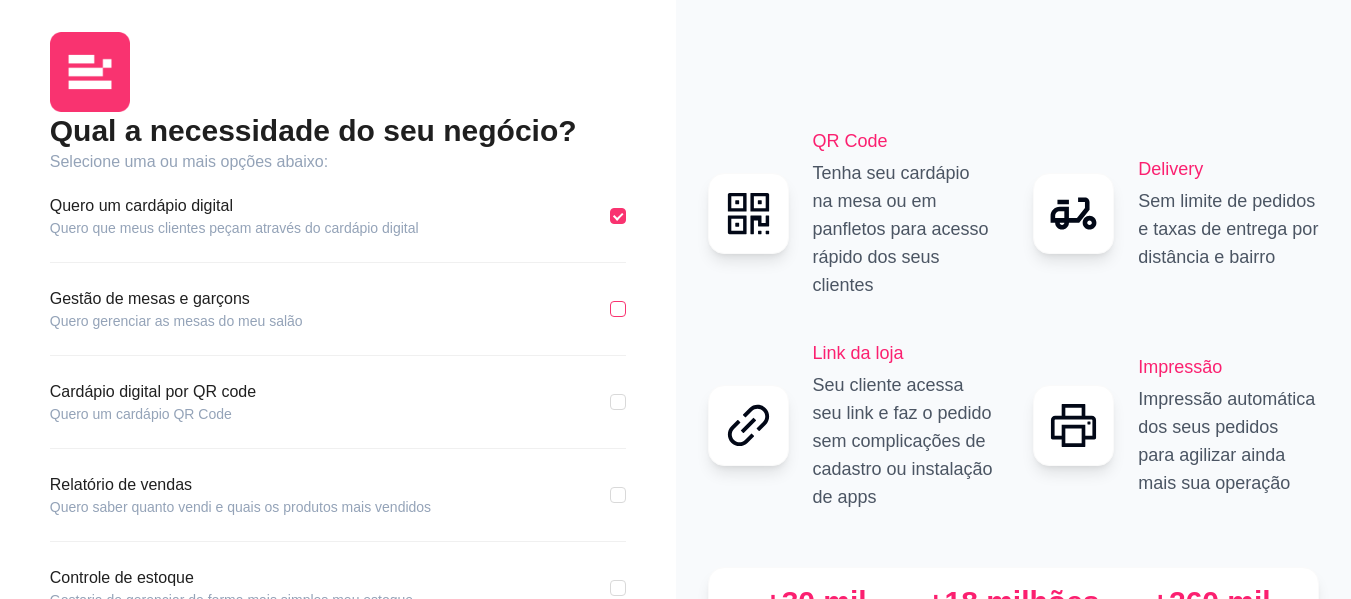 click at bounding box center [618, 309] 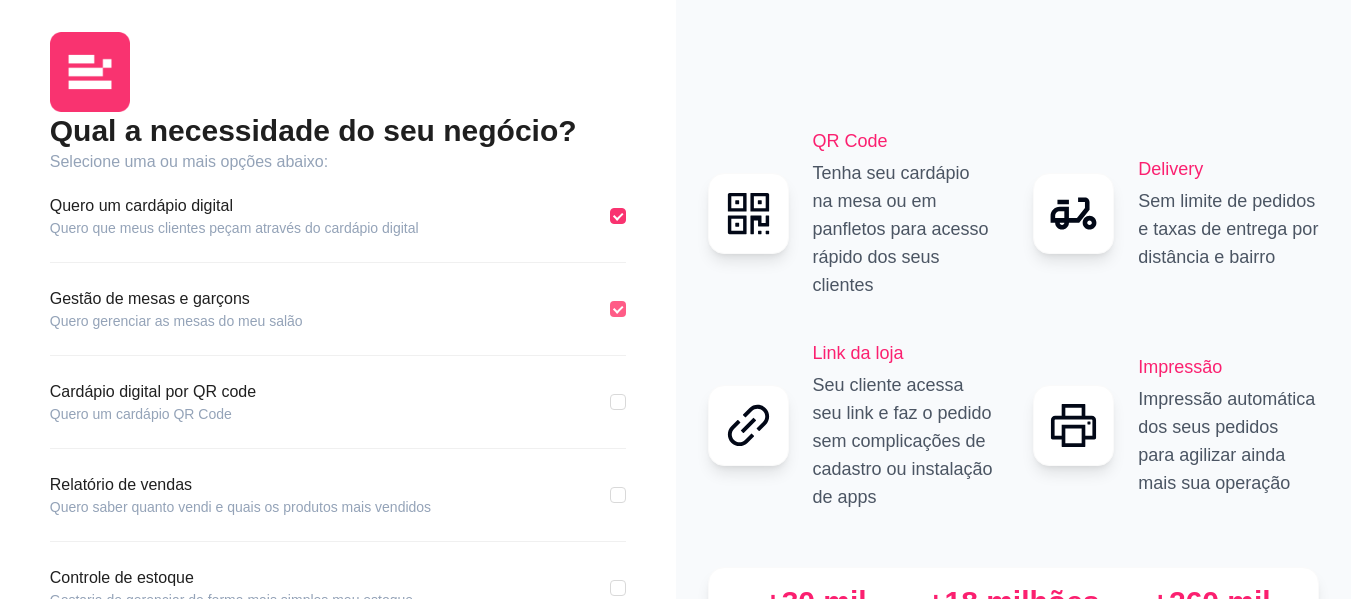 click at bounding box center (618, 309) 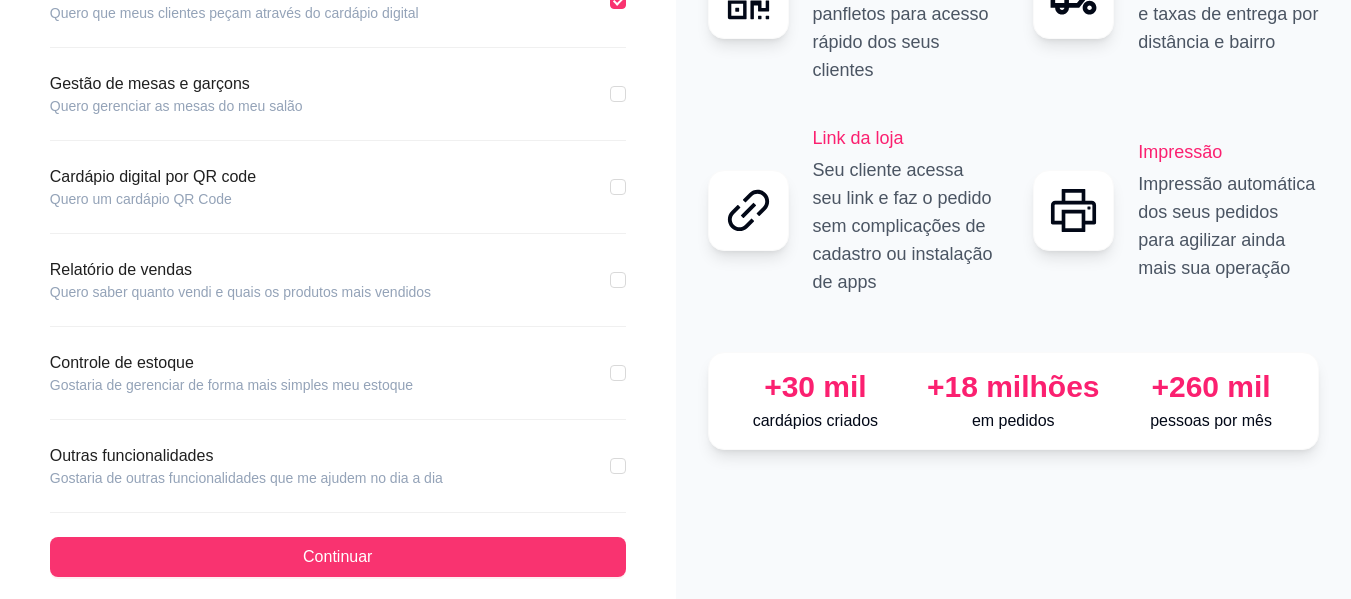 scroll, scrollTop: 216, scrollLeft: 0, axis: vertical 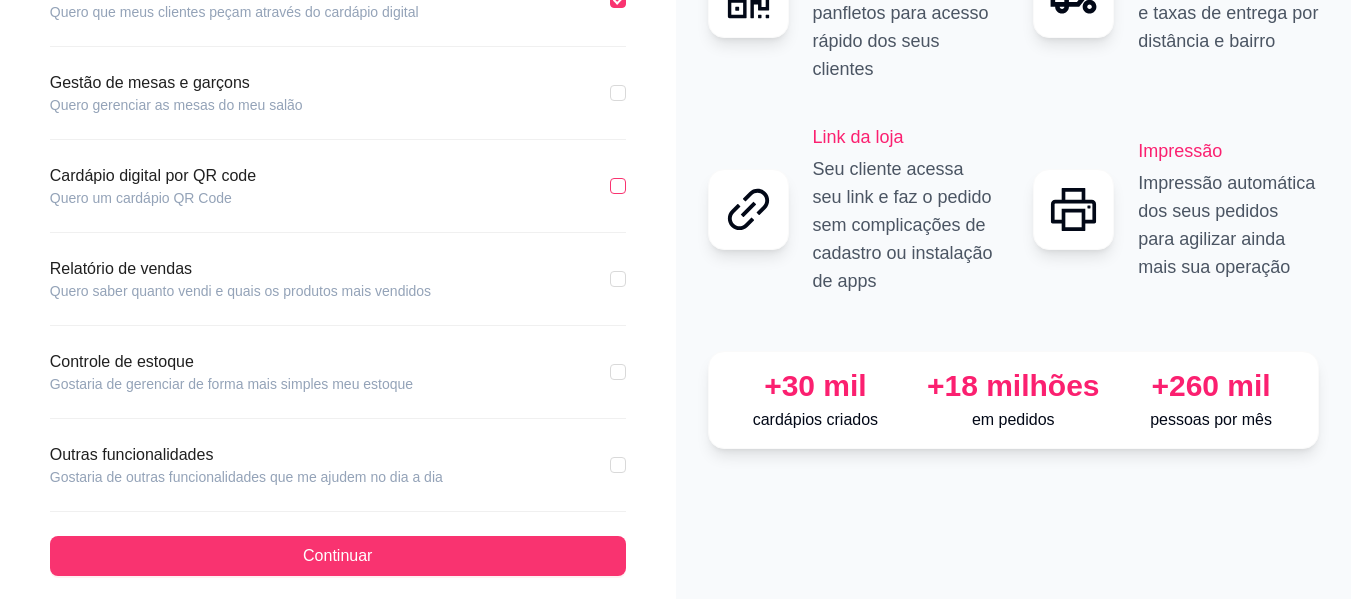 click at bounding box center [618, 186] 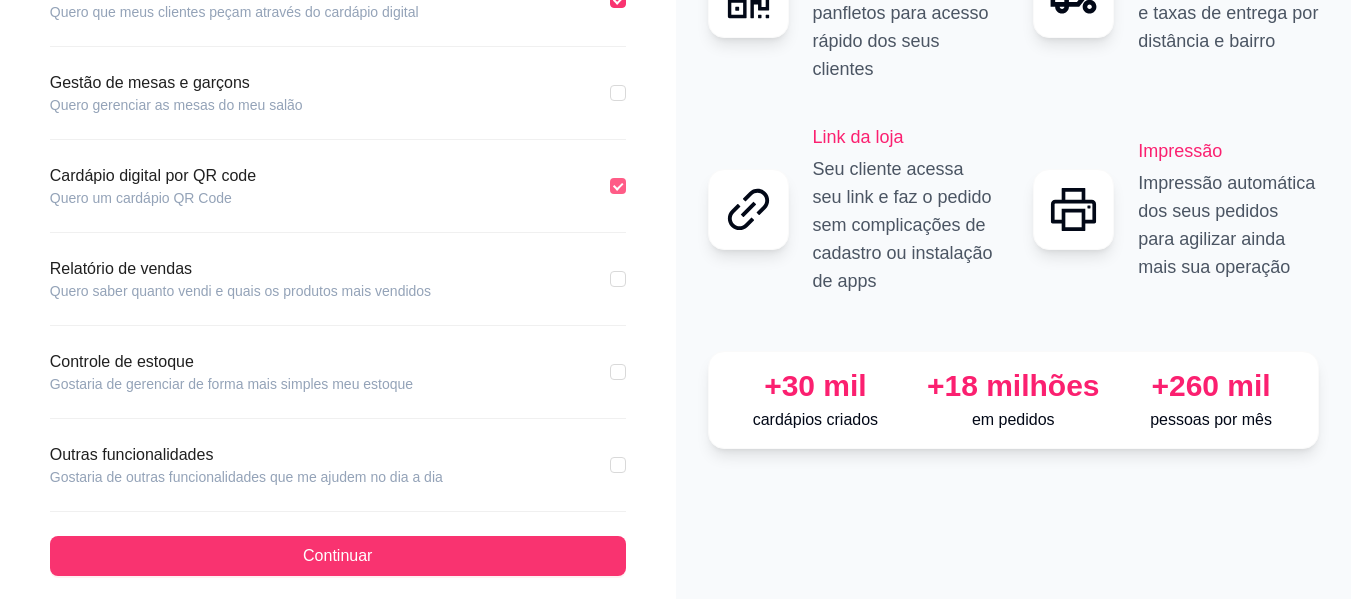 scroll, scrollTop: 225, scrollLeft: 0, axis: vertical 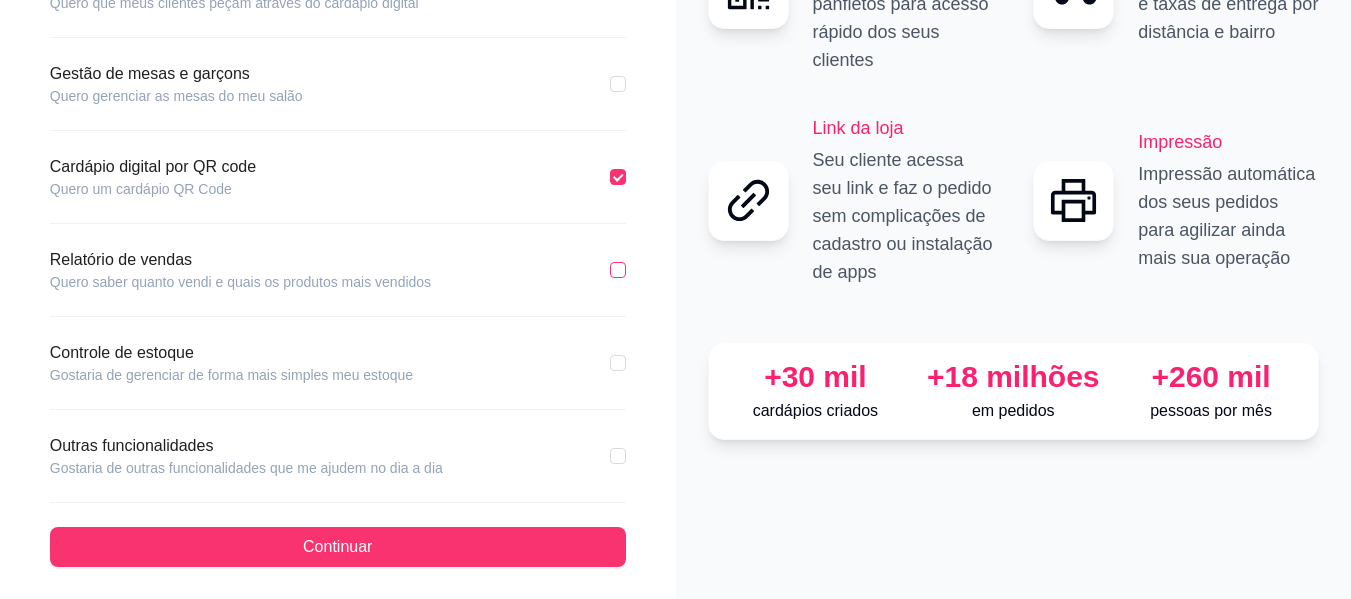 click at bounding box center (618, 270) 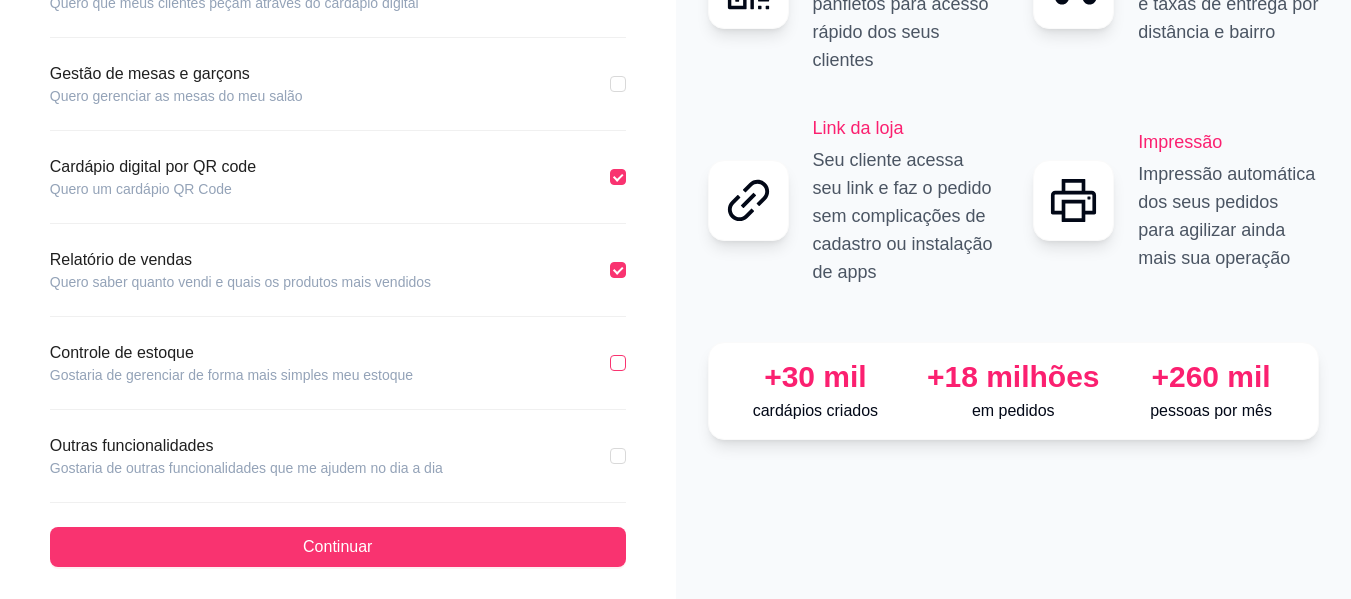 click at bounding box center [618, 363] 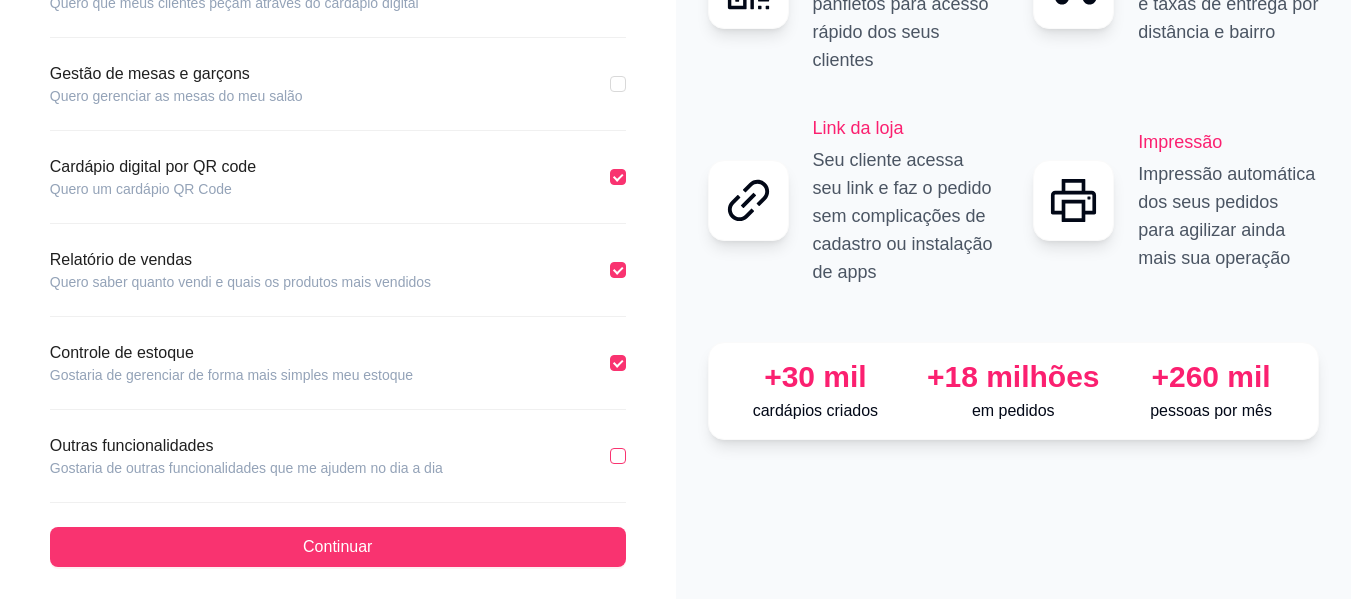 click at bounding box center [618, 456] 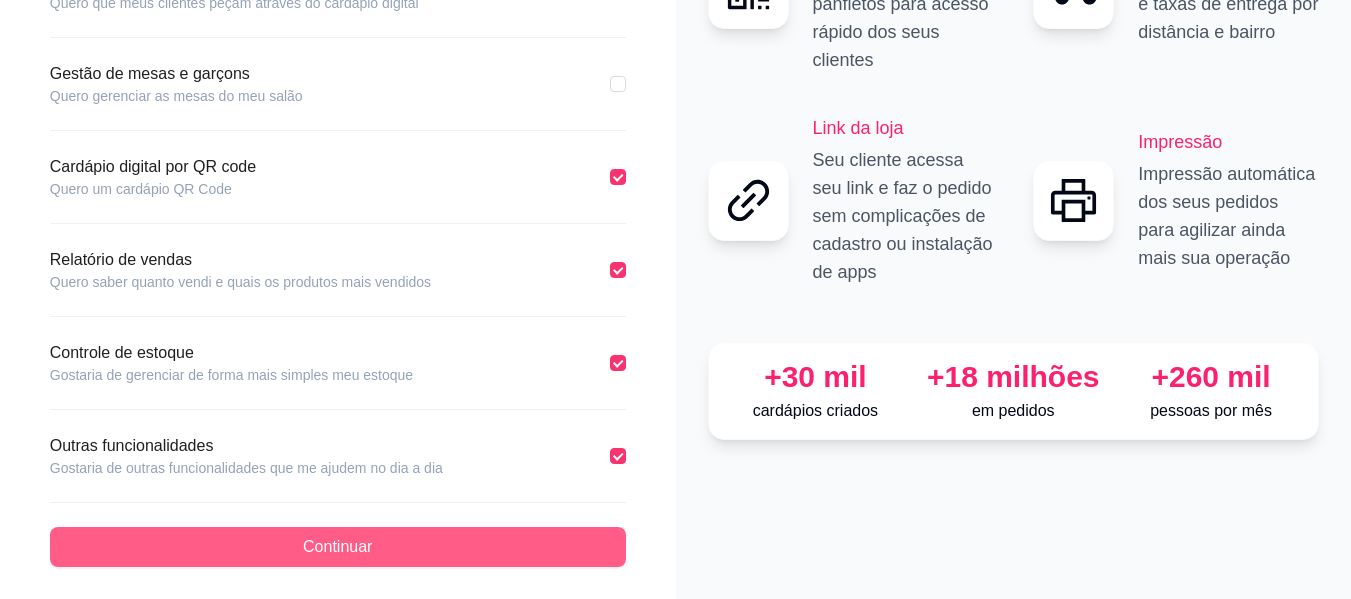 click on "Continuar" at bounding box center [338, 547] 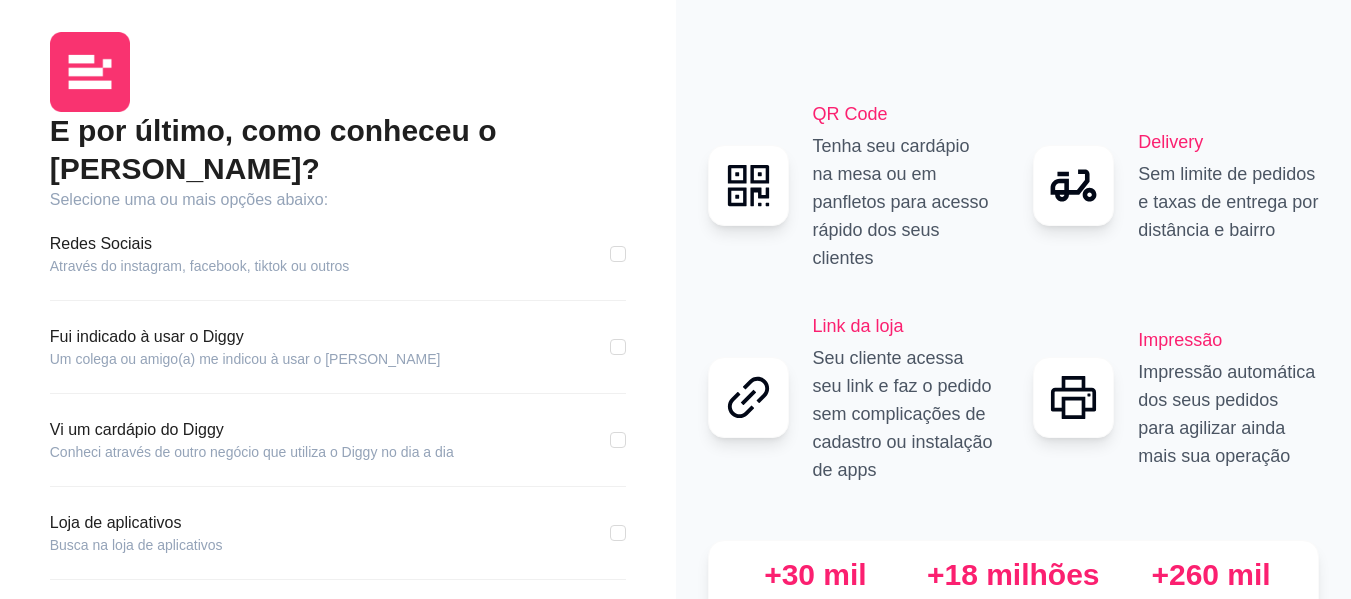scroll, scrollTop: 132, scrollLeft: 0, axis: vertical 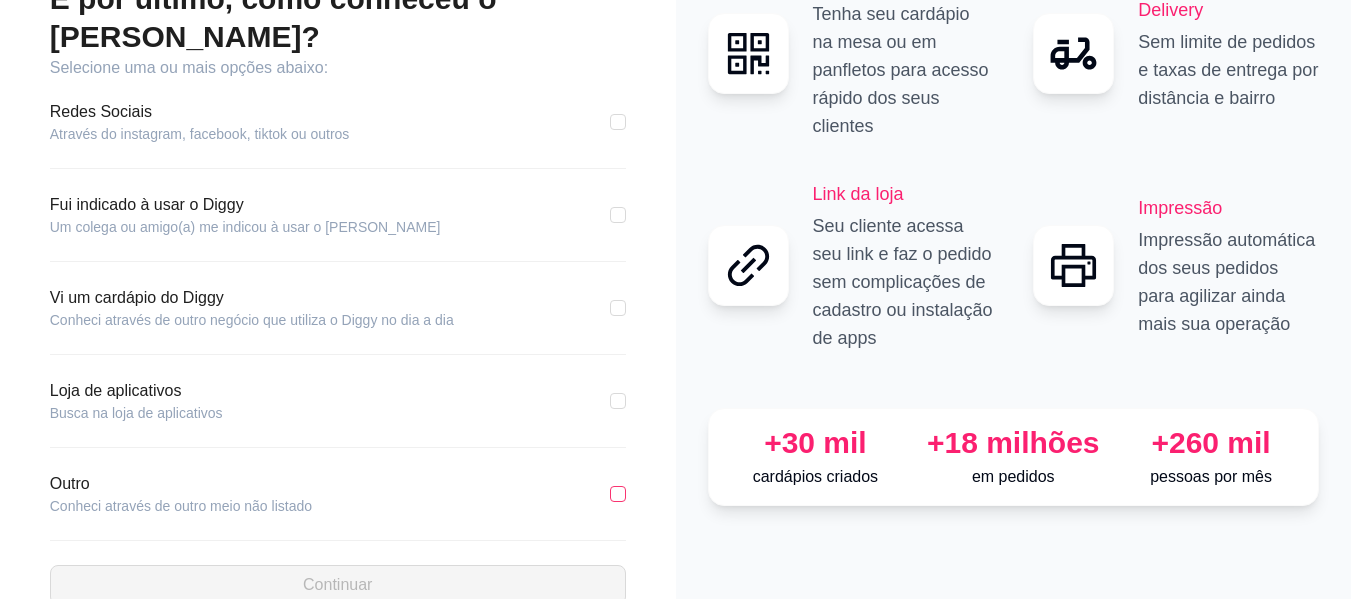click at bounding box center (618, 494) 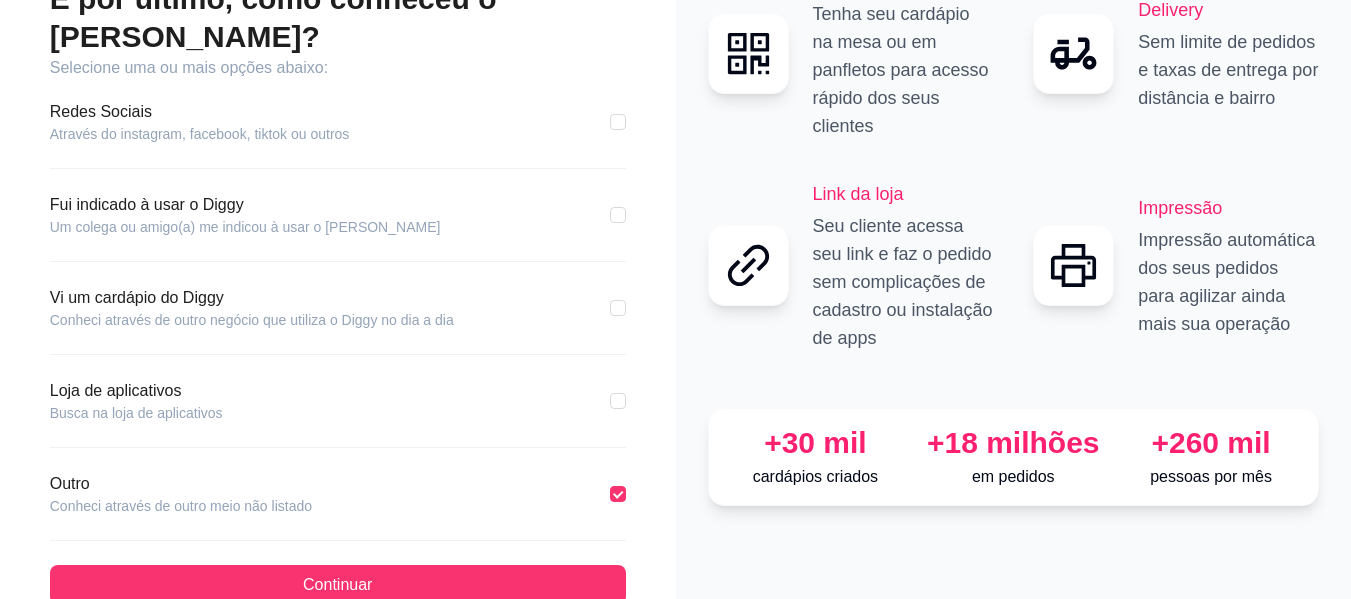 click on "E por último, como conheceu o [PERSON_NAME]? Selecione uma ou mais opções abaixo: Redes Sociais Através do instagram, facebook, tiktok ou outros Fui indicado à usar o Diggy Um colega ou amigo(a) me indicou à usar o Diggy Vi um cardápio do Diggy Conheci através de outro negócio que utiliza o Diggy no dia a dia Loja de aplicativos Busca na loja de aplicativos Outro Conheci através de outro meio não listado Continuar" at bounding box center (338, 292) 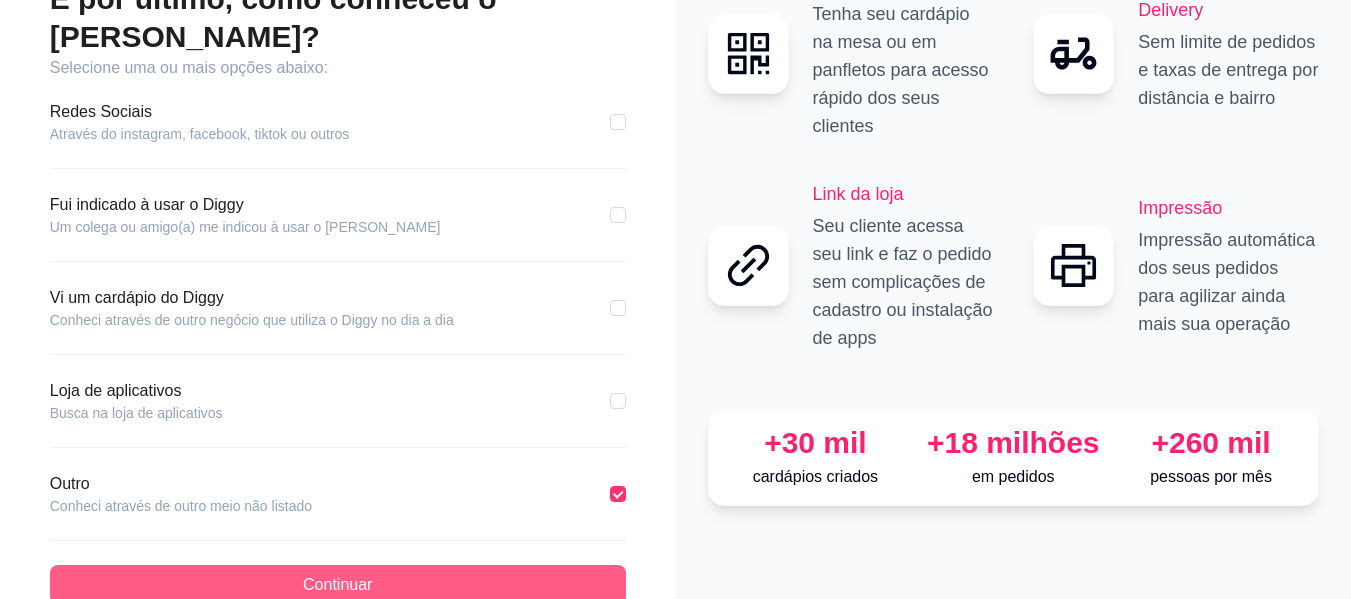 click on "Continuar" at bounding box center [338, 585] 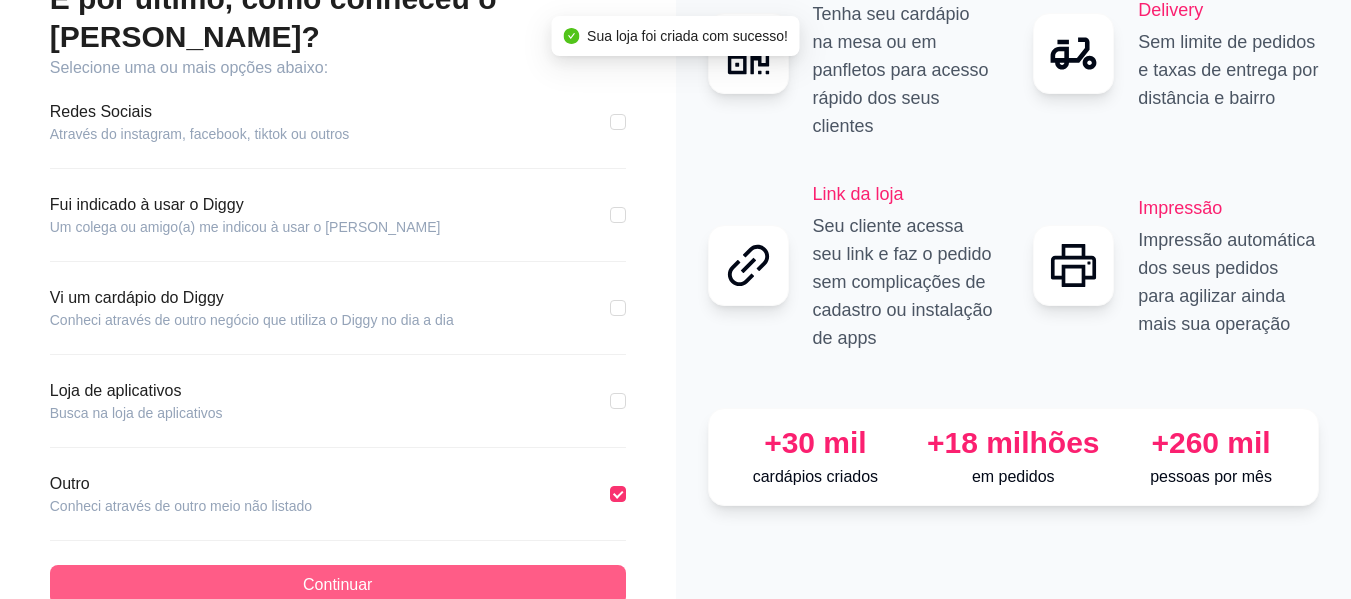 scroll, scrollTop: 0, scrollLeft: 0, axis: both 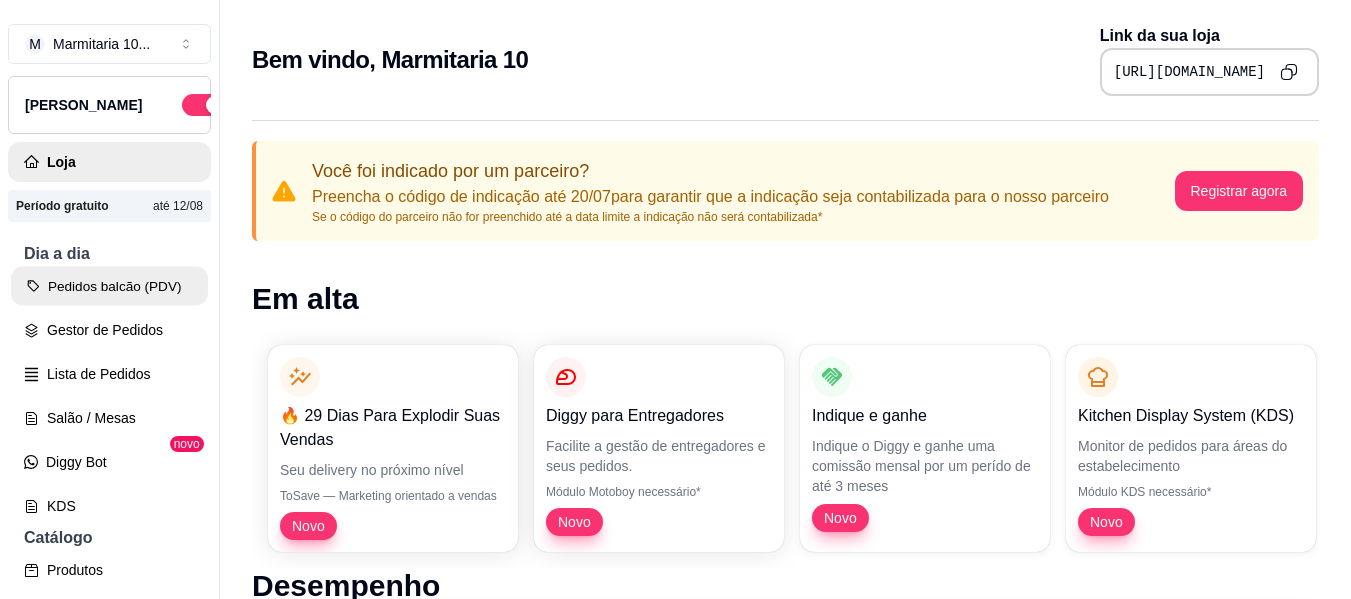 click on "Pedidos balcão (PDV)" at bounding box center (109, 286) 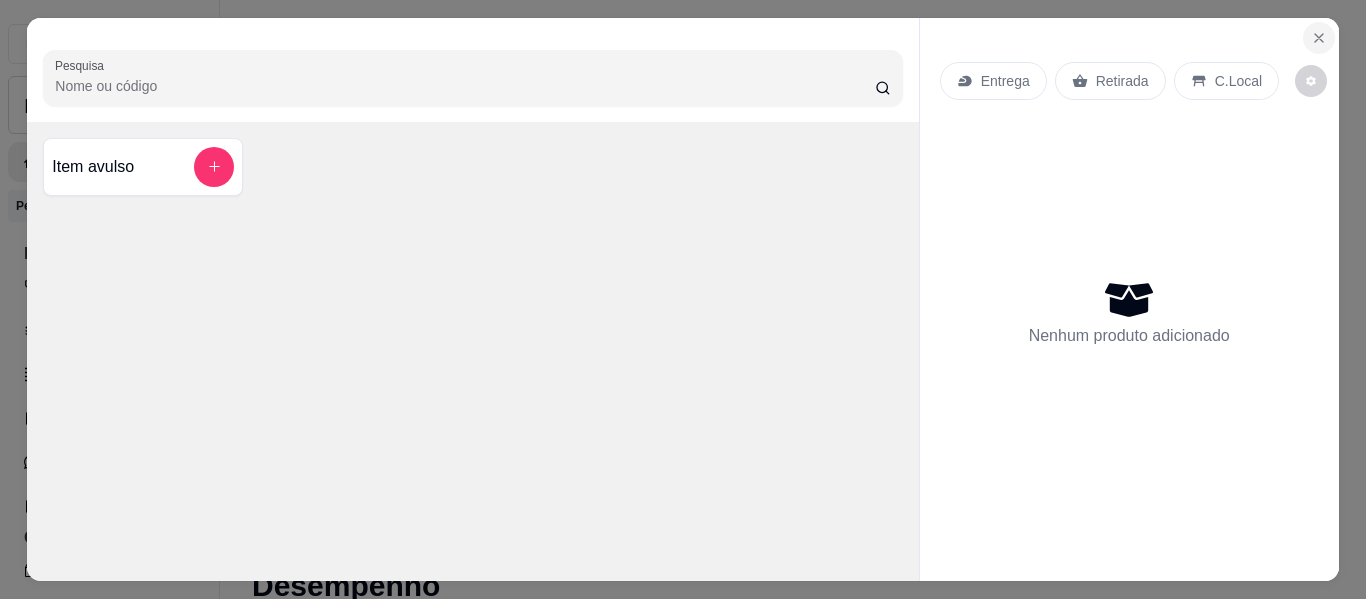click 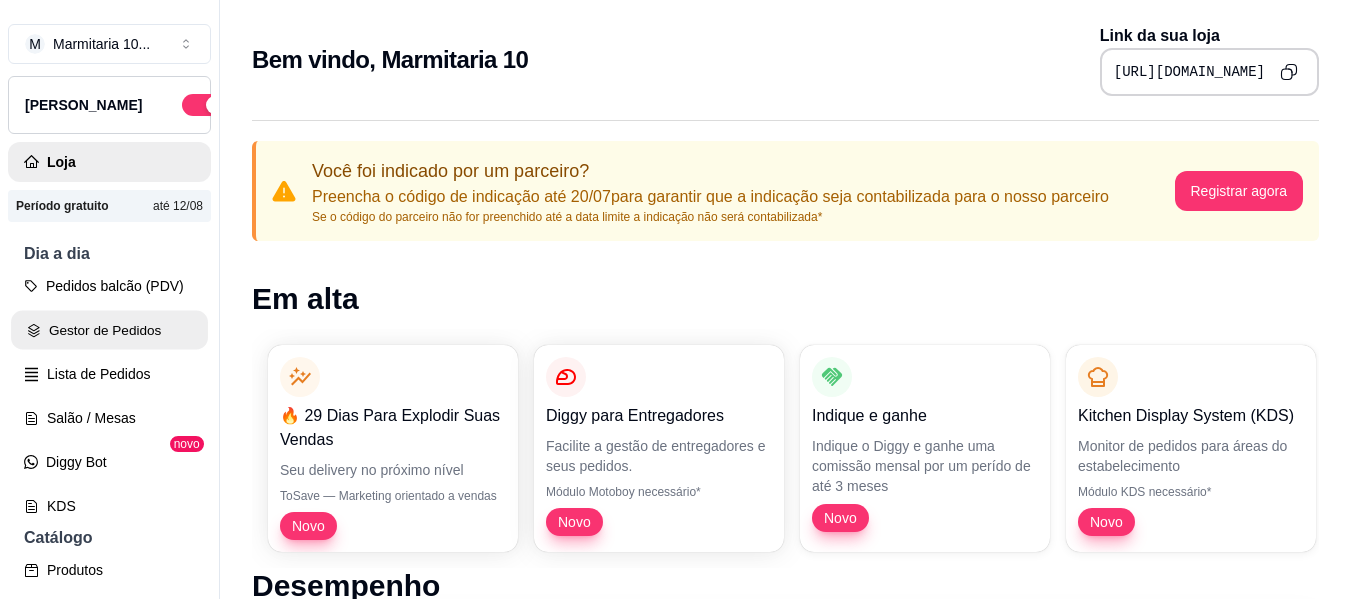 click on "Gestor de Pedidos" at bounding box center (109, 330) 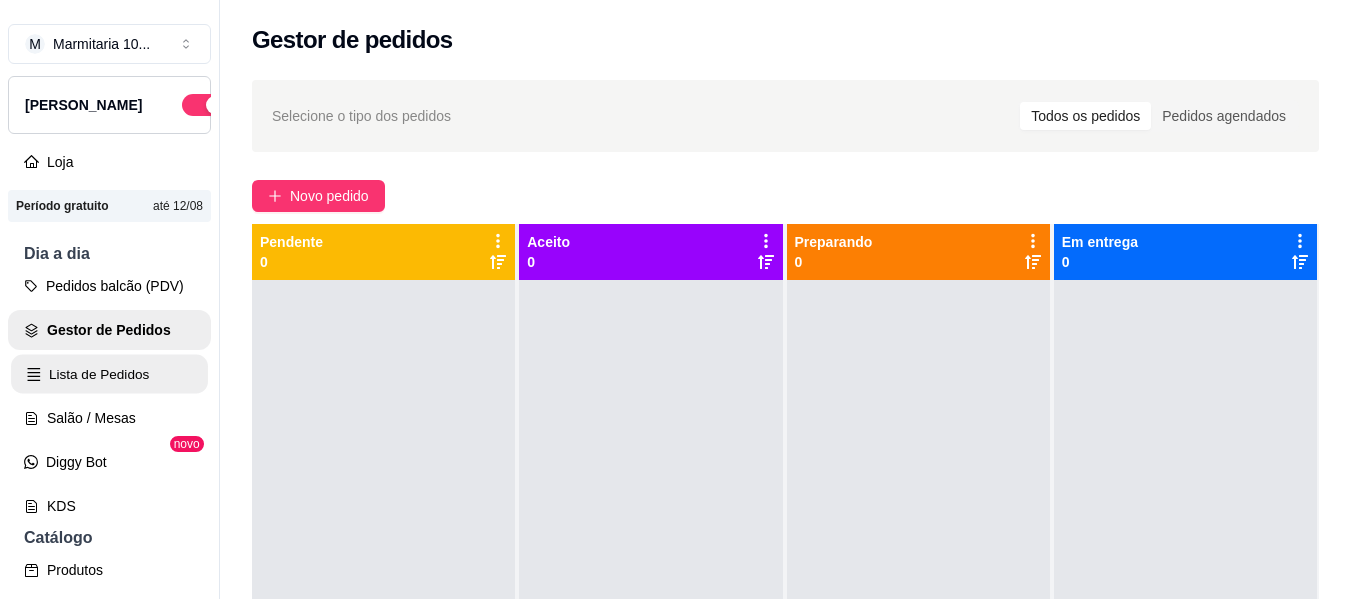 click on "Lista de Pedidos" at bounding box center (109, 374) 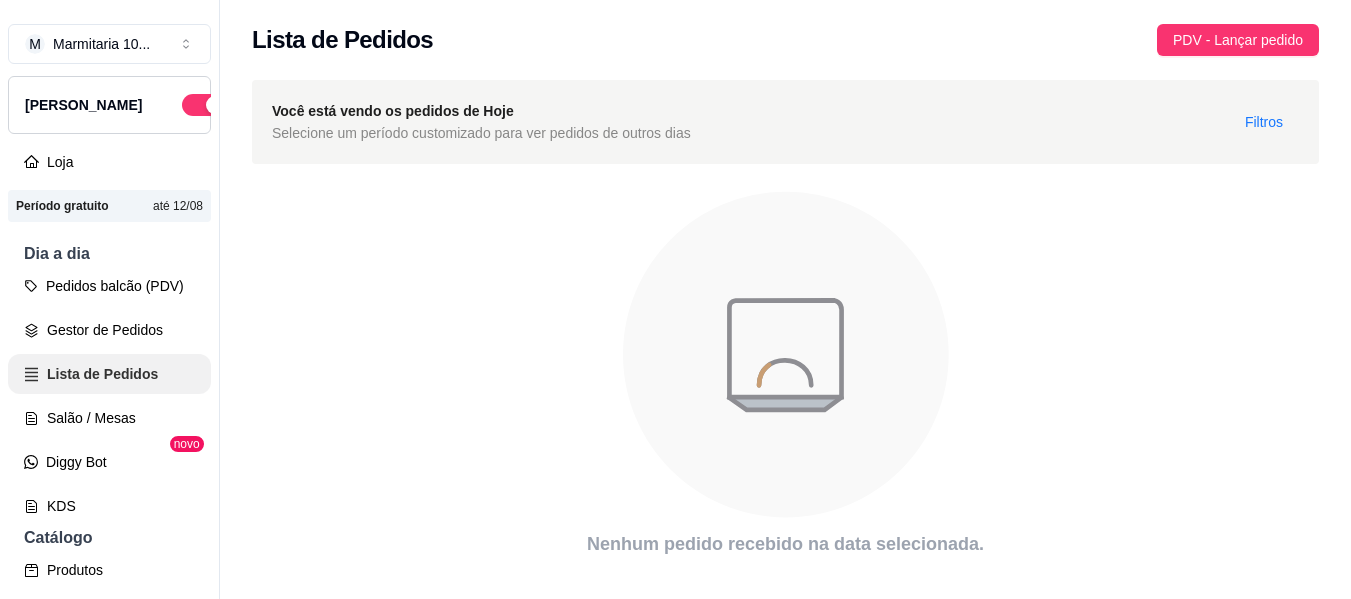 click on "Lista de Pedidos" at bounding box center (109, 374) 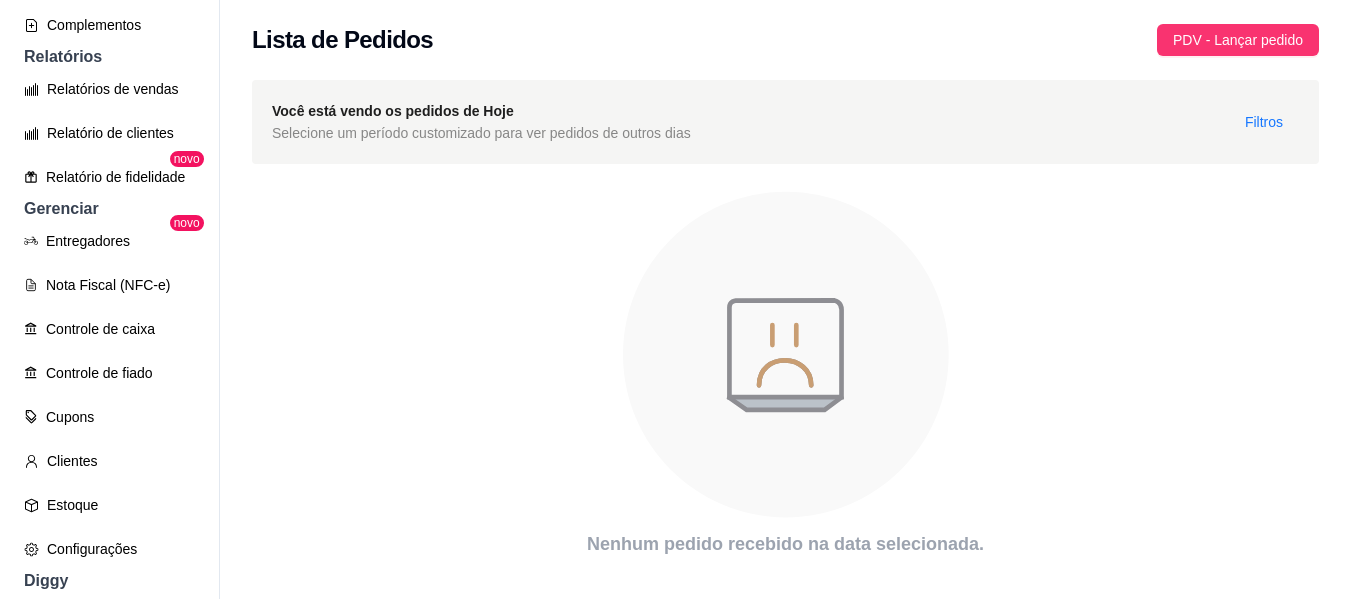 scroll, scrollTop: 771, scrollLeft: 0, axis: vertical 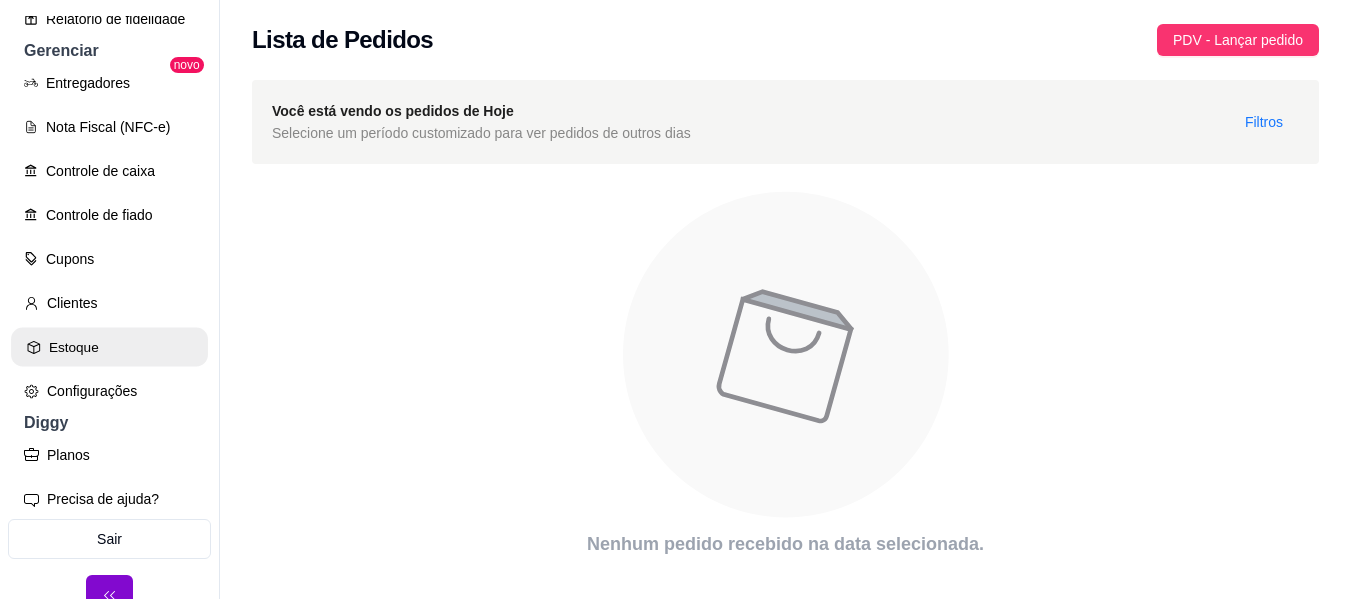 click on "Estoque" at bounding box center [109, 347] 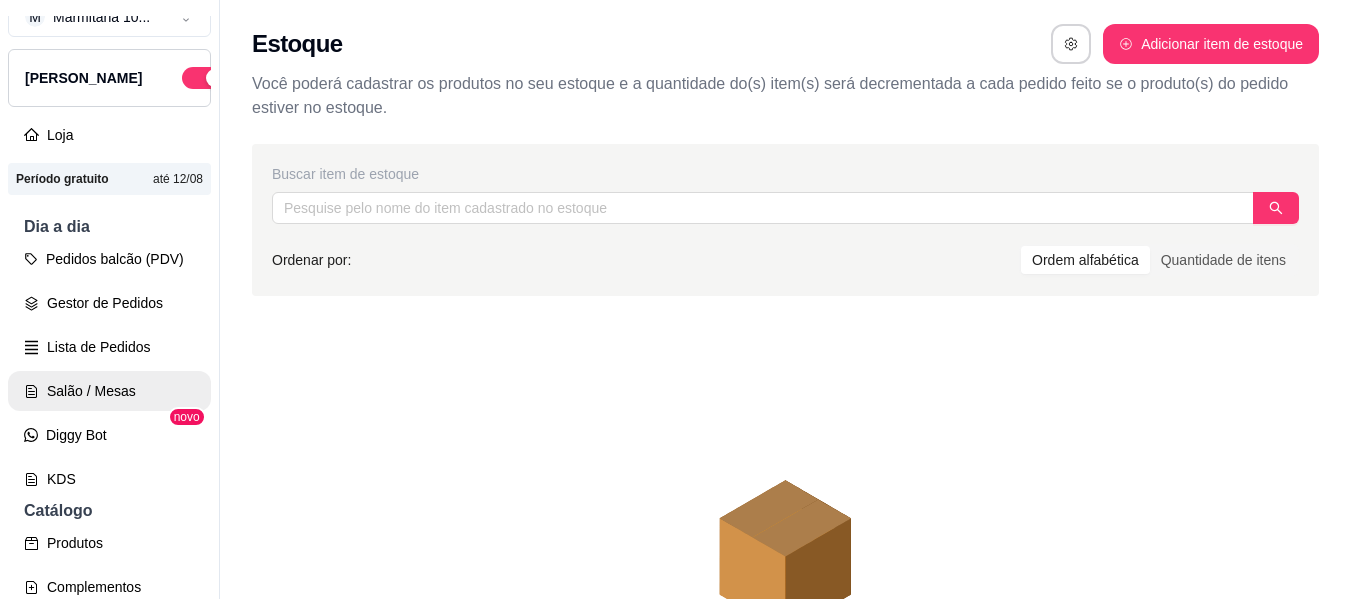 scroll, scrollTop: 0, scrollLeft: 0, axis: both 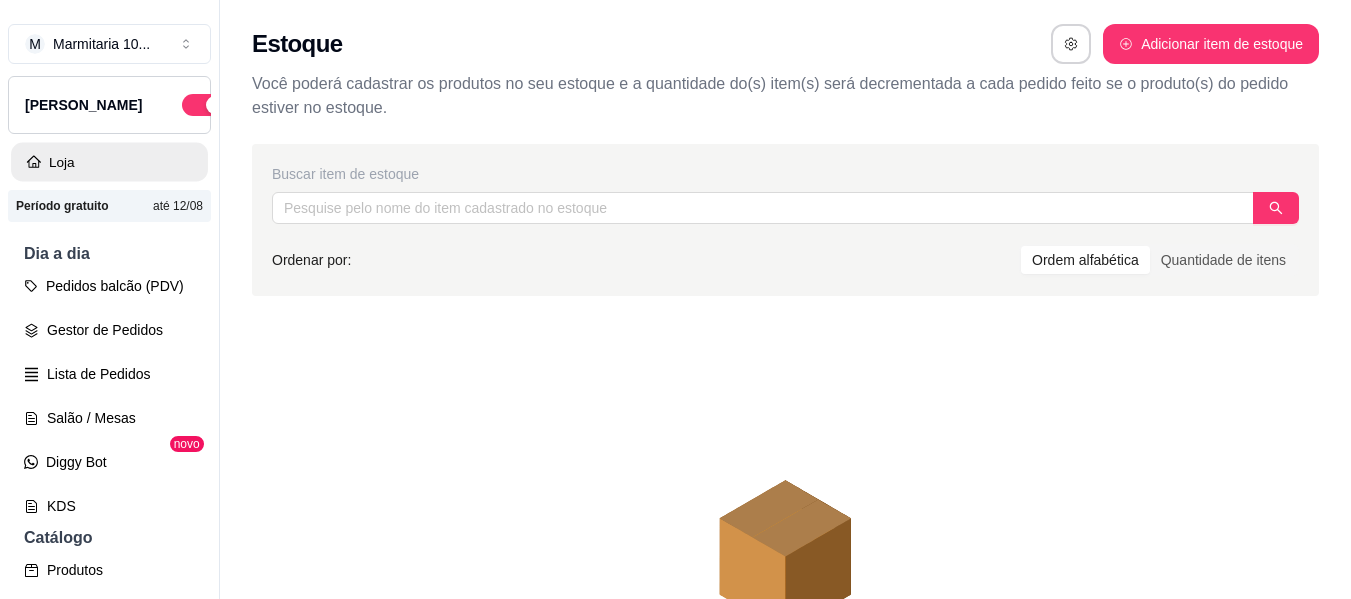 click on "Loja" at bounding box center (109, 162) 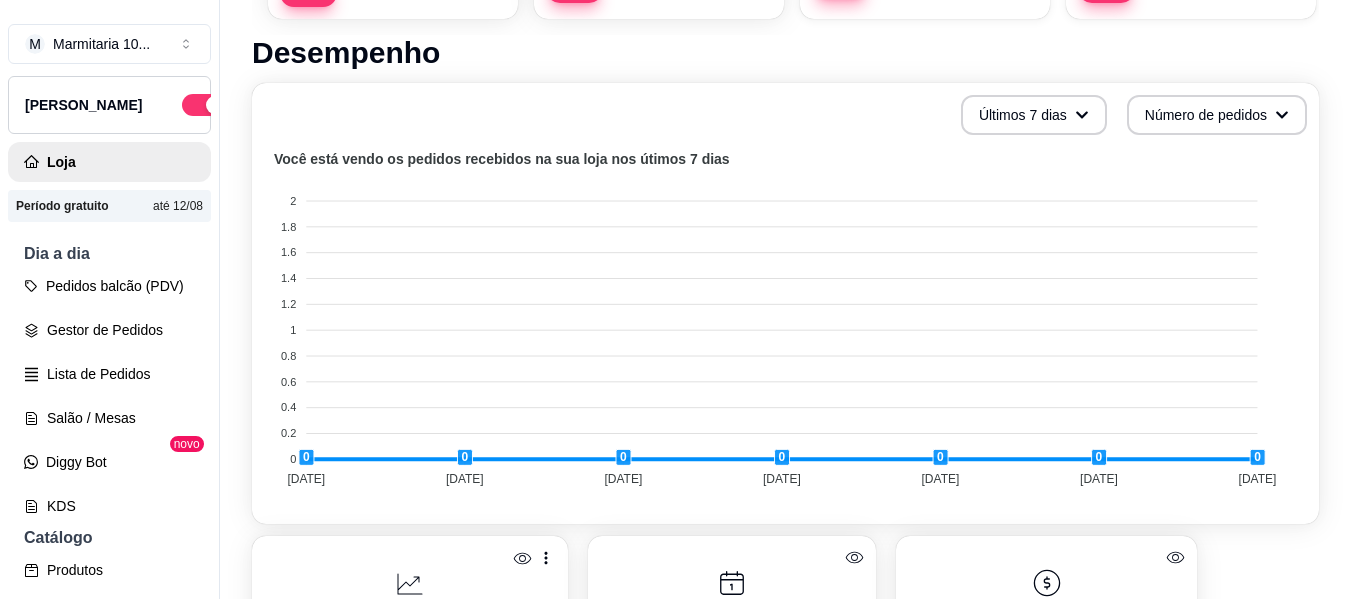 scroll, scrollTop: 0, scrollLeft: 0, axis: both 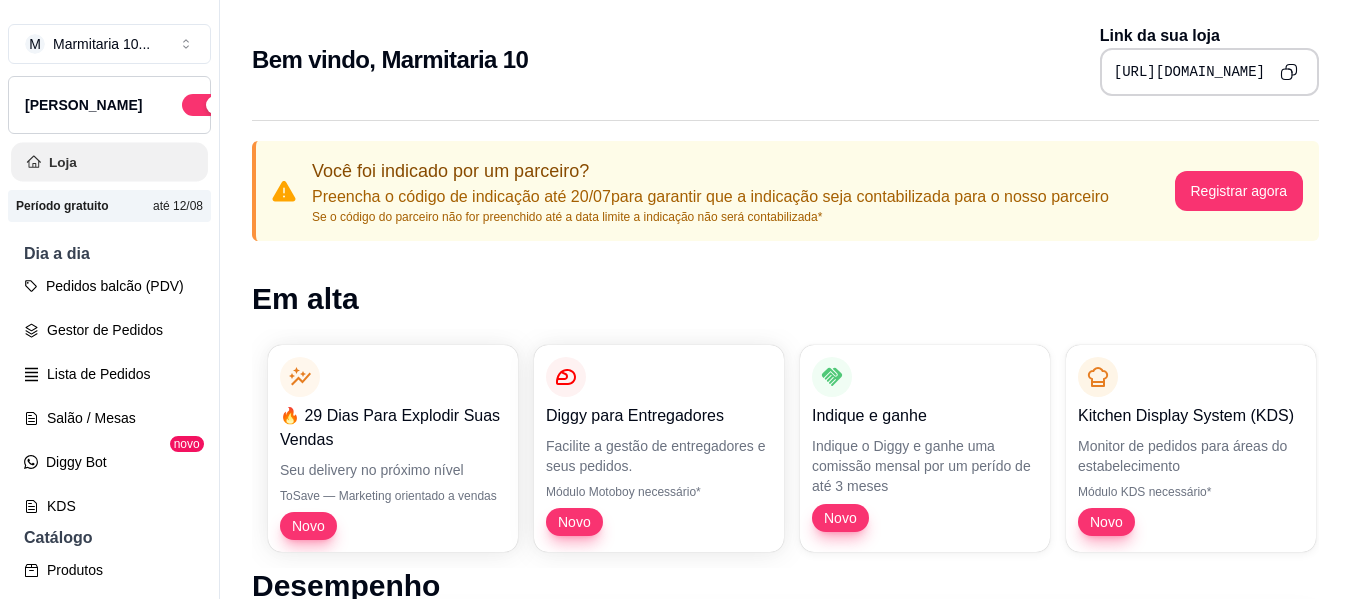 click on "Loja" at bounding box center (109, 162) 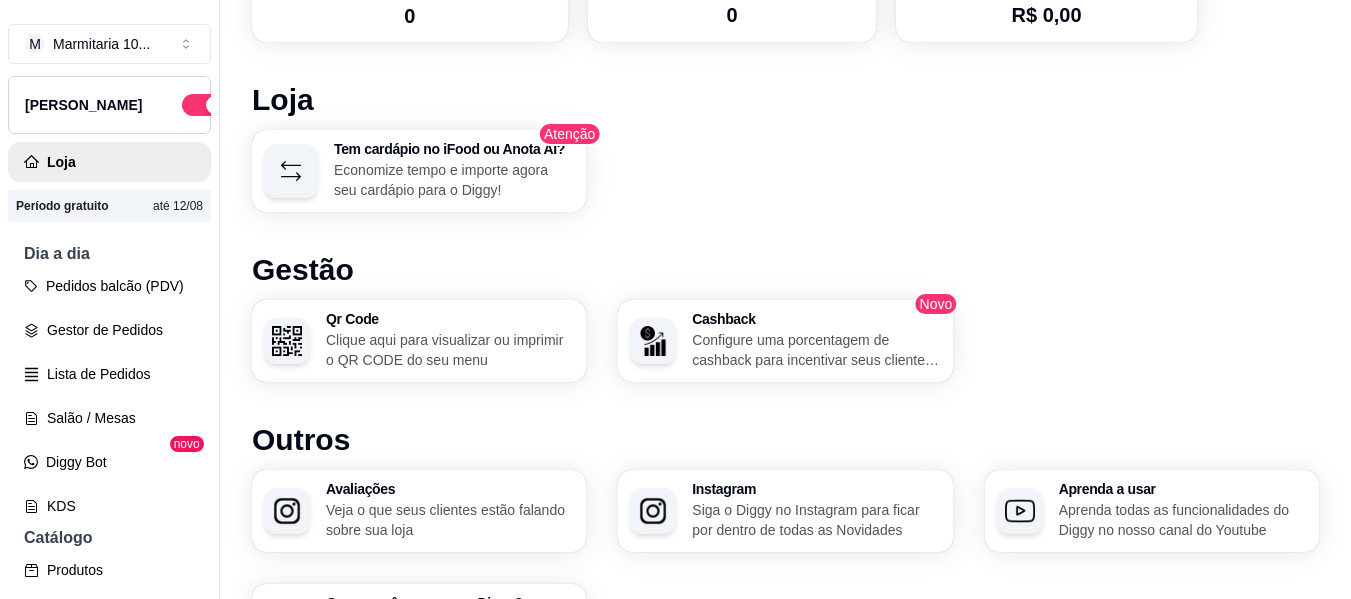 scroll, scrollTop: 1320, scrollLeft: 0, axis: vertical 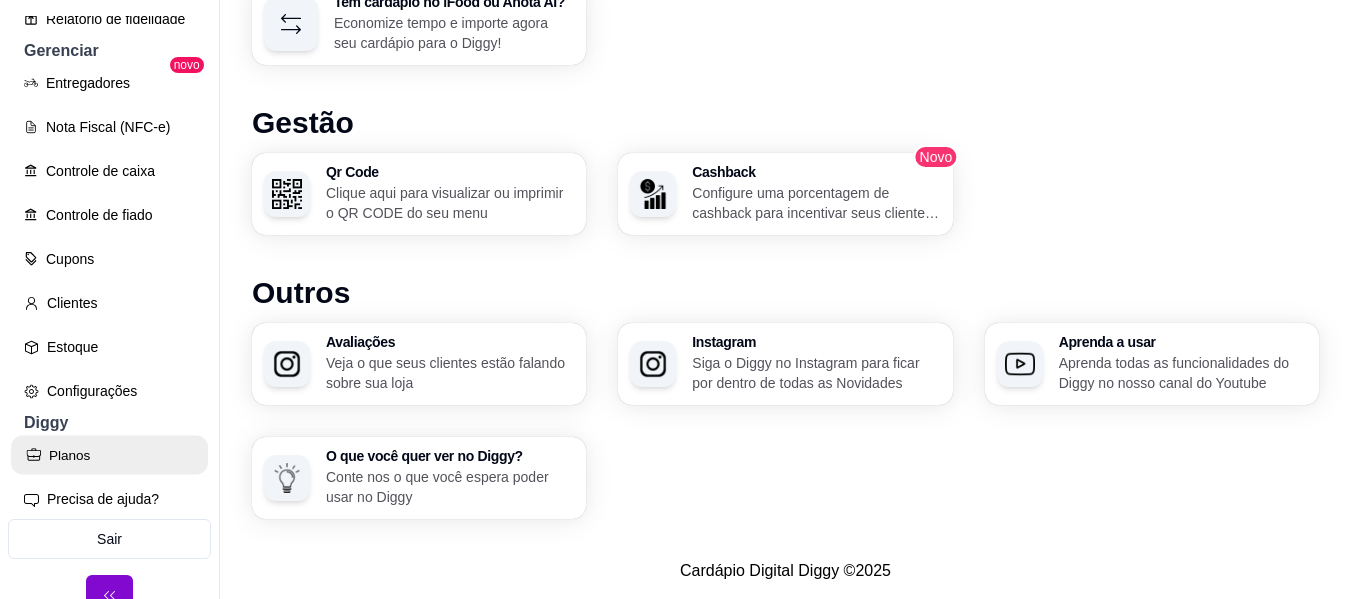click on "Planos" at bounding box center [109, 455] 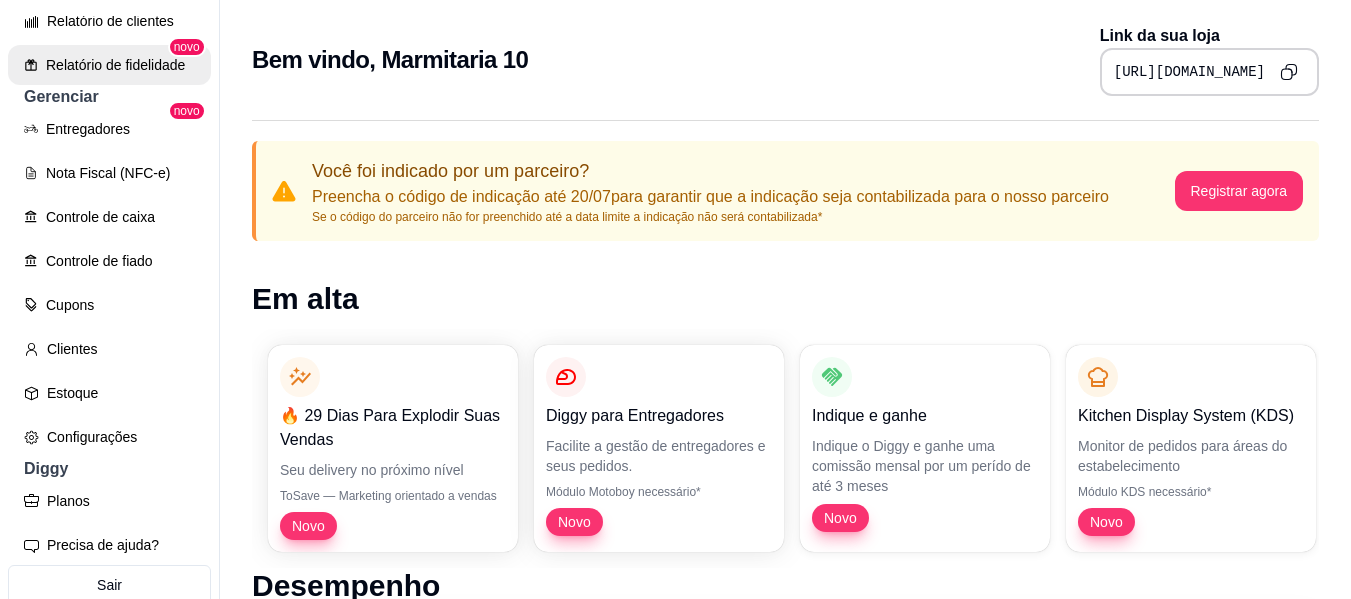 scroll, scrollTop: 771, scrollLeft: 0, axis: vertical 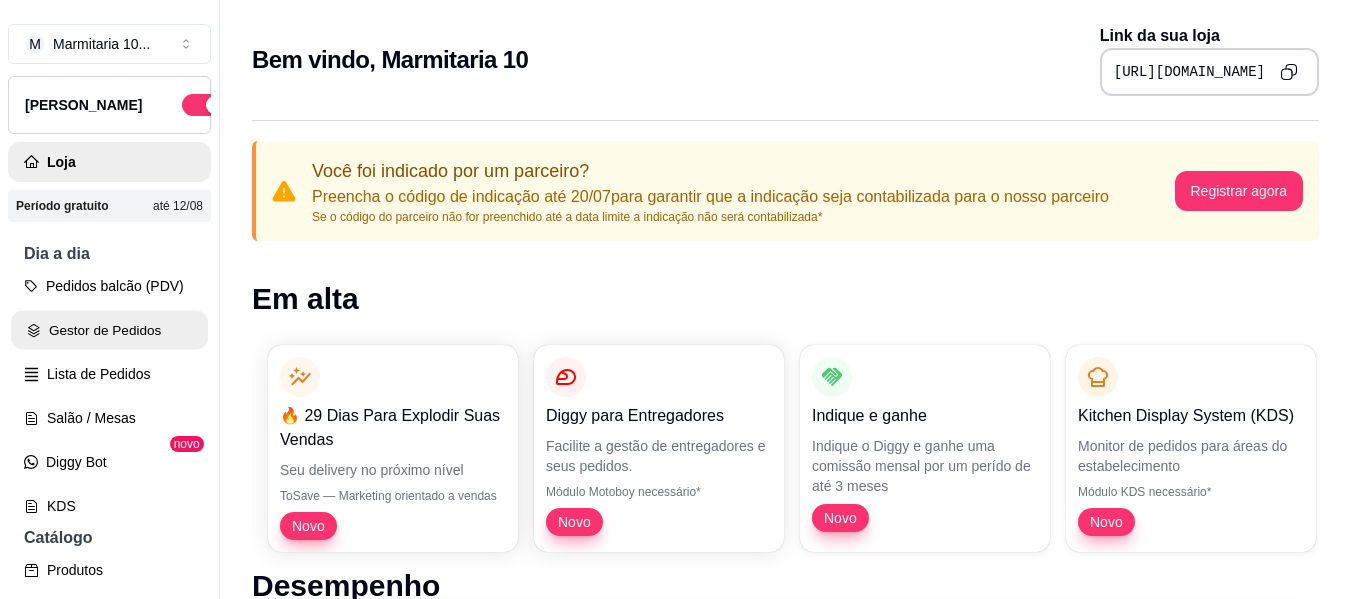 click on "Gestor de Pedidos" at bounding box center [109, 330] 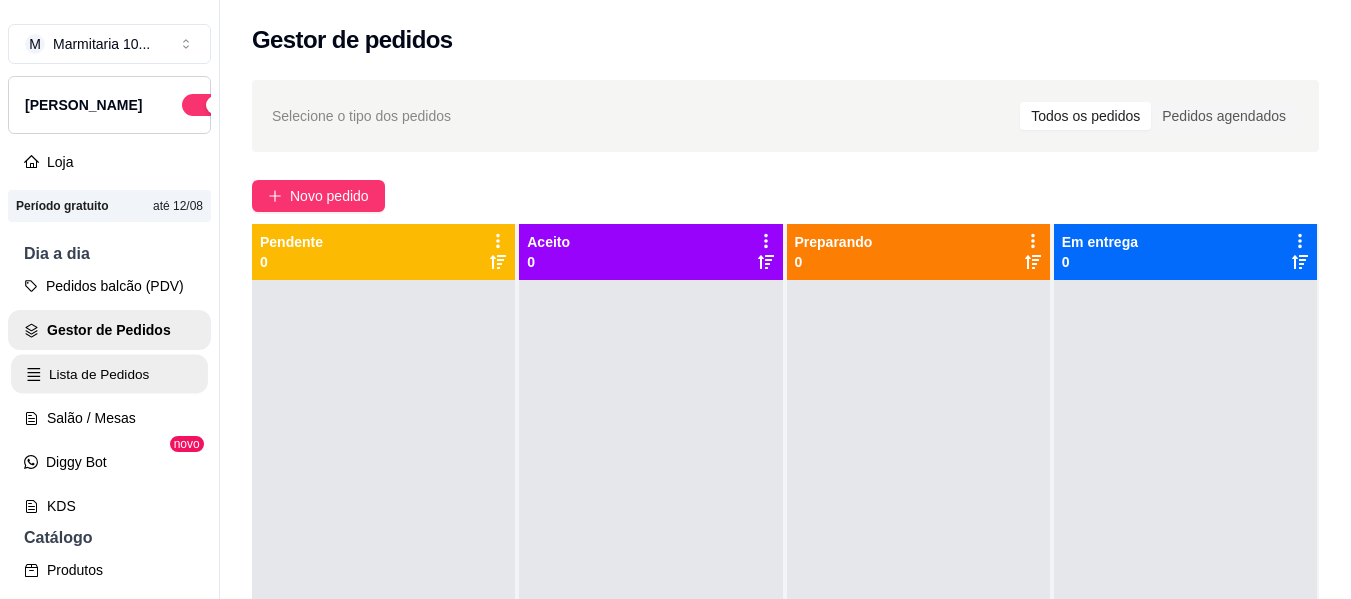 click on "Lista de Pedidos" at bounding box center (109, 374) 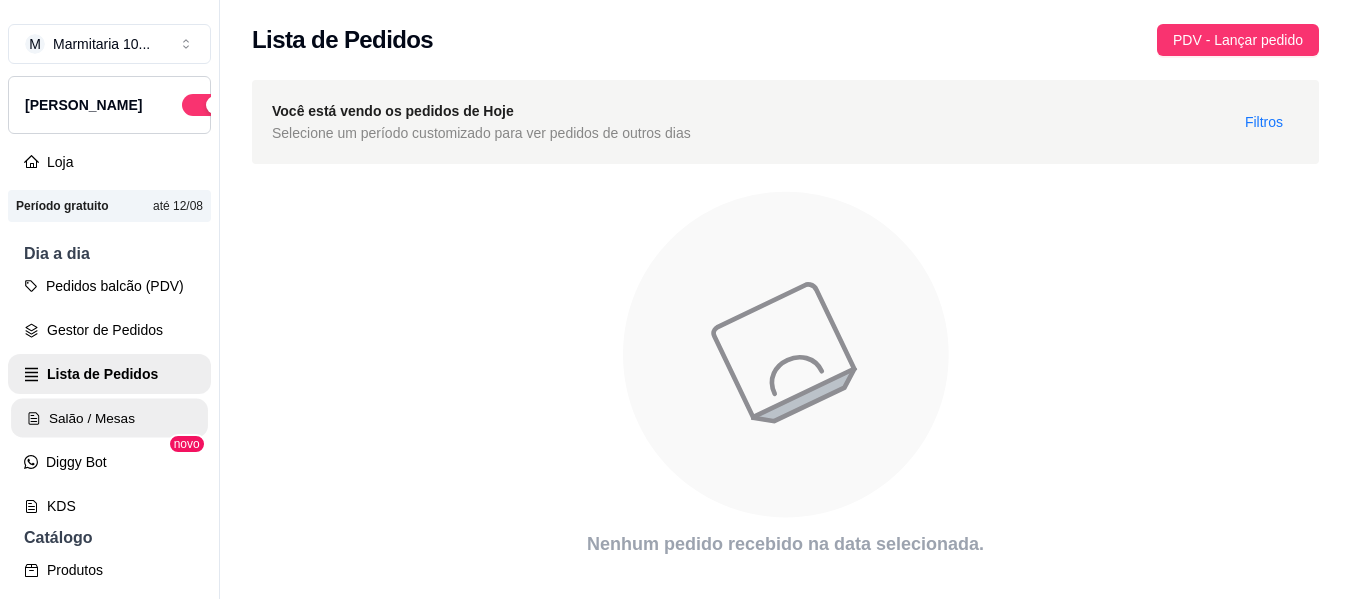 click on "Salão / Mesas" at bounding box center [109, 418] 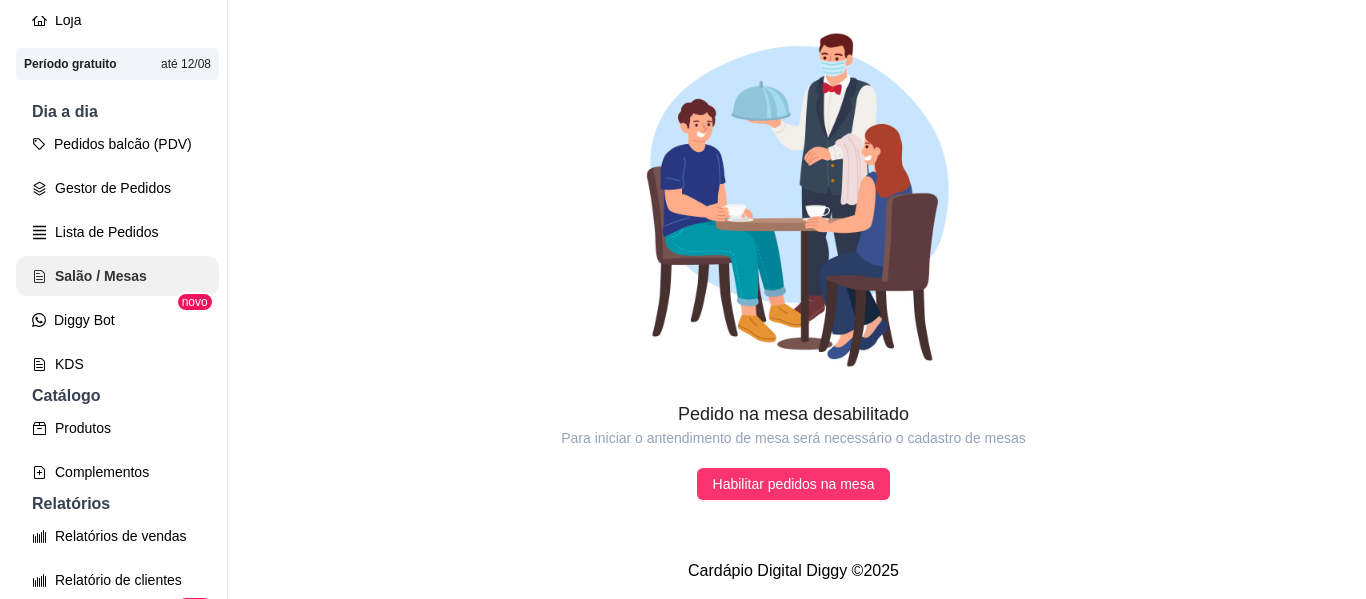 scroll, scrollTop: 144, scrollLeft: 0, axis: vertical 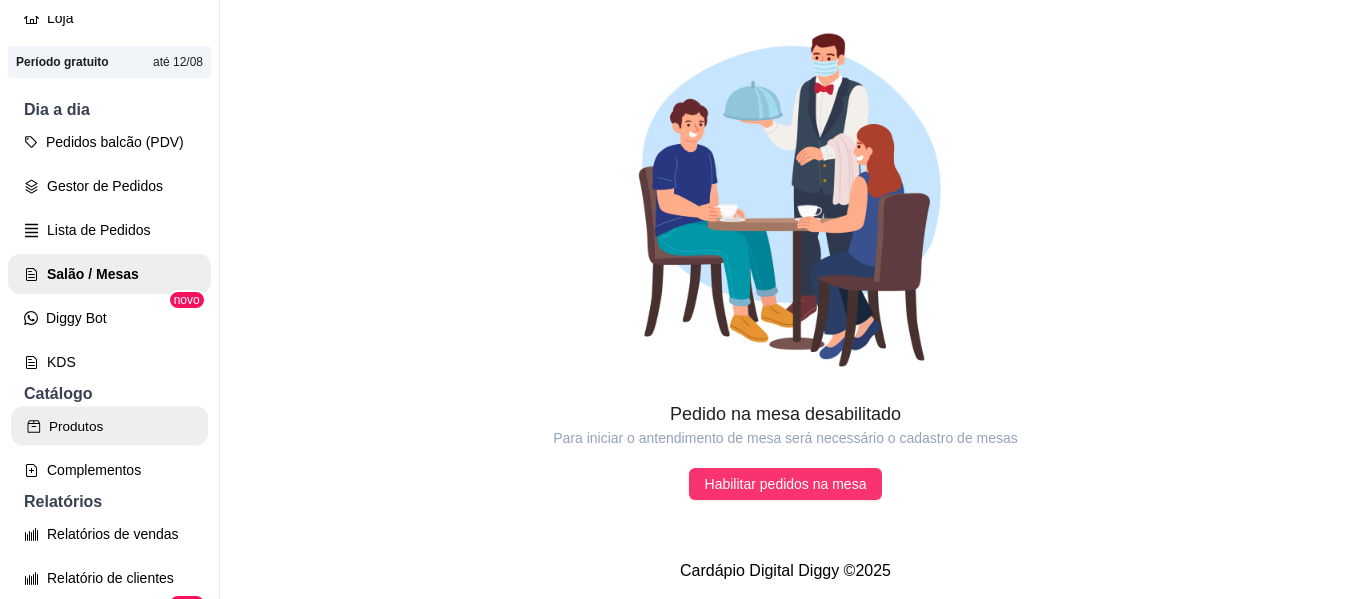 click on "Produtos" at bounding box center (109, 426) 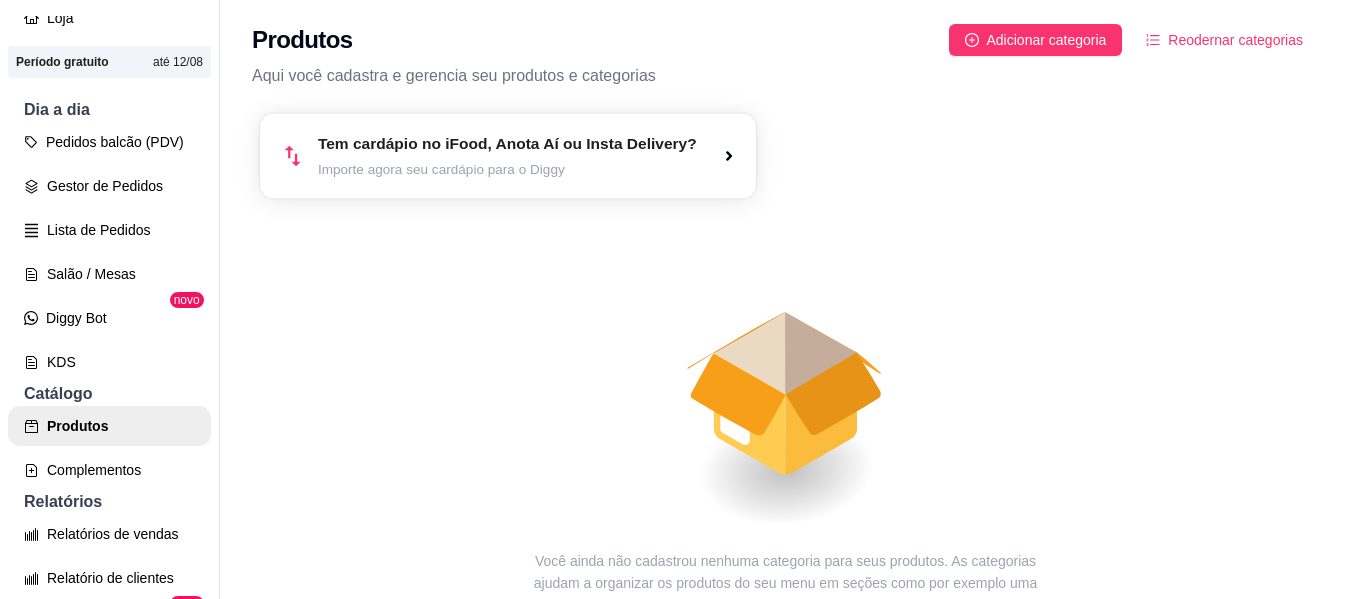 click on "Tem cardápio no iFood, Anota Aí ou Insta Delivery? Importe agora seu cardápio para o Diggy" at bounding box center [508, 155] 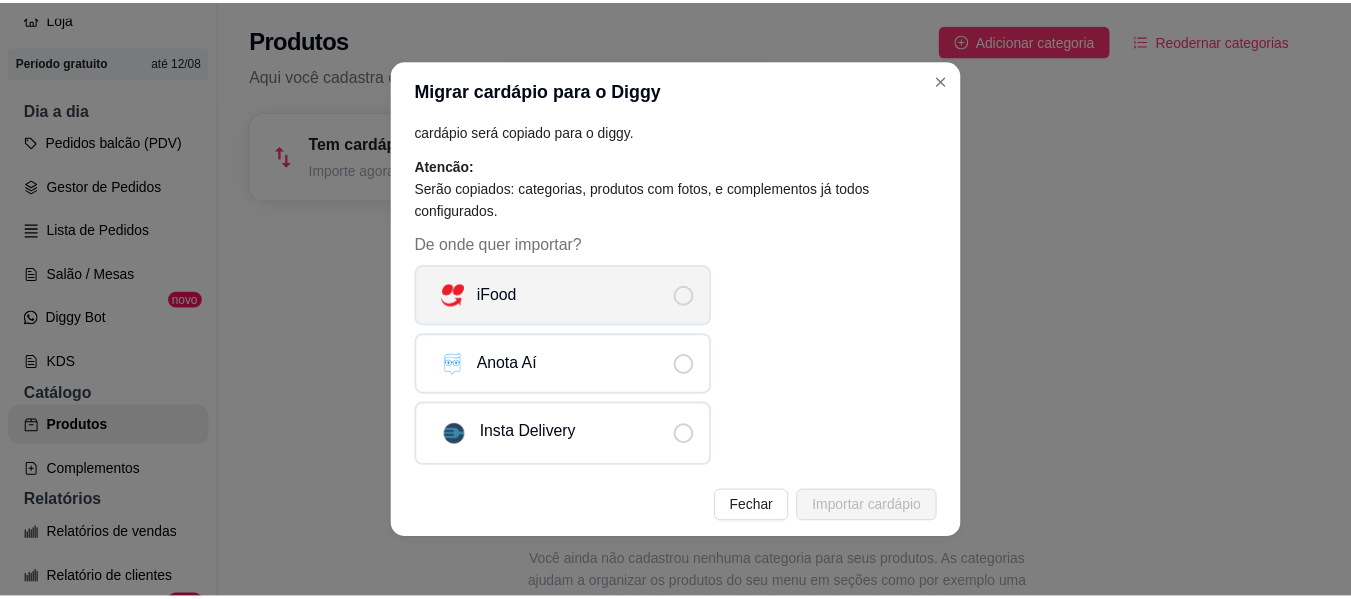 scroll, scrollTop: 0, scrollLeft: 0, axis: both 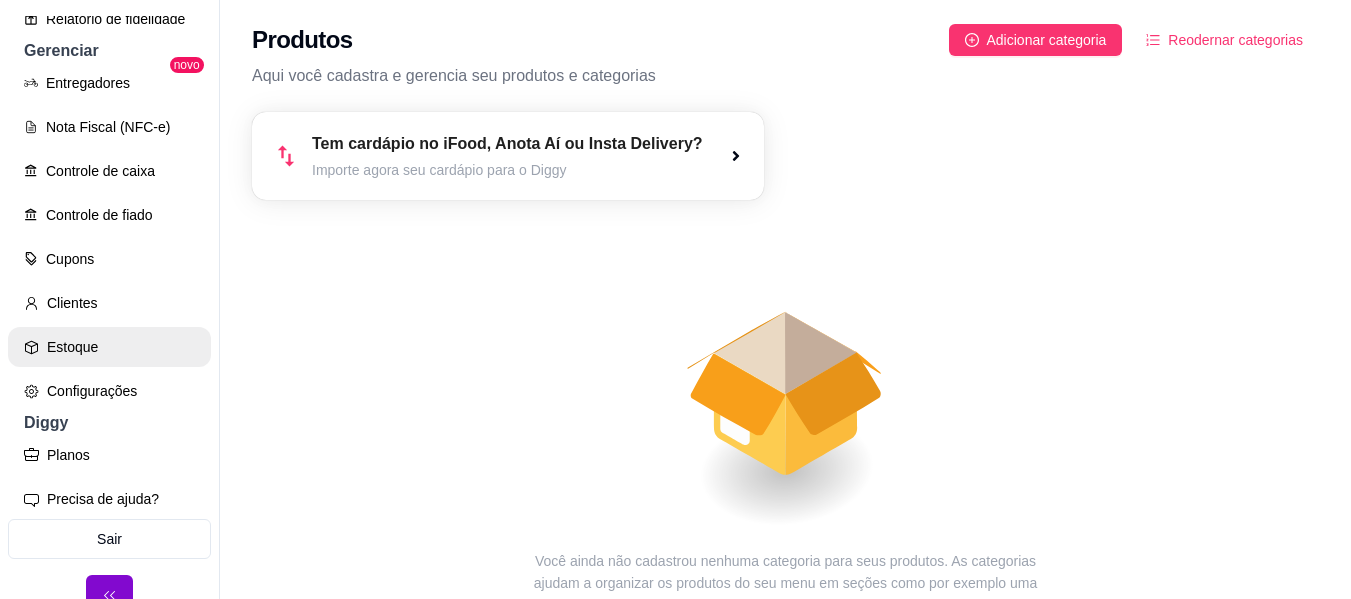 click on "Estoque" at bounding box center [109, 347] 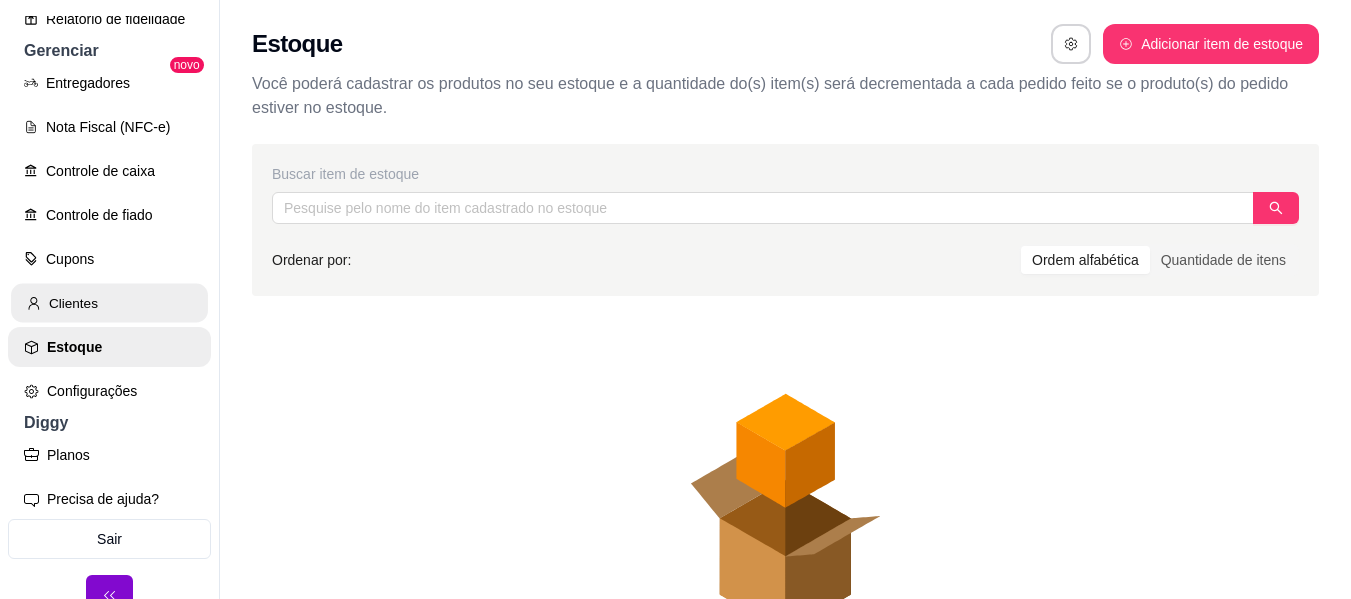 click on "Clientes" at bounding box center (109, 303) 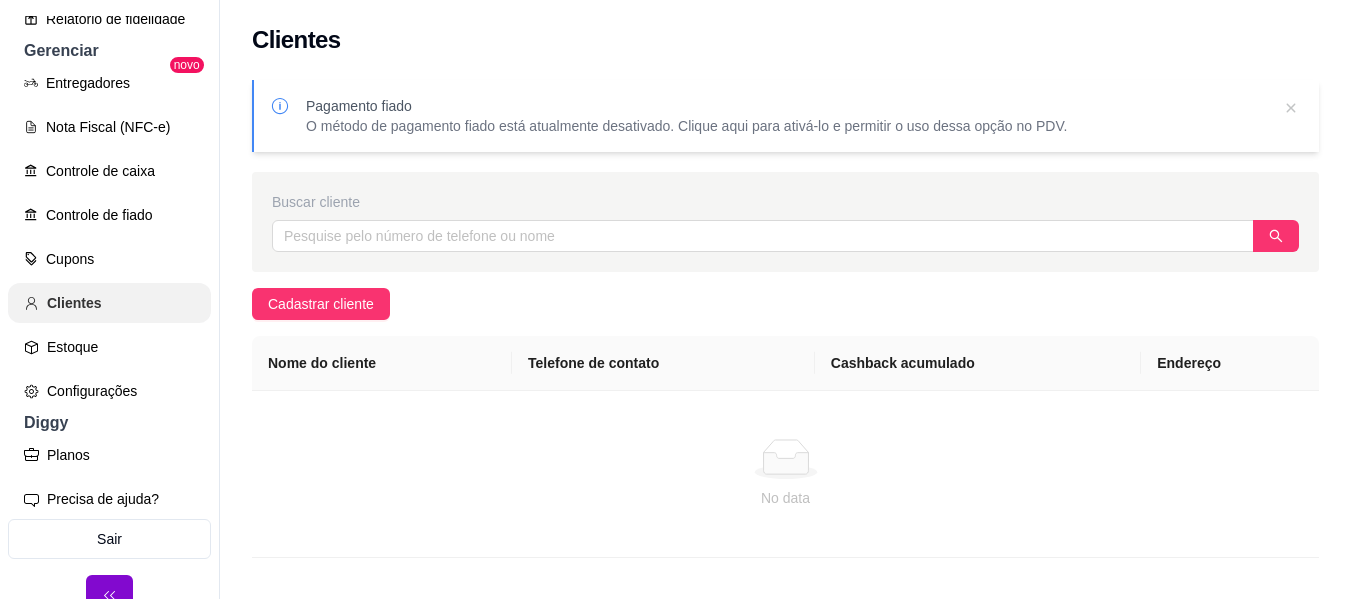 scroll, scrollTop: 0, scrollLeft: 0, axis: both 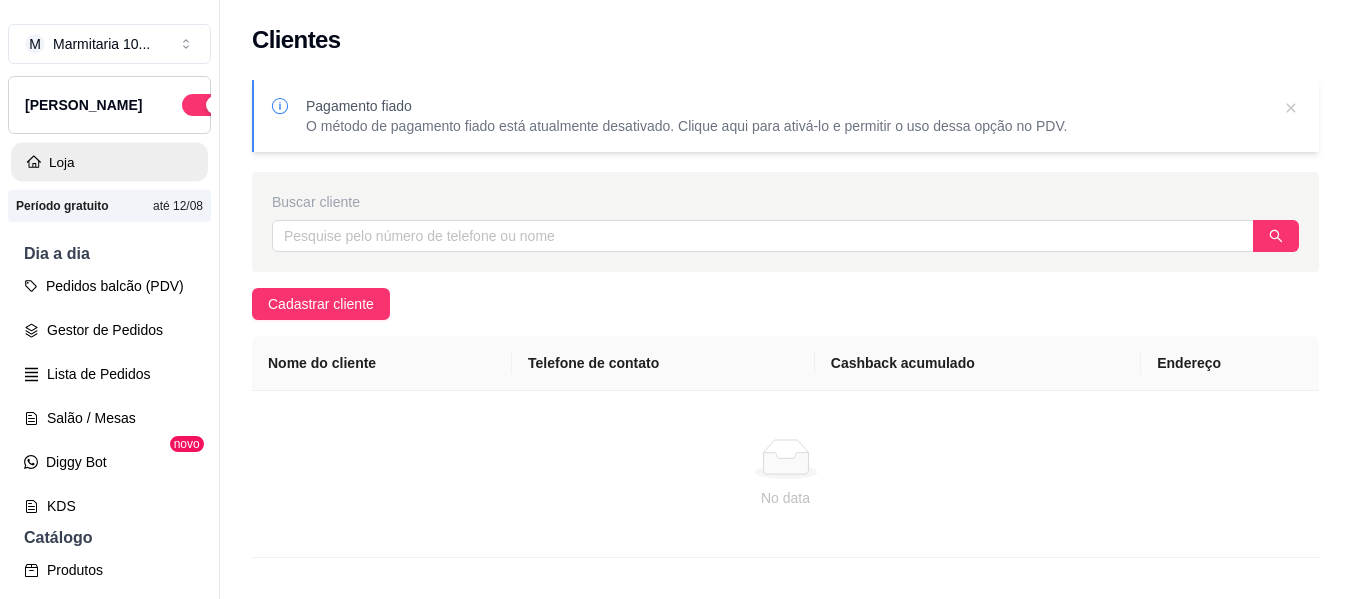 click on "Loja" at bounding box center [109, 162] 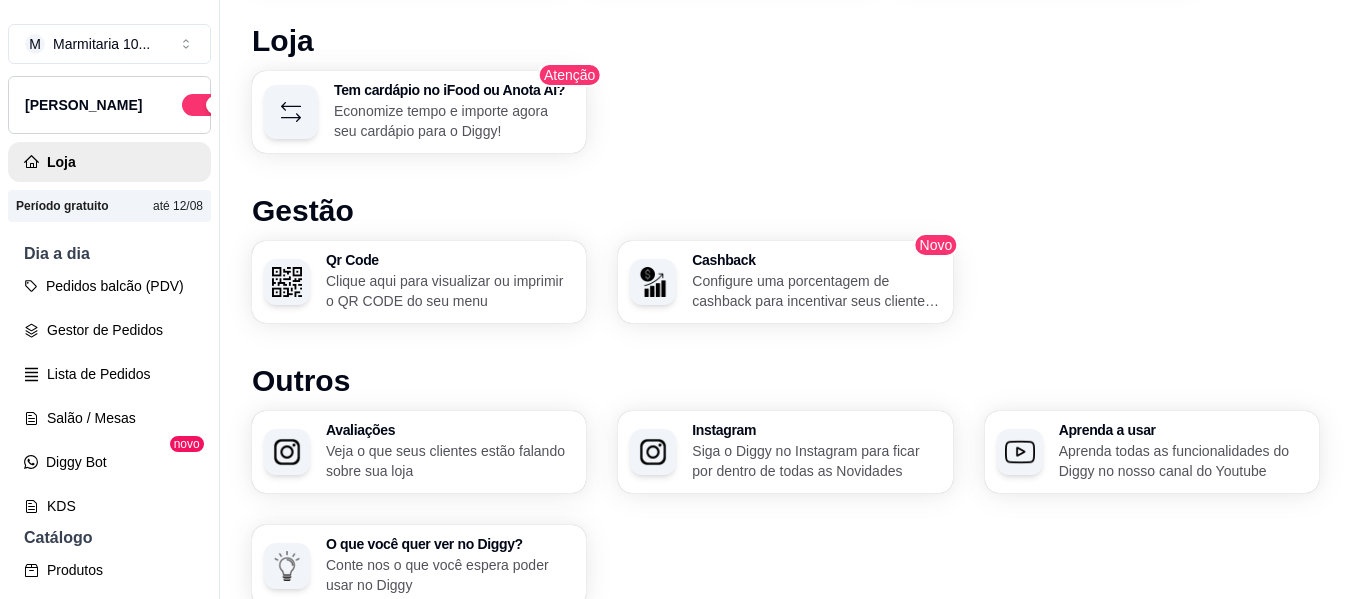 scroll, scrollTop: 1320, scrollLeft: 0, axis: vertical 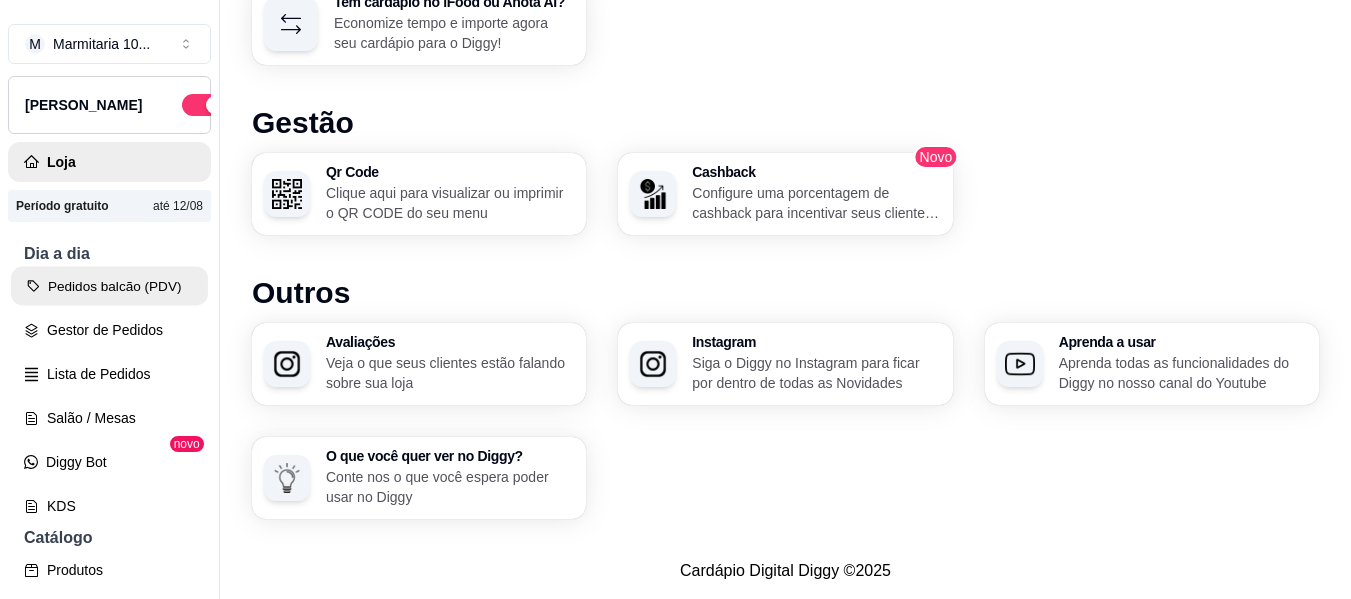 click on "Pedidos balcão (PDV)" at bounding box center [109, 286] 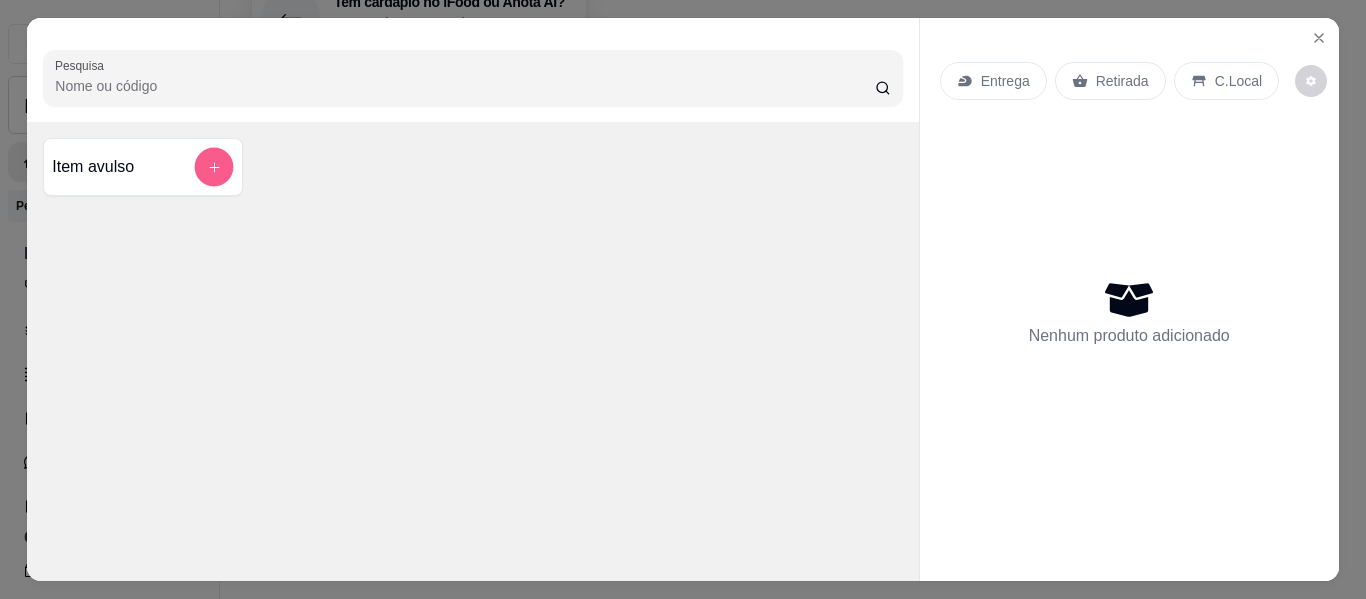 click 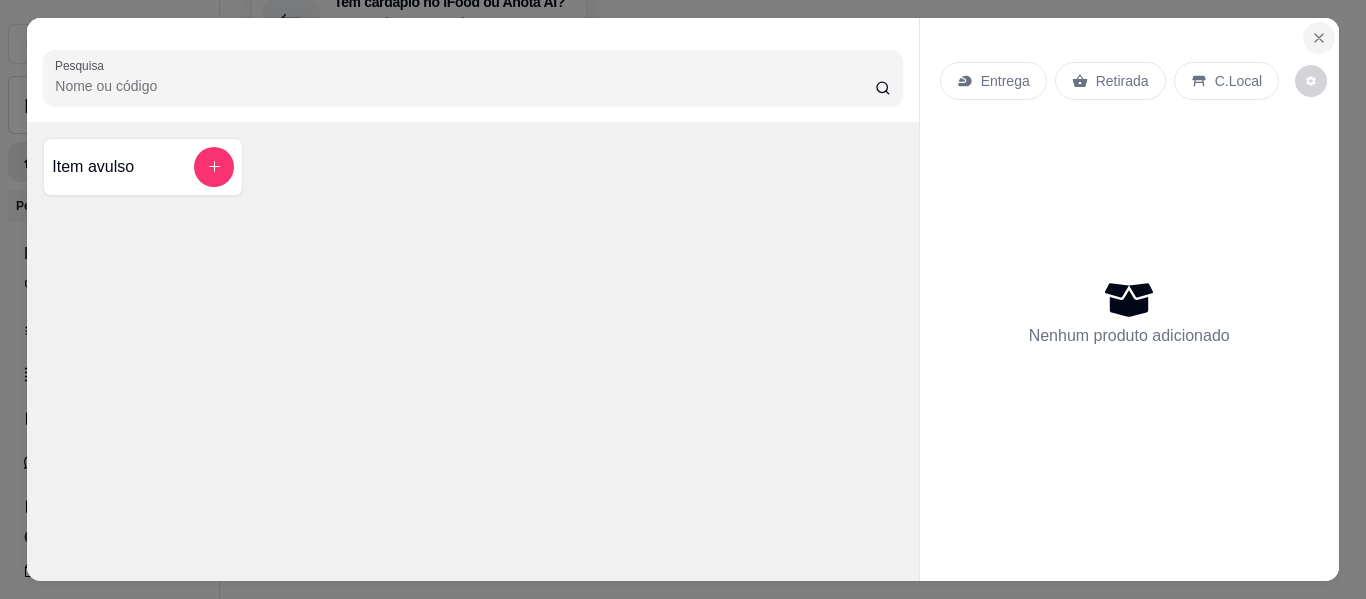 click 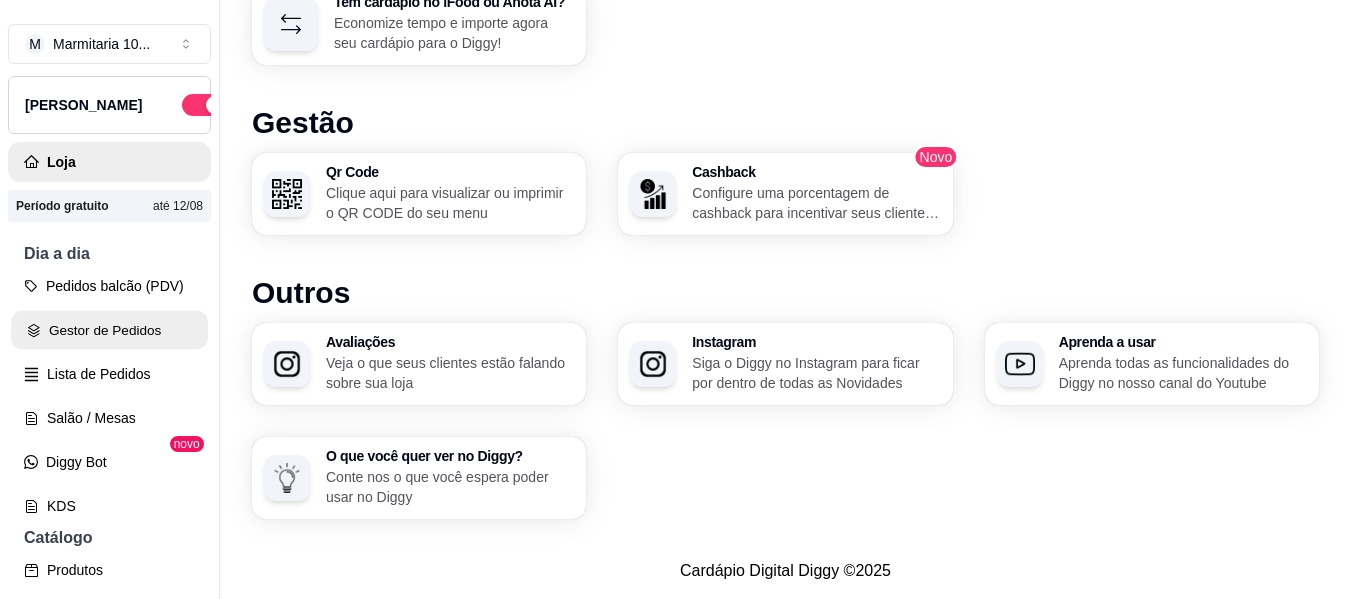 click on "Gestor de Pedidos" at bounding box center [109, 330] 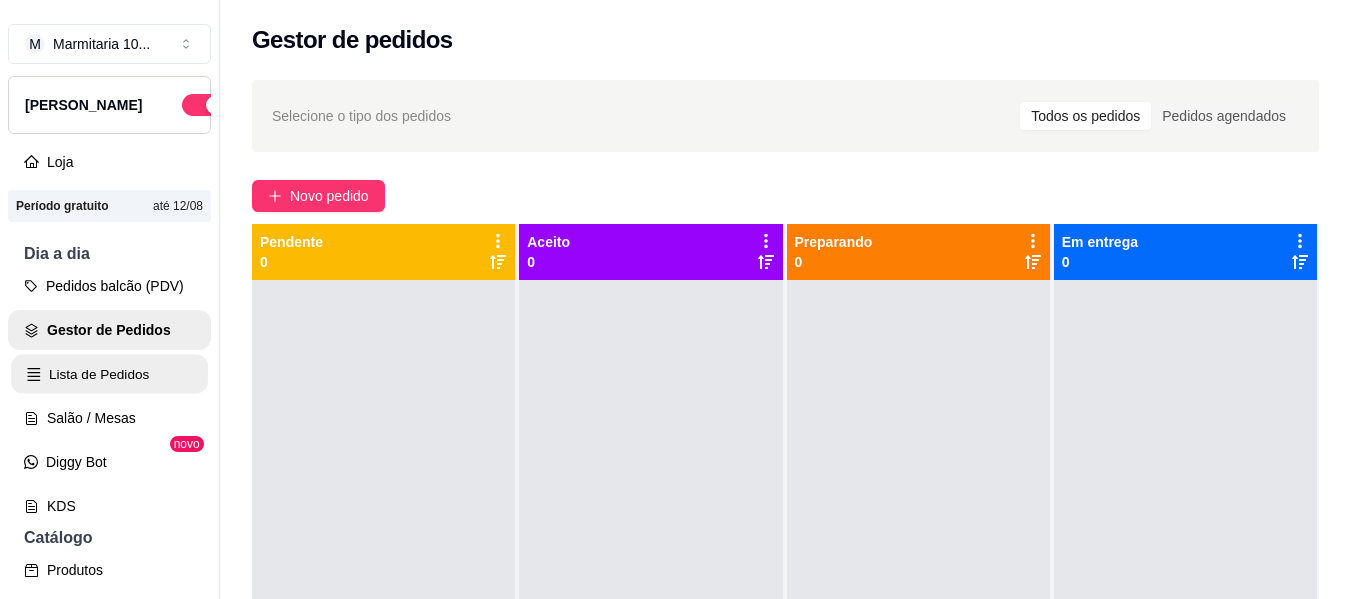 click on "Lista de Pedidos" at bounding box center [109, 374] 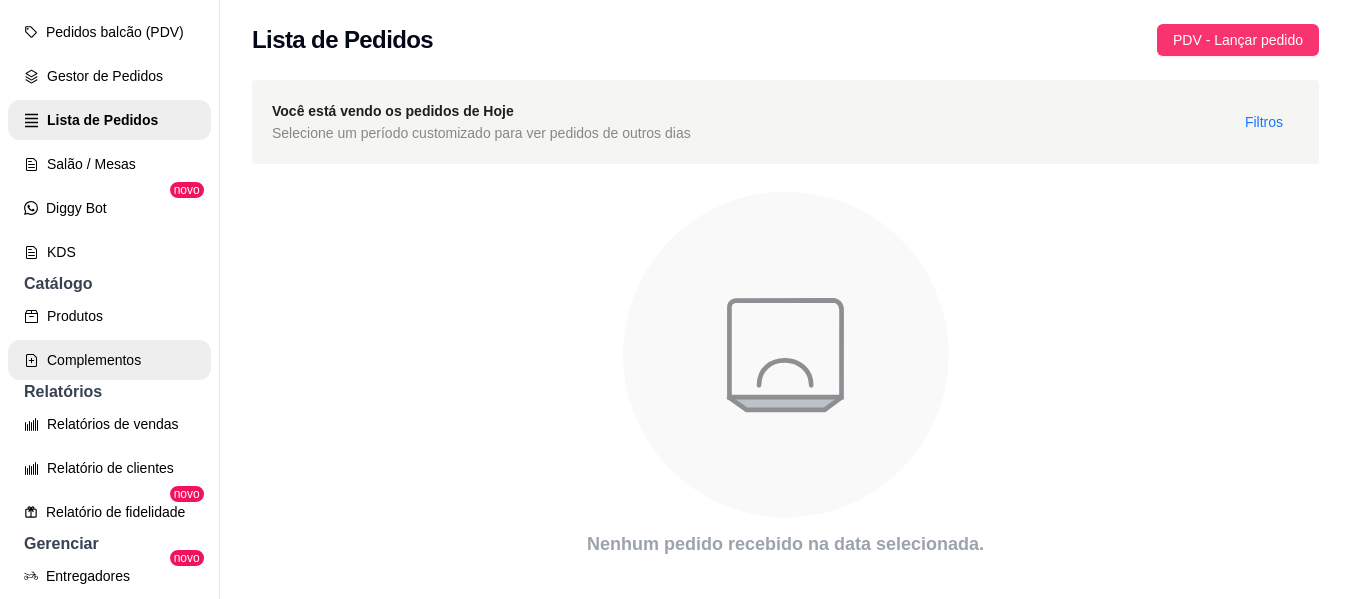 scroll, scrollTop: 279, scrollLeft: 0, axis: vertical 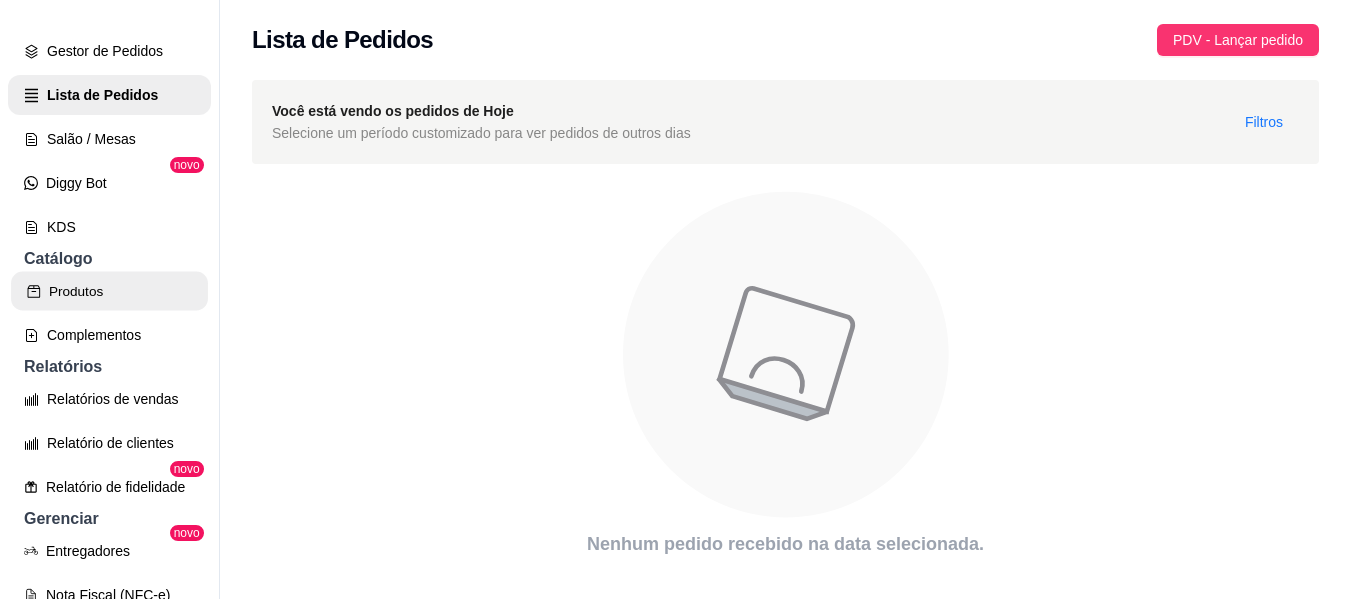 click on "Produtos" at bounding box center (109, 291) 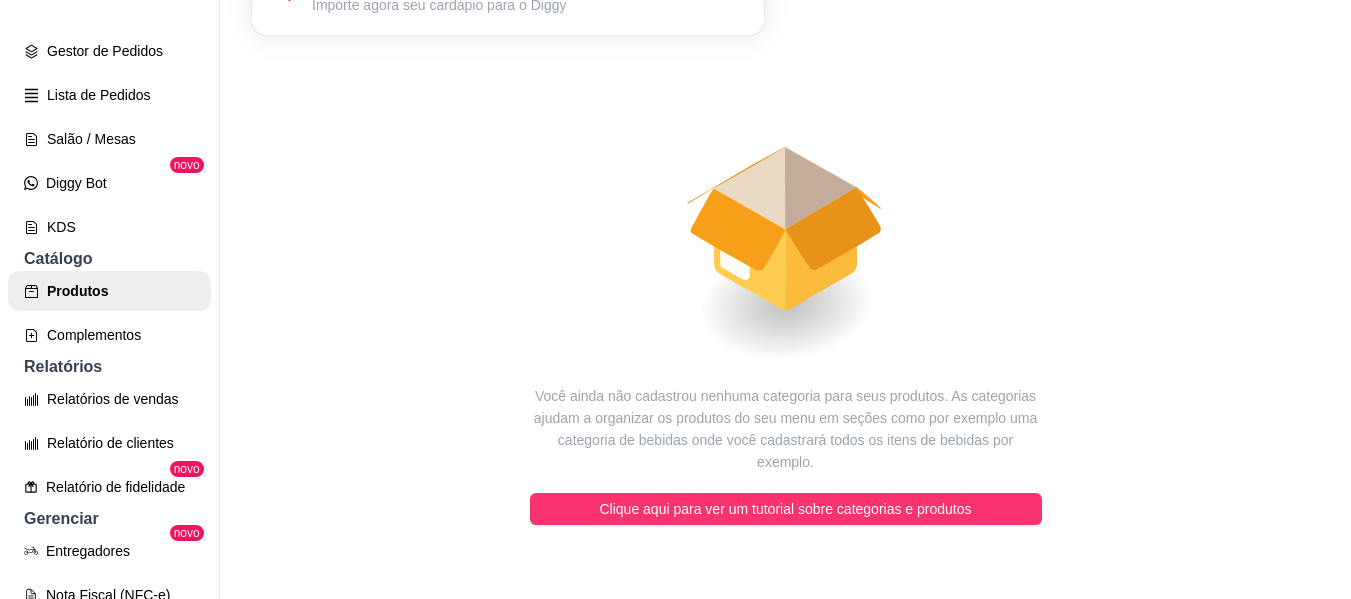 scroll, scrollTop: 196, scrollLeft: 0, axis: vertical 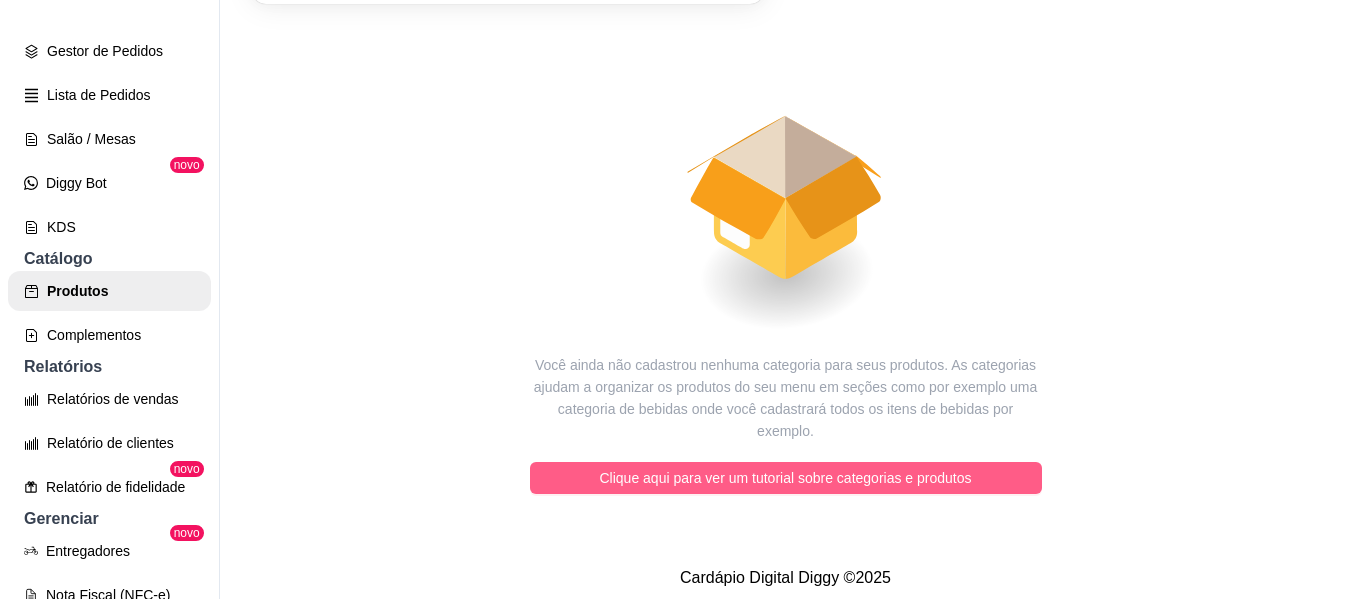click on "Clique aqui para ver um tutorial sobre categorias e produtos" at bounding box center (786, 478) 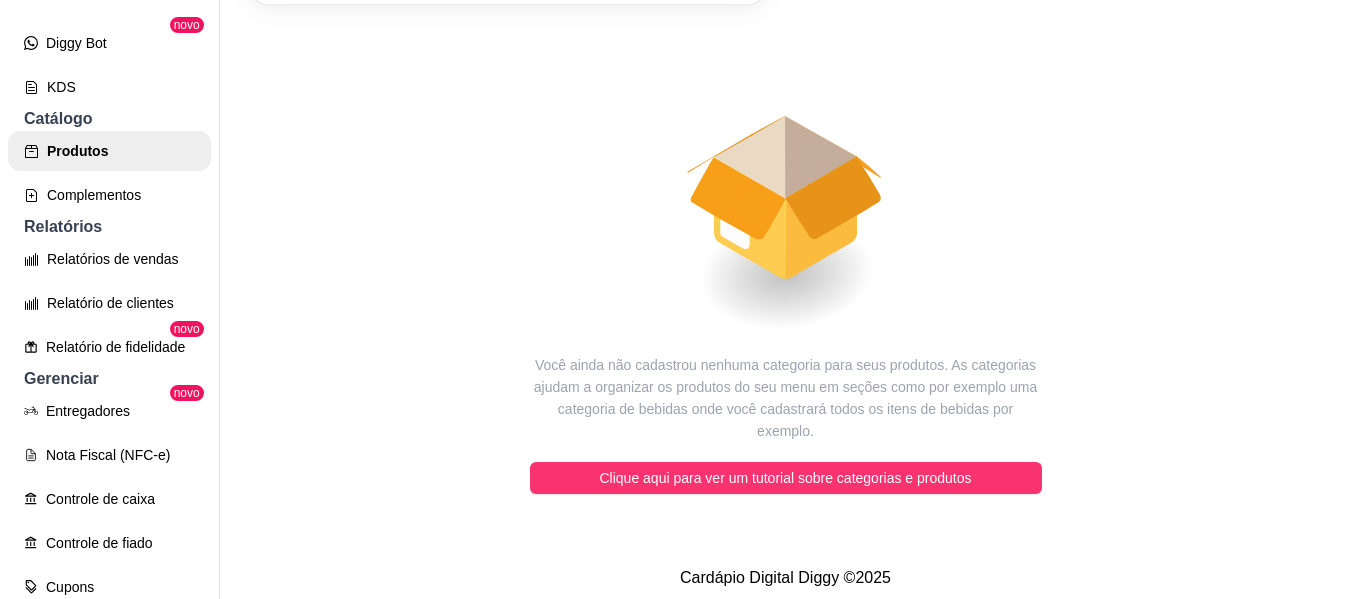 scroll, scrollTop: 420, scrollLeft: 0, axis: vertical 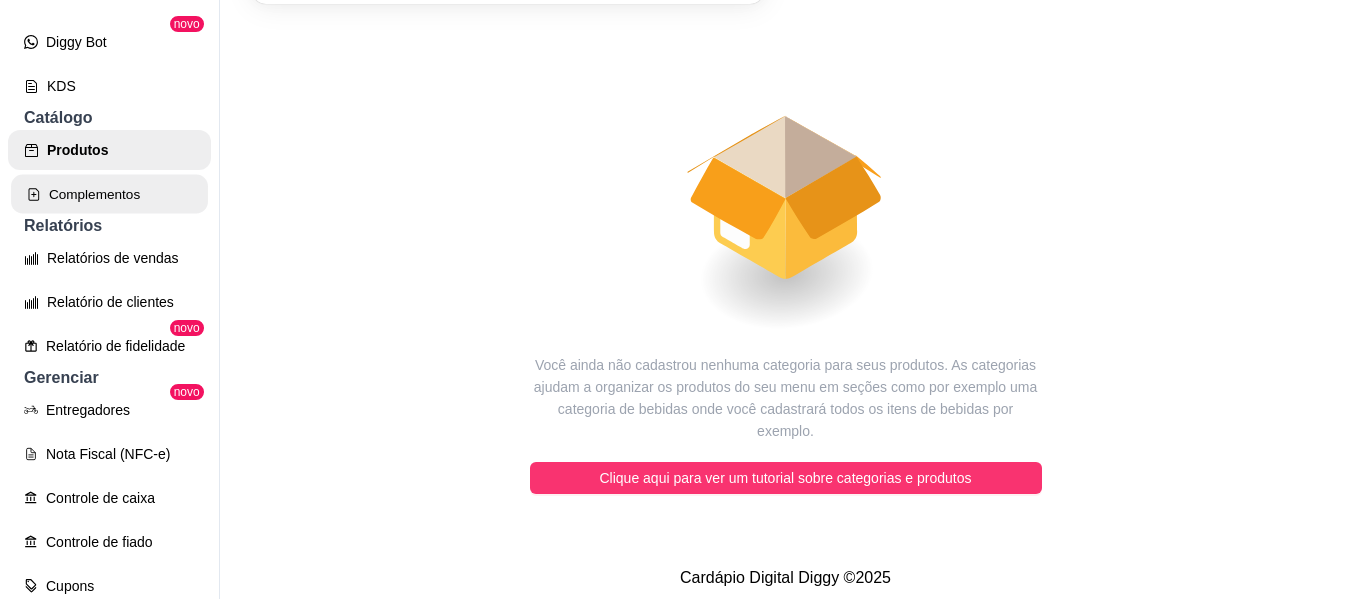 click on "Complementos" at bounding box center [109, 194] 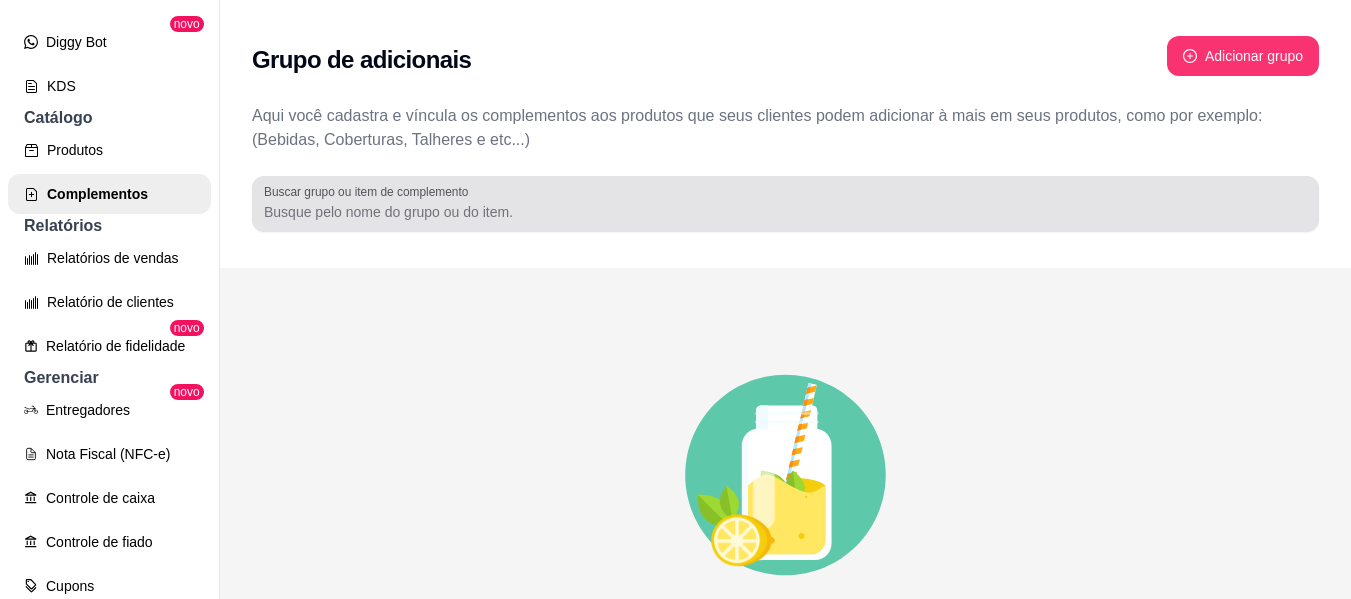 click on "Buscar grupo ou item de complemento" at bounding box center (369, 191) 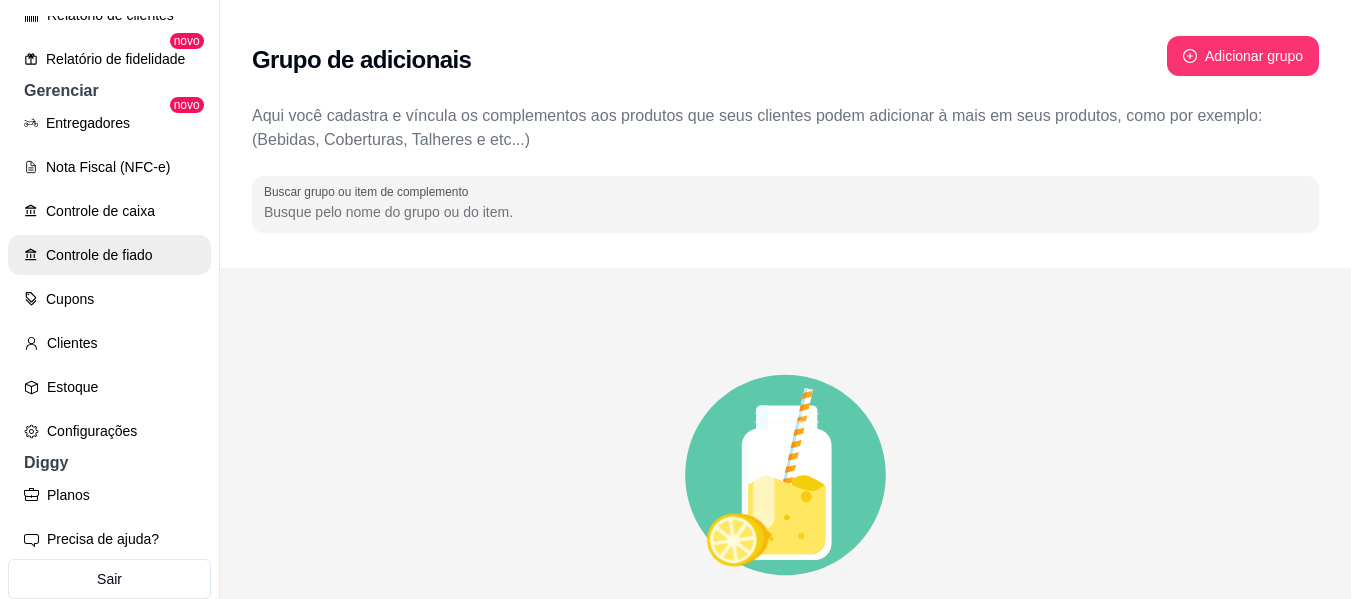 scroll, scrollTop: 710, scrollLeft: 0, axis: vertical 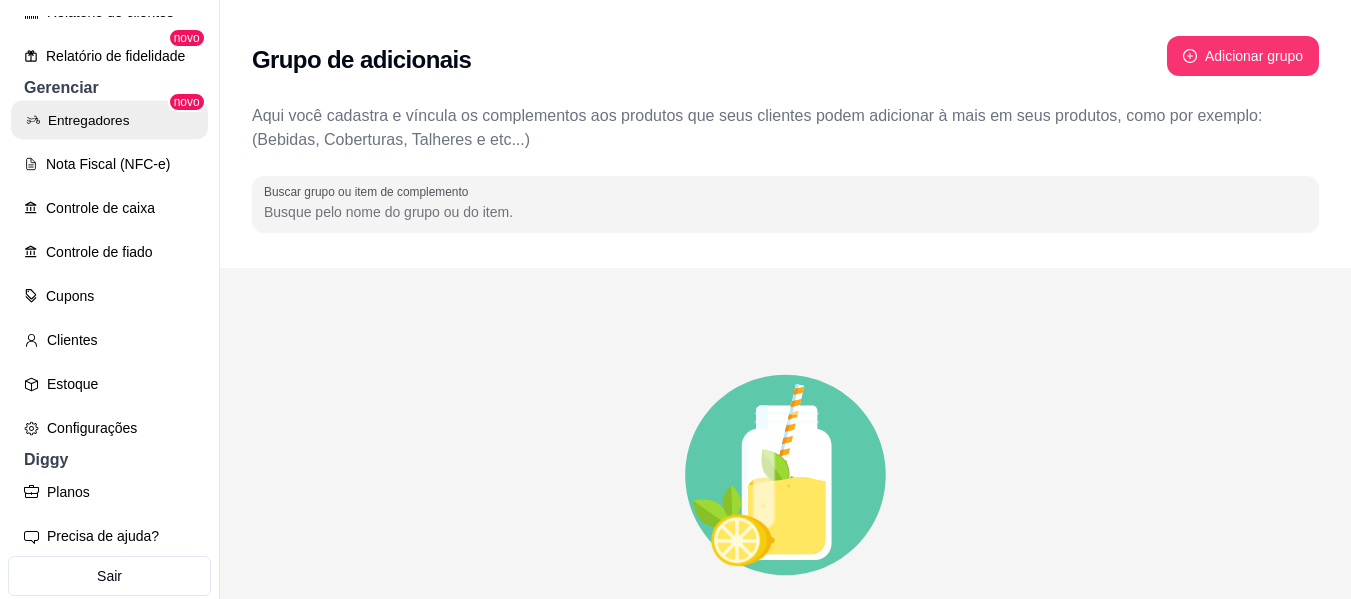click on "Entregadores" at bounding box center (109, 120) 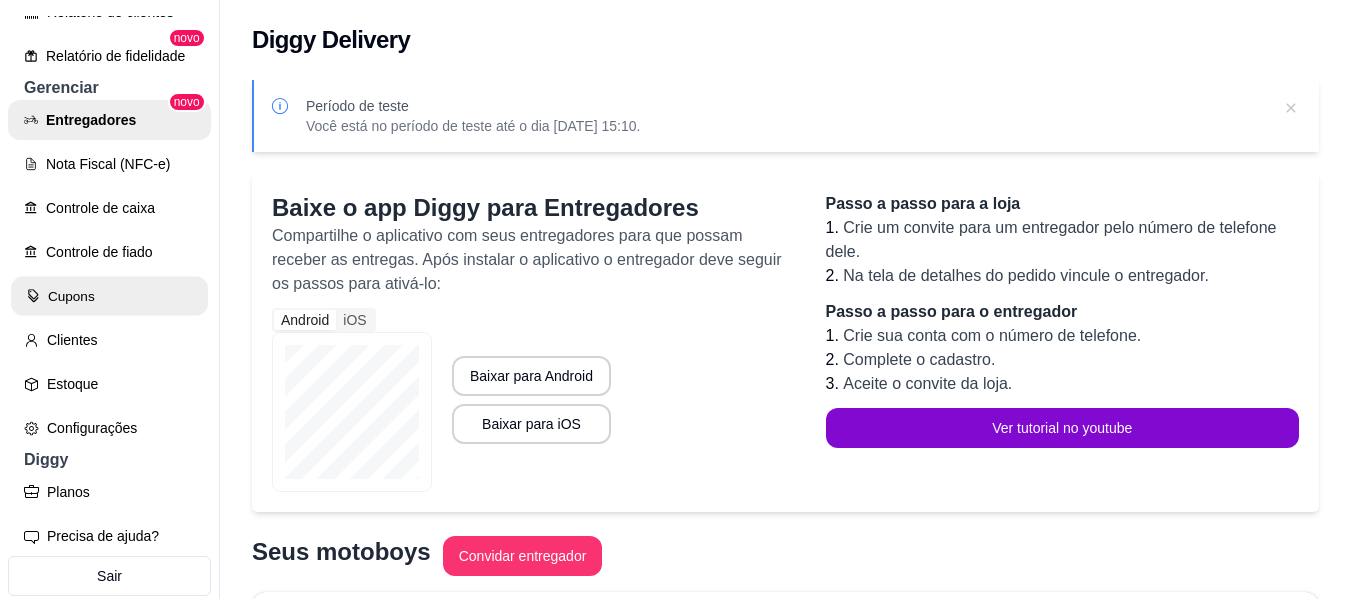 click on "Cupons" at bounding box center (109, 296) 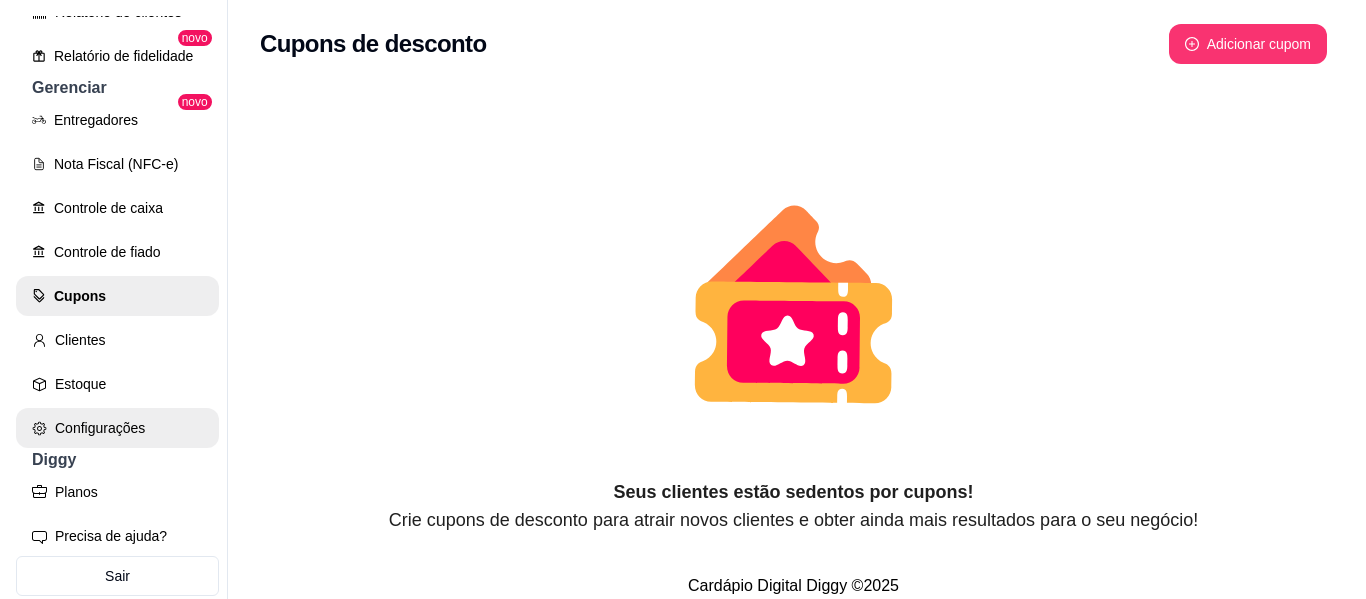 scroll, scrollTop: 771, scrollLeft: 0, axis: vertical 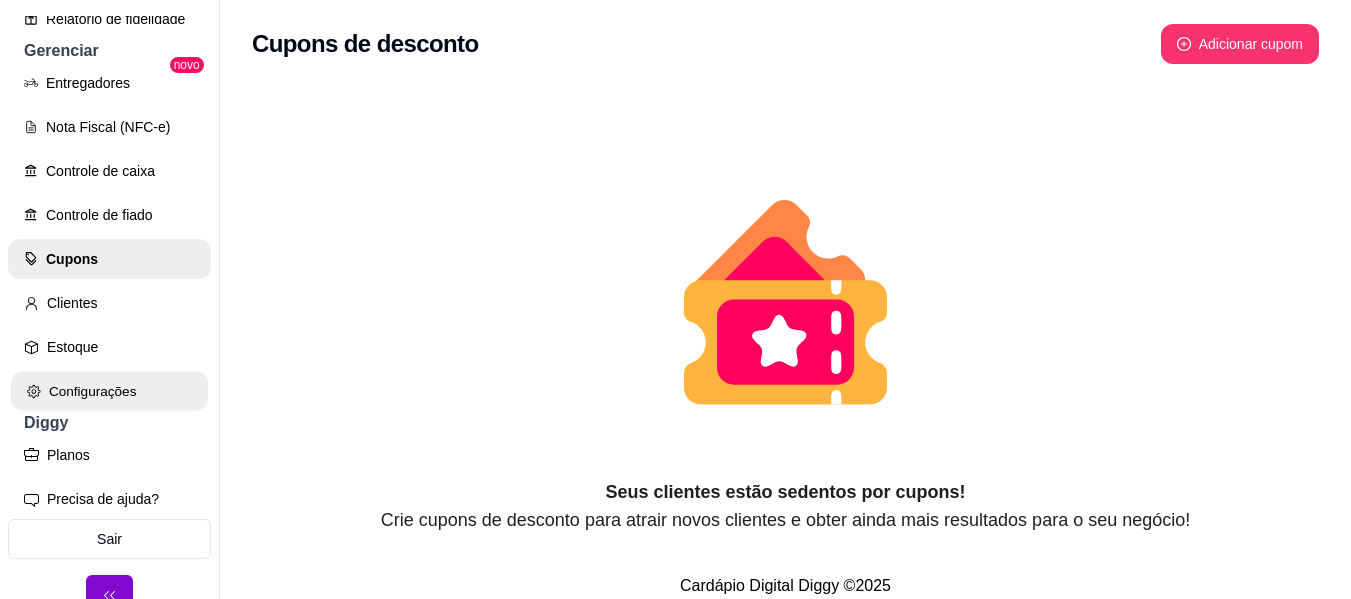 click on "Configurações" at bounding box center [109, 391] 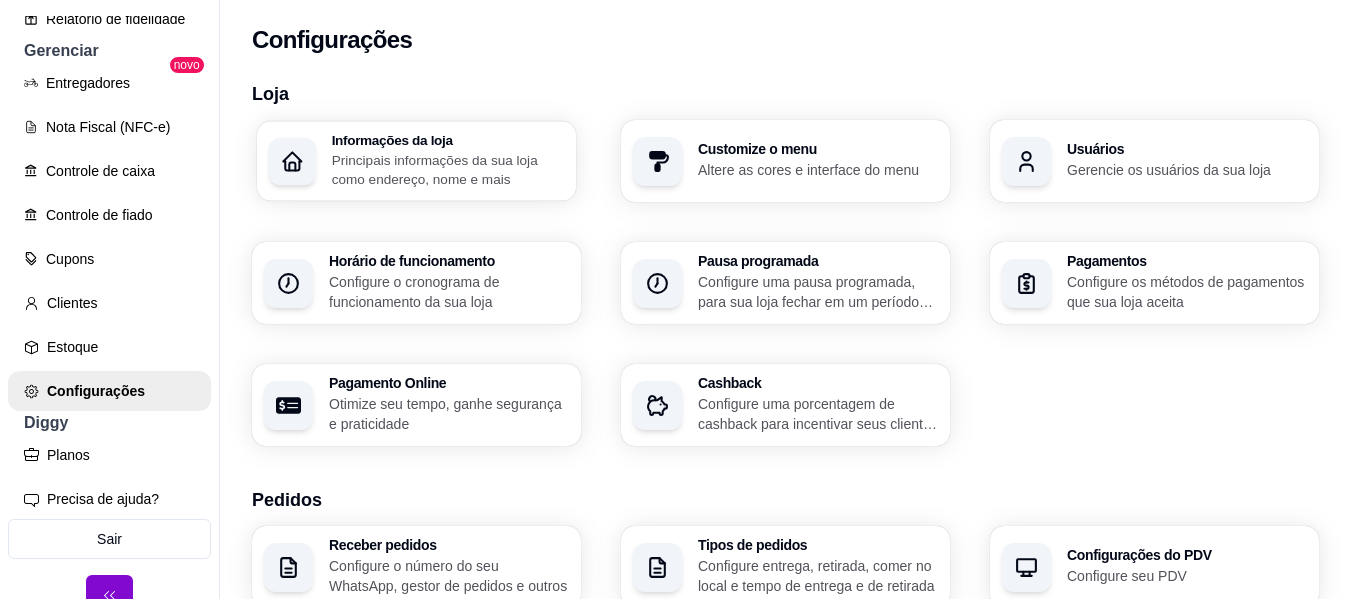 click on "Principais informações da sua loja como endereço, nome e mais" at bounding box center [448, 169] 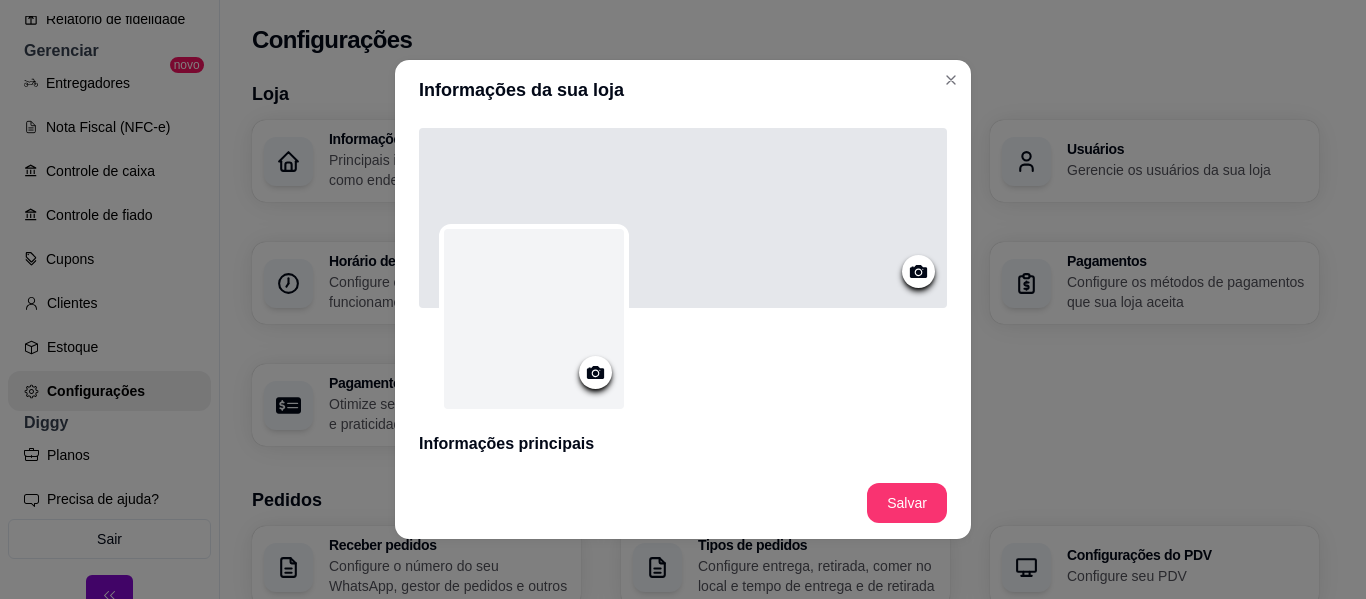 click at bounding box center [595, 372] 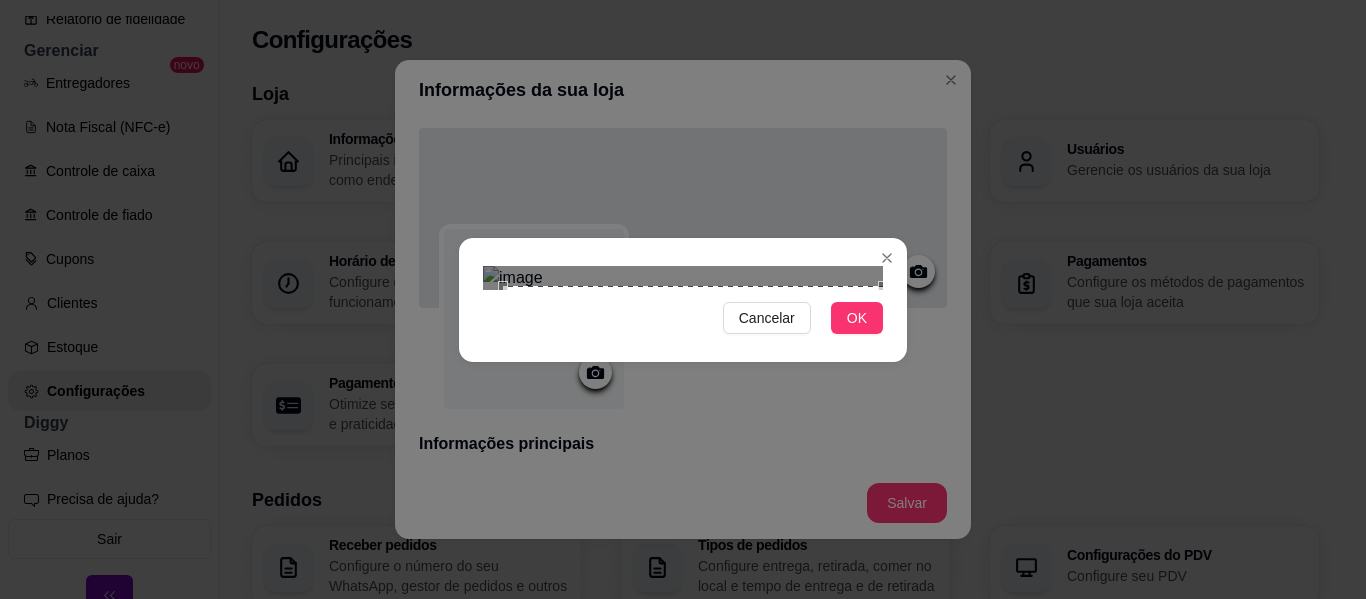 click on "Cancelar OK" at bounding box center (683, 299) 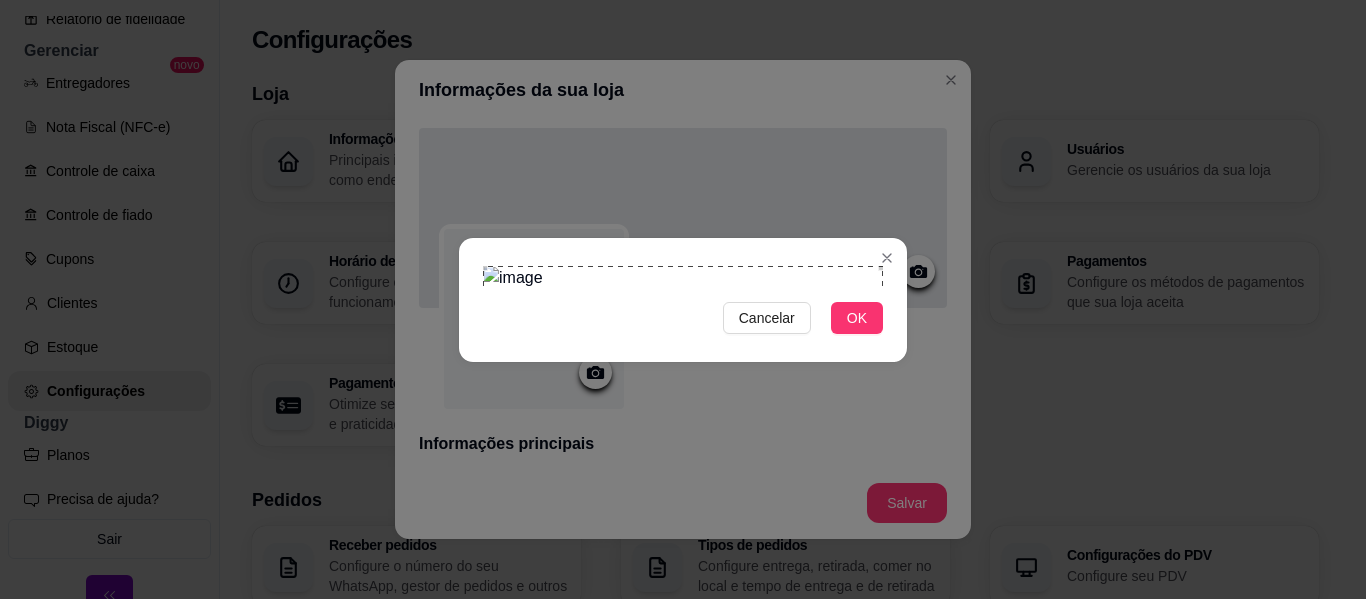 click on "Cancelar OK" at bounding box center (683, 299) 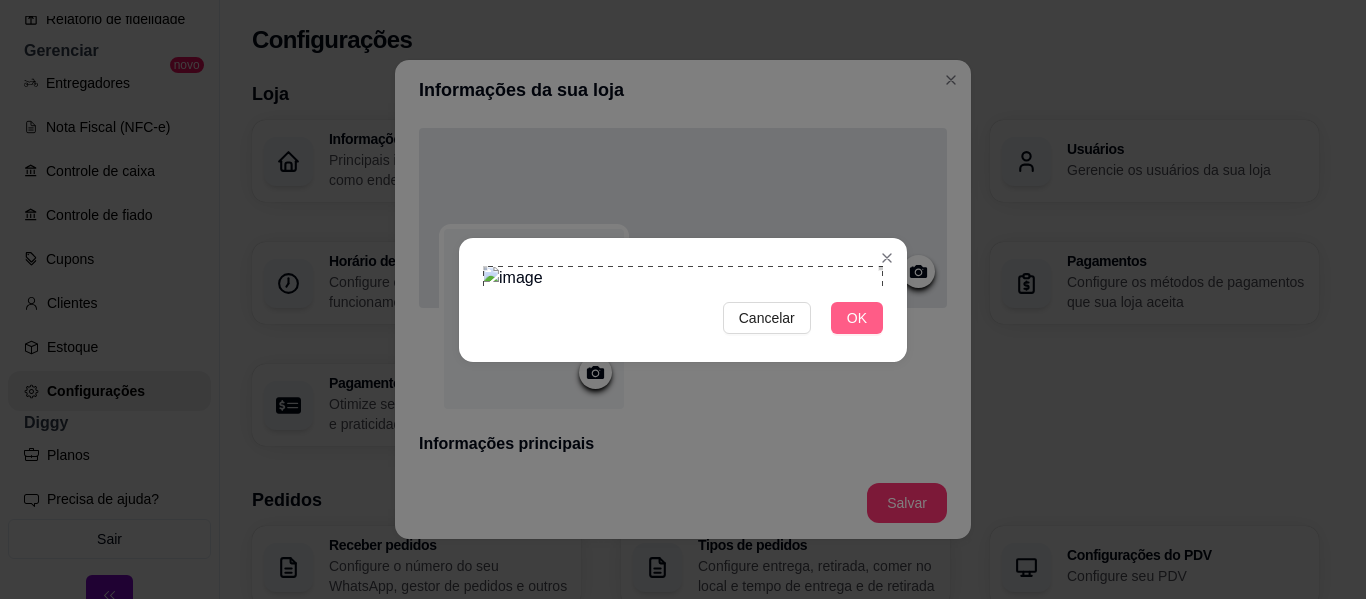 click on "OK" at bounding box center (857, 318) 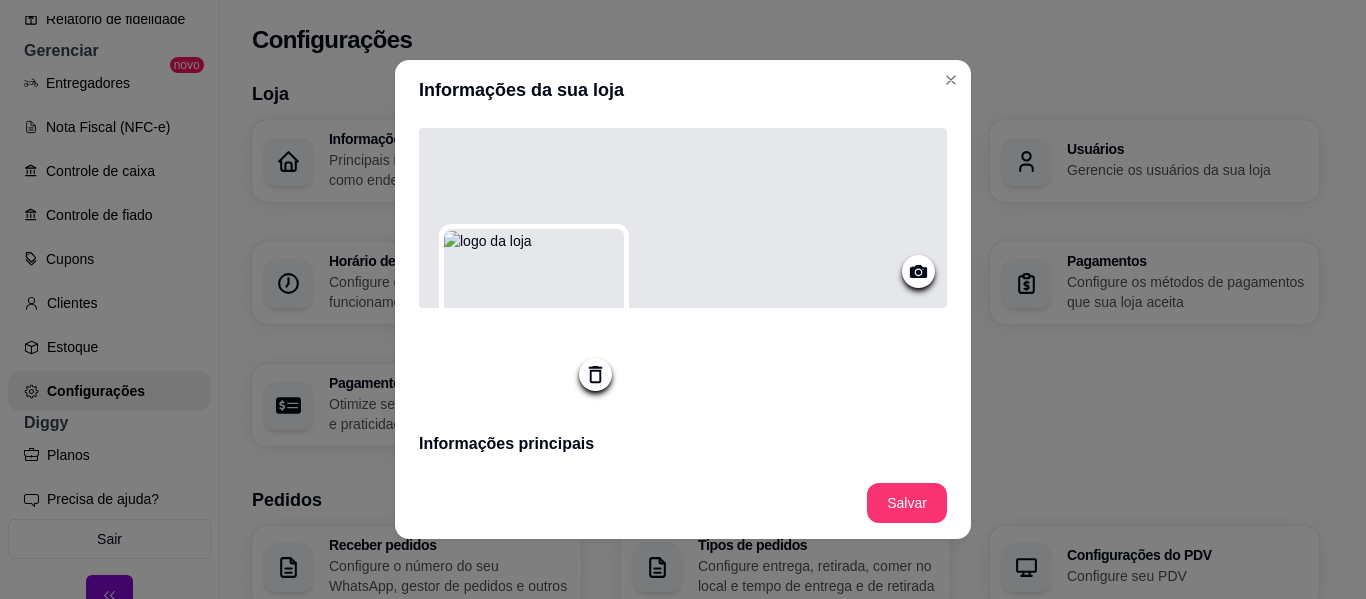 click at bounding box center [683, 218] 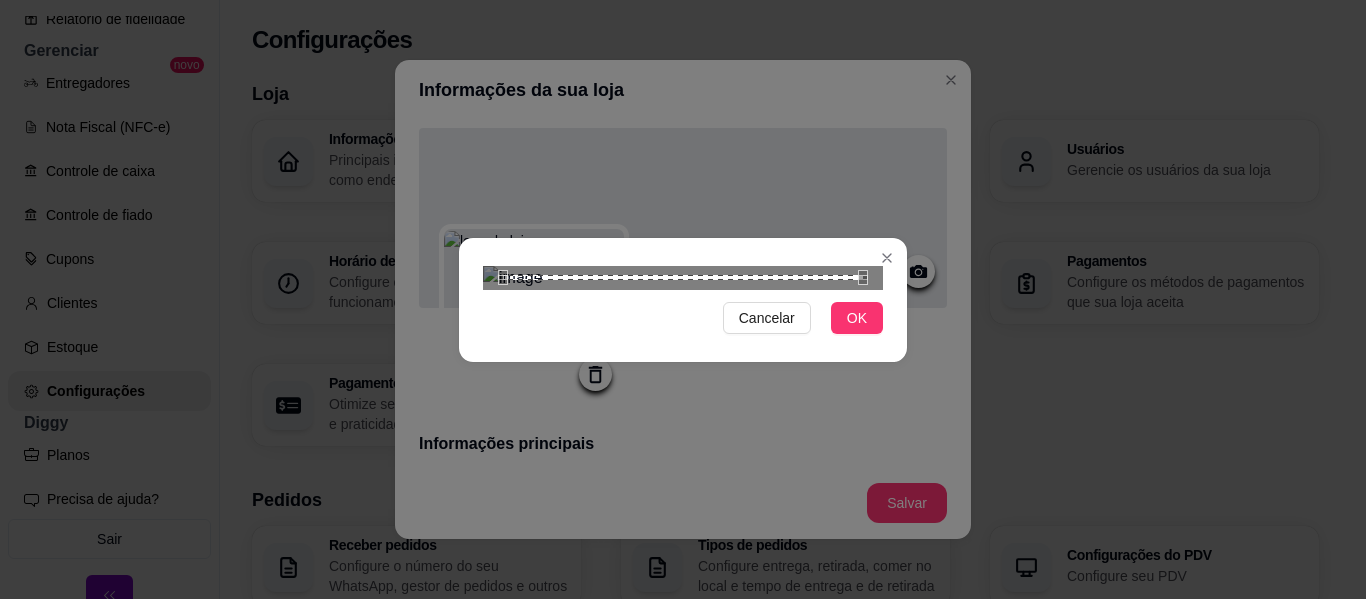 scroll, scrollTop: 170, scrollLeft: 0, axis: vertical 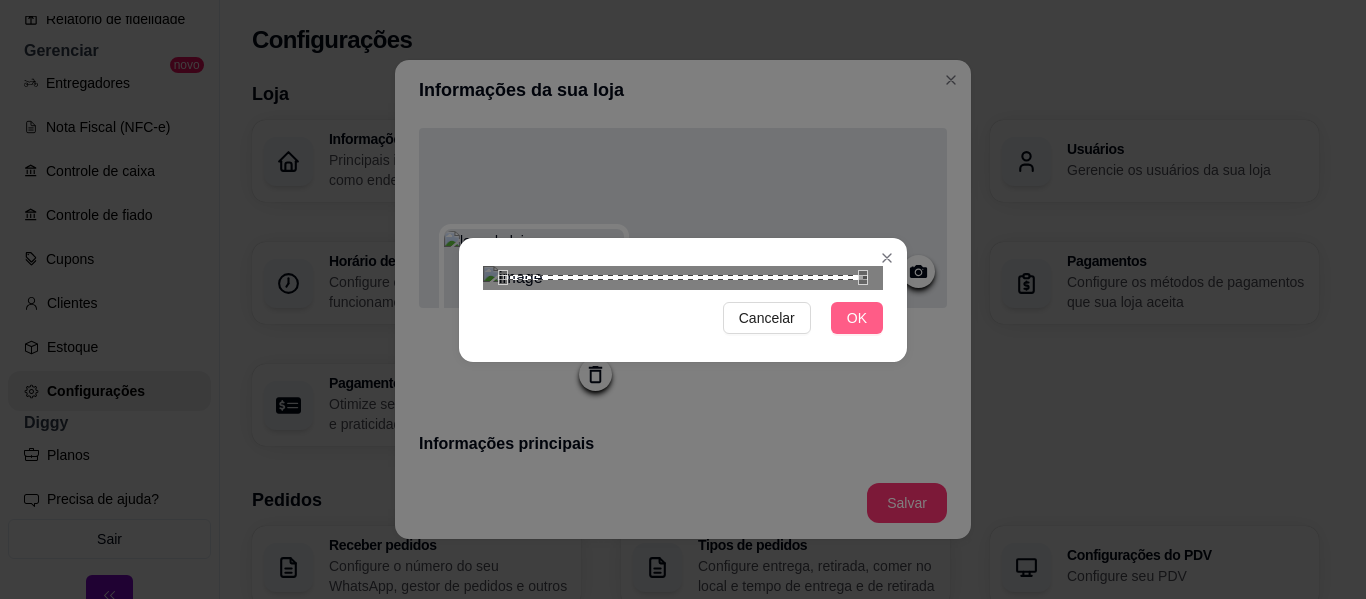 click on "OK" at bounding box center (857, 318) 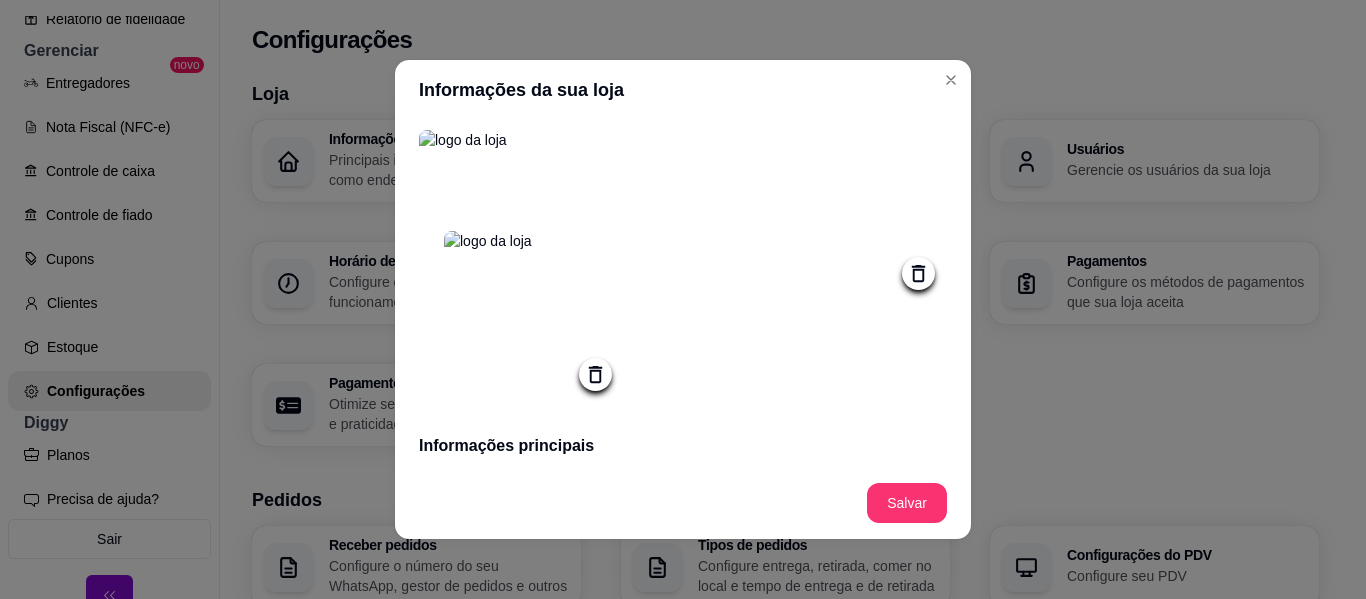 scroll, scrollTop: 4, scrollLeft: 0, axis: vertical 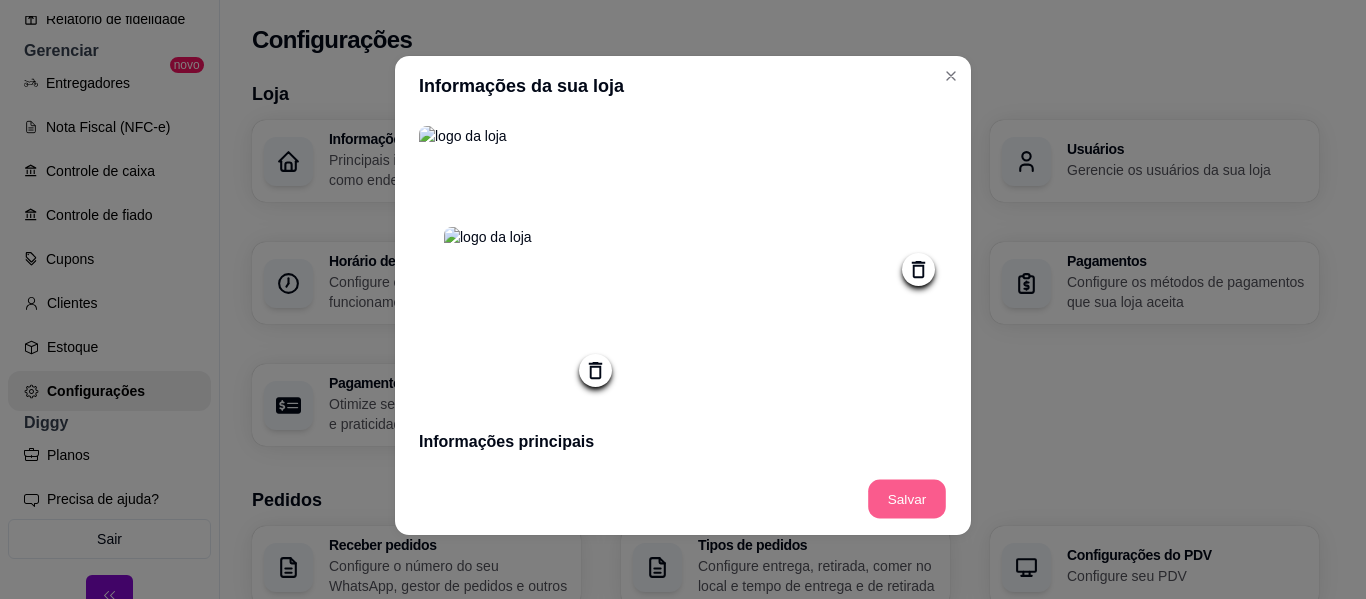 click on "Salvar" at bounding box center (907, 499) 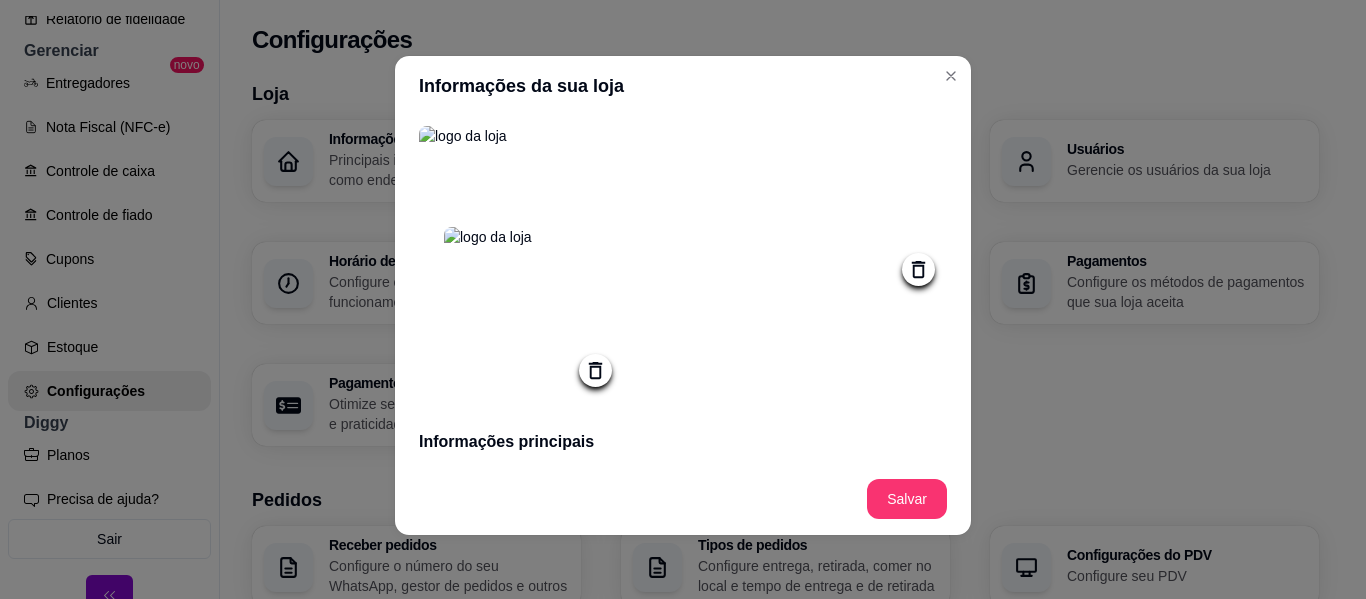 click on "Informações principais" at bounding box center [683, 442] 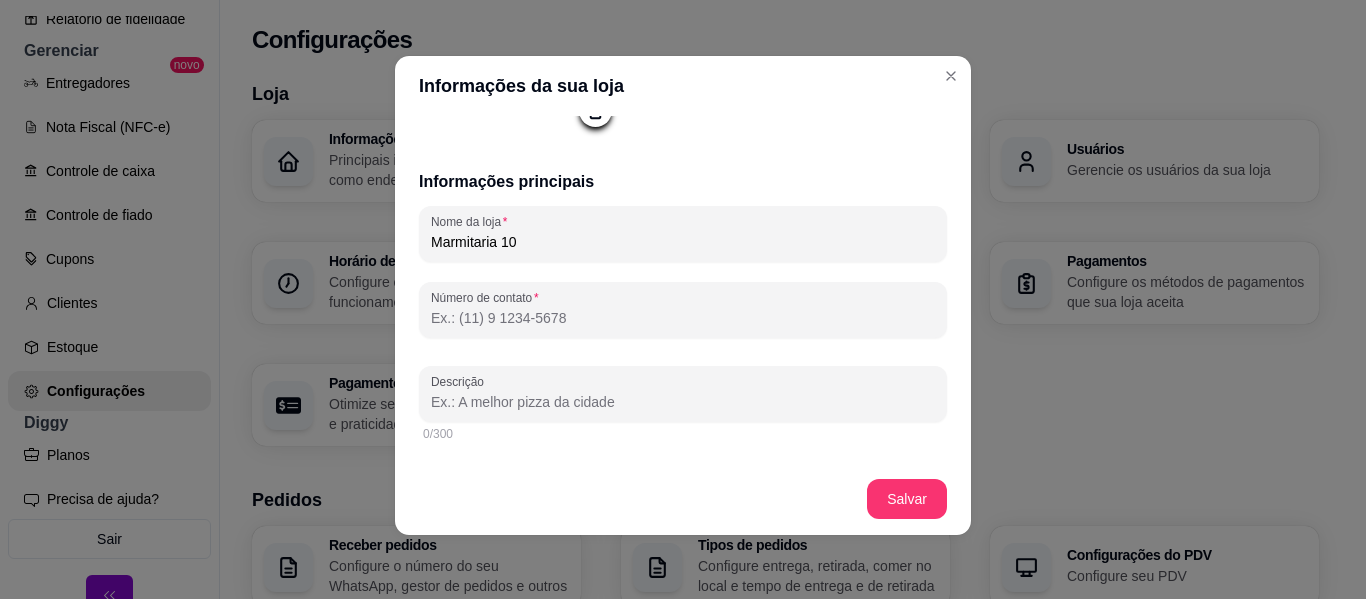 scroll, scrollTop: 325, scrollLeft: 0, axis: vertical 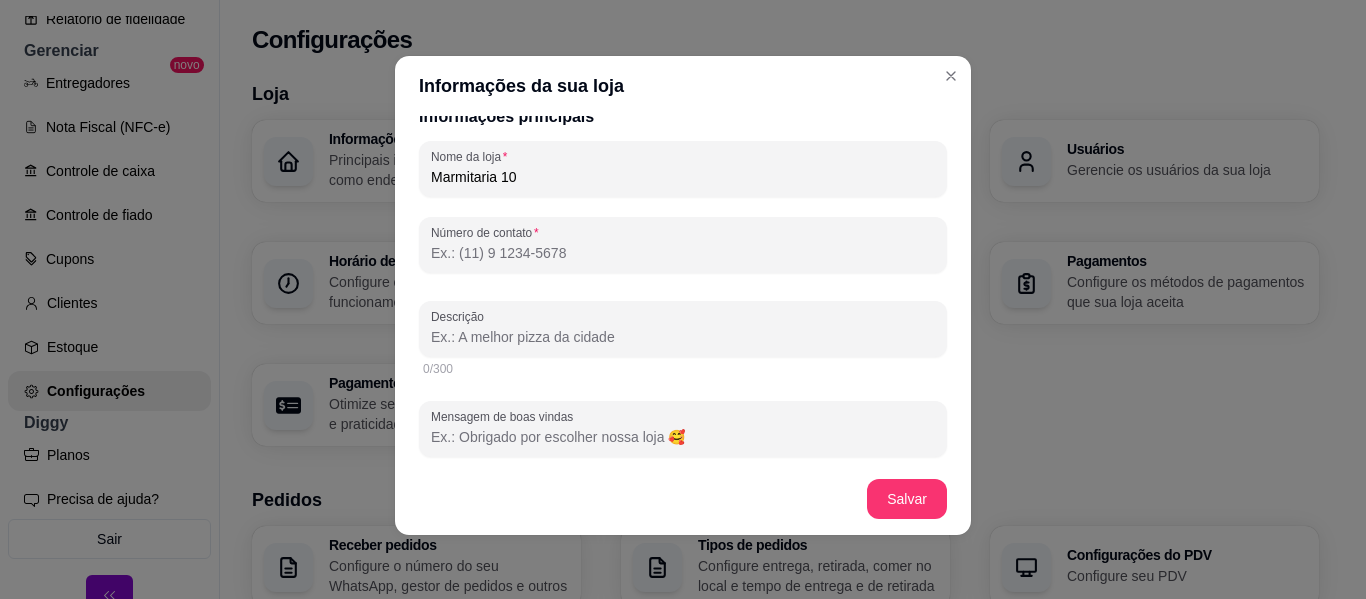 click on "Número de contato" at bounding box center (683, 253) 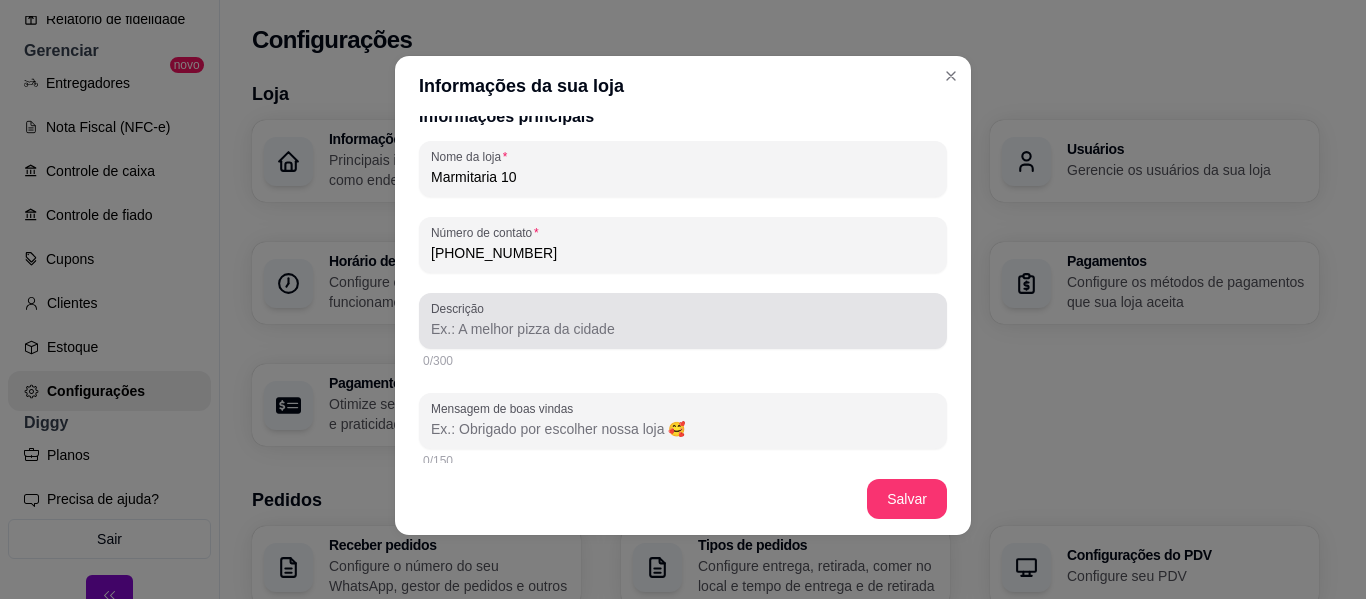 type on "[PHONE_NUMBER]" 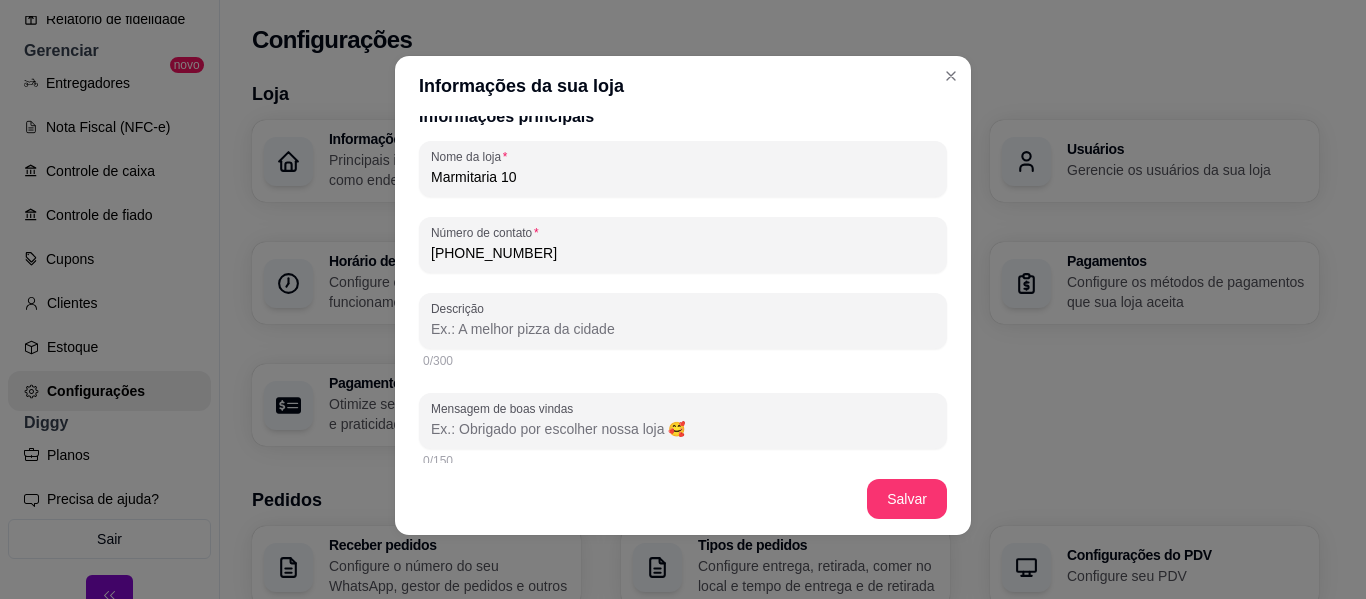 click on "Descrição" at bounding box center (683, 329) 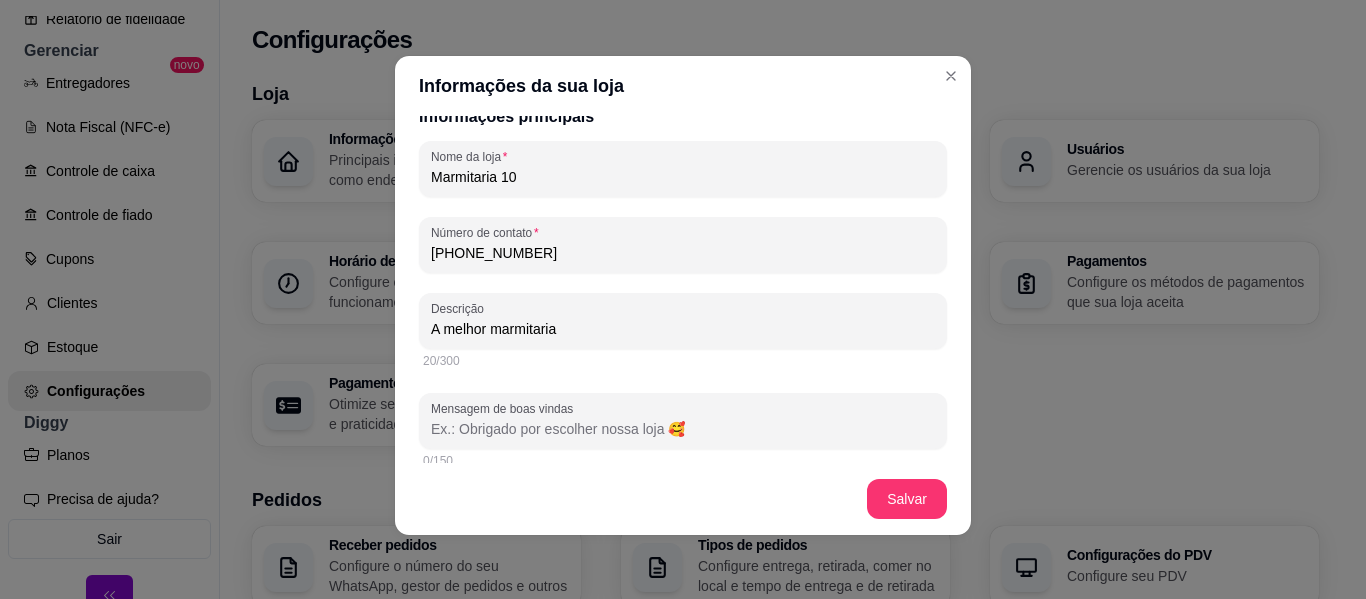 click on "A melhor marmitaria" at bounding box center (683, 329) 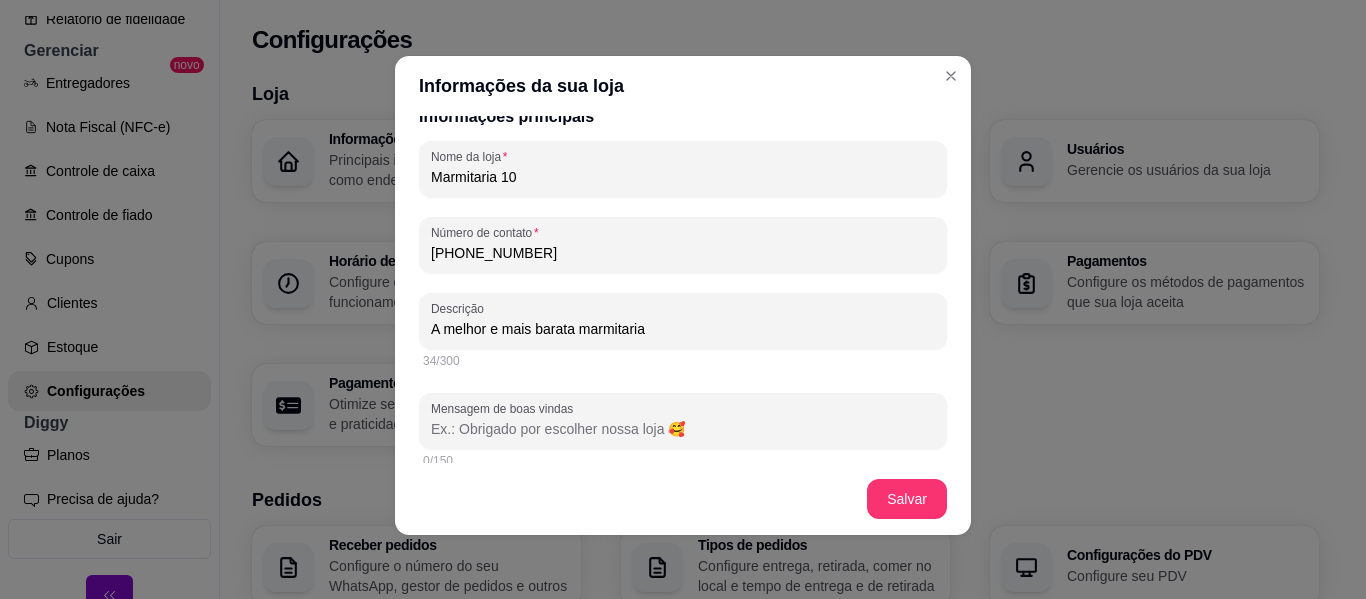 click on "A melhor e mais barata marmitaria" at bounding box center (683, 329) 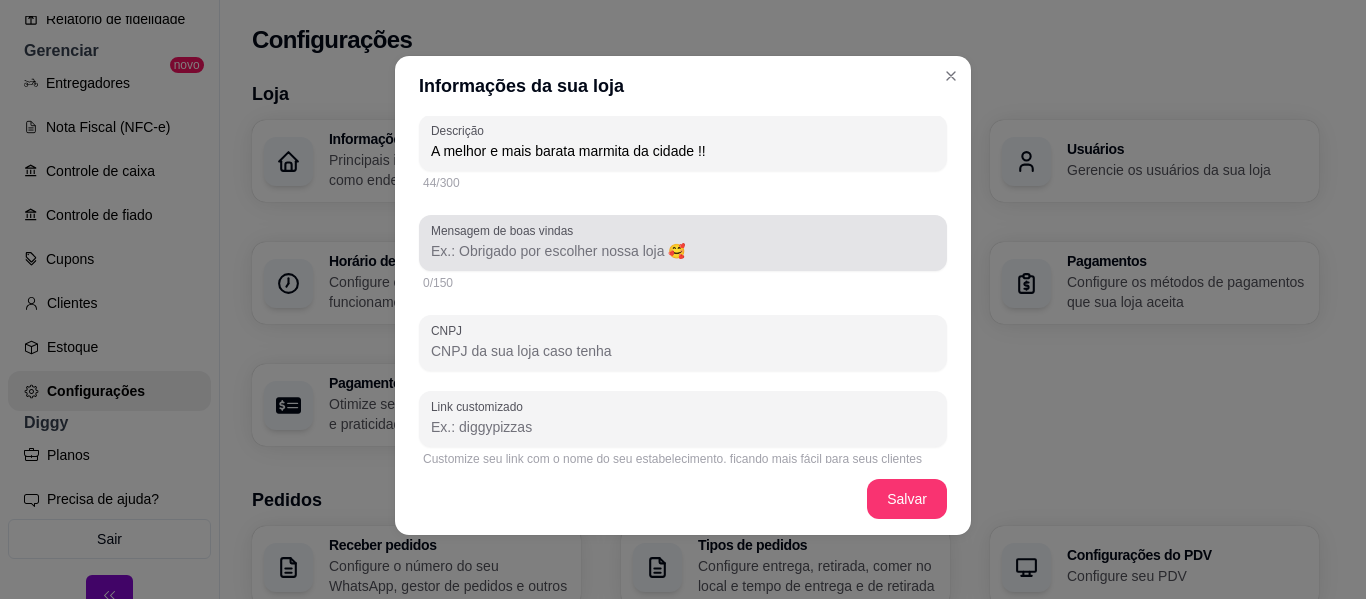 scroll, scrollTop: 504, scrollLeft: 0, axis: vertical 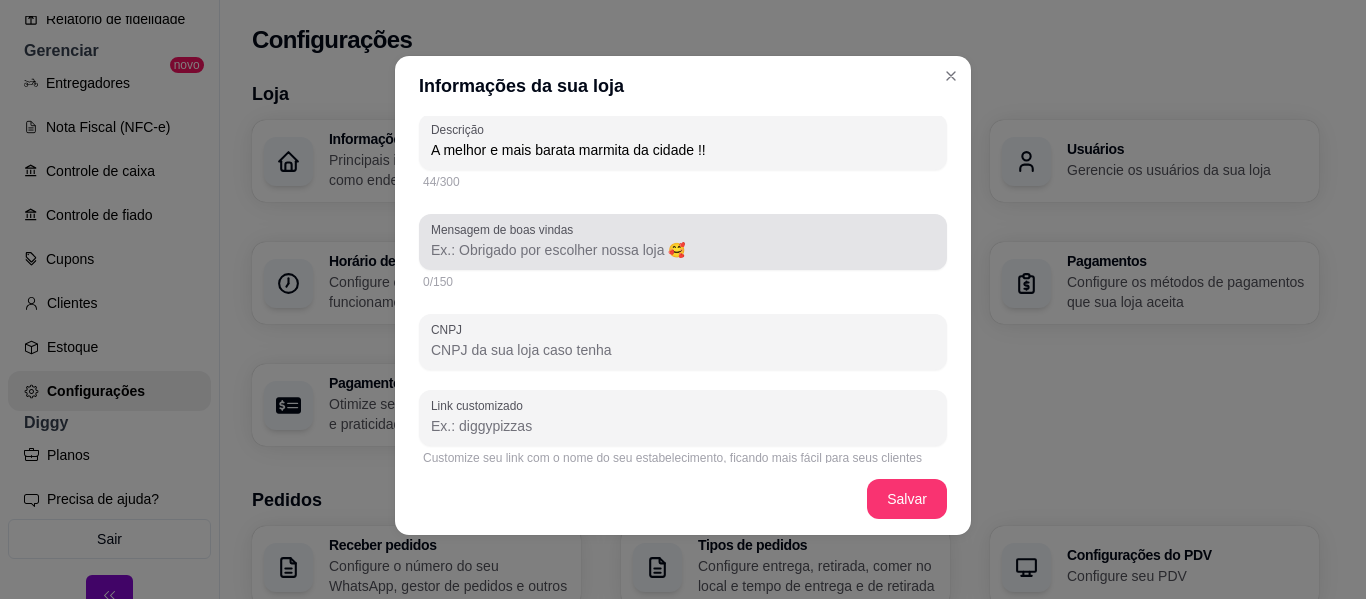 type on "A melhor e mais barata marmita da cidade !!" 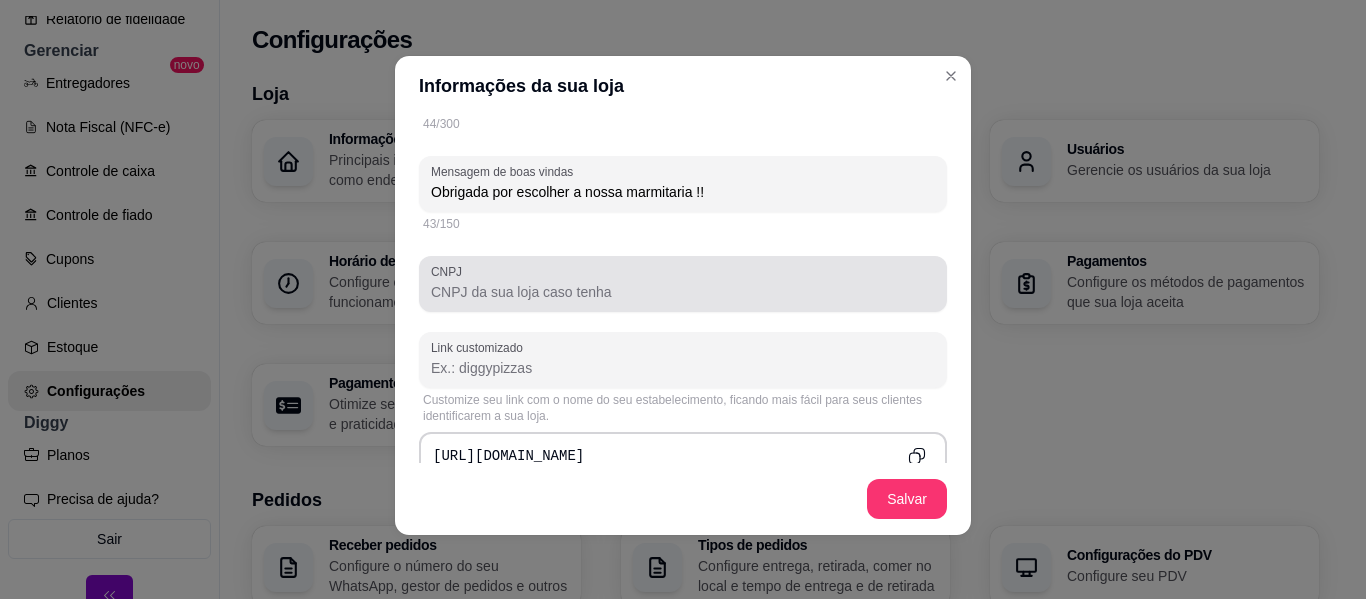 scroll, scrollTop: 580, scrollLeft: 0, axis: vertical 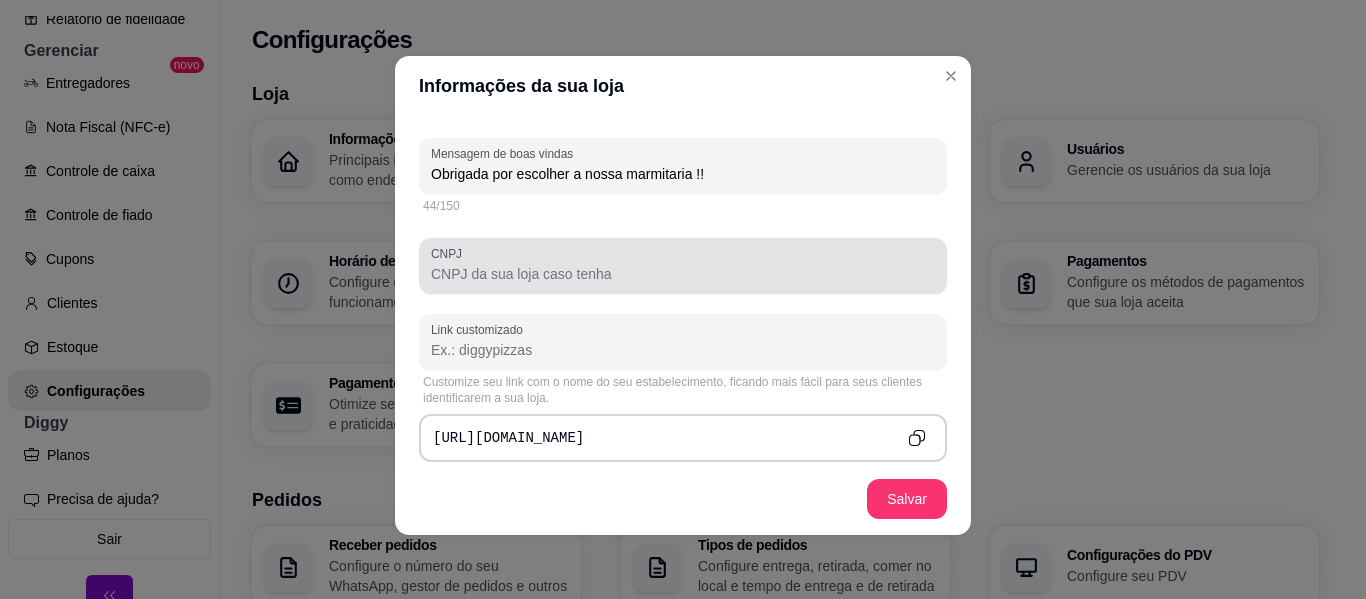 type on "Obrigada por escolher a nossa marmitaria !!" 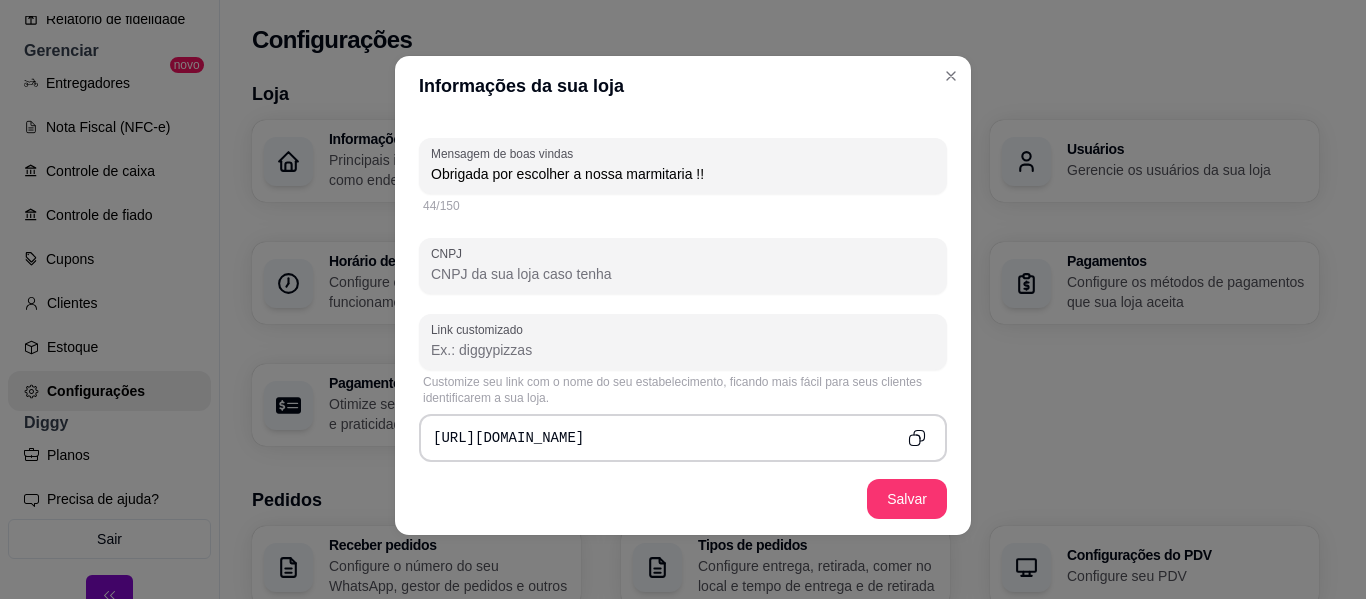 click on "CNPJ" at bounding box center [683, 274] 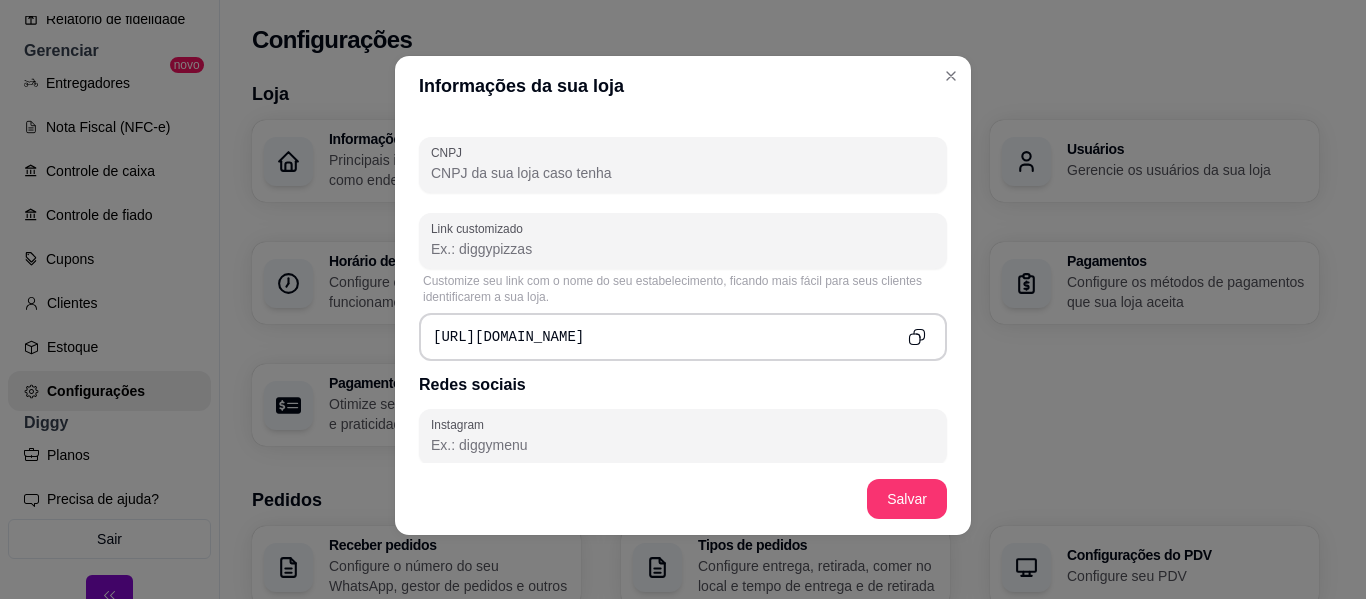 scroll, scrollTop: 682, scrollLeft: 0, axis: vertical 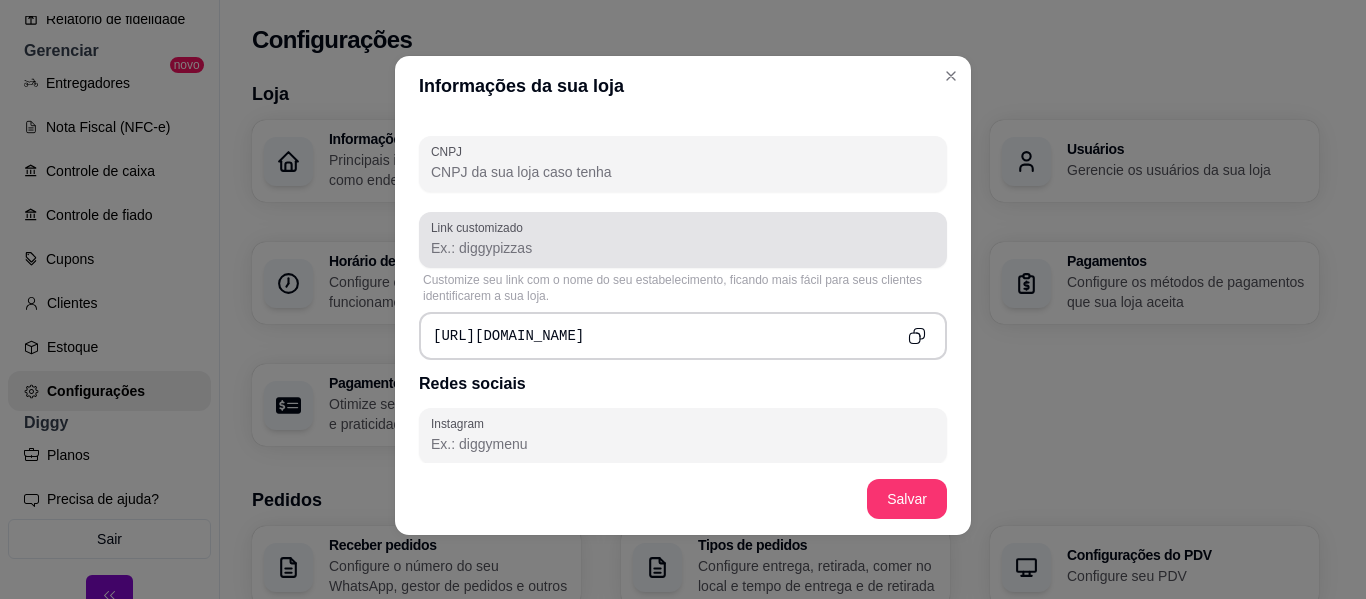 click at bounding box center [683, 240] 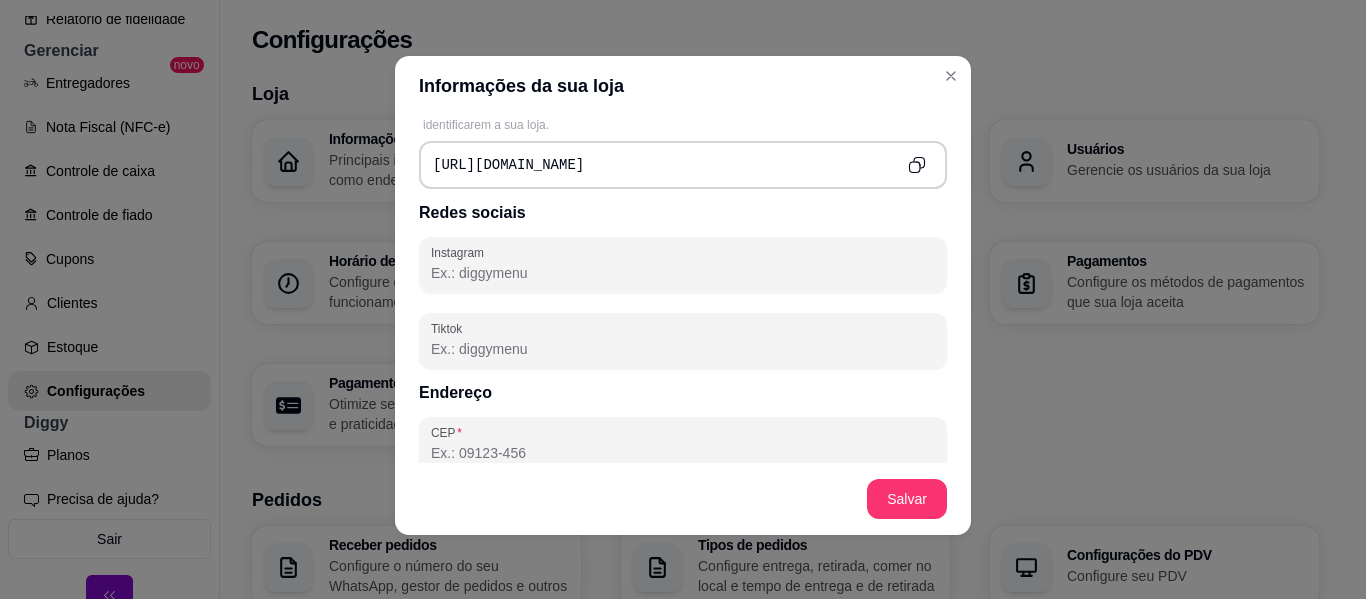 scroll, scrollTop: 854, scrollLeft: 0, axis: vertical 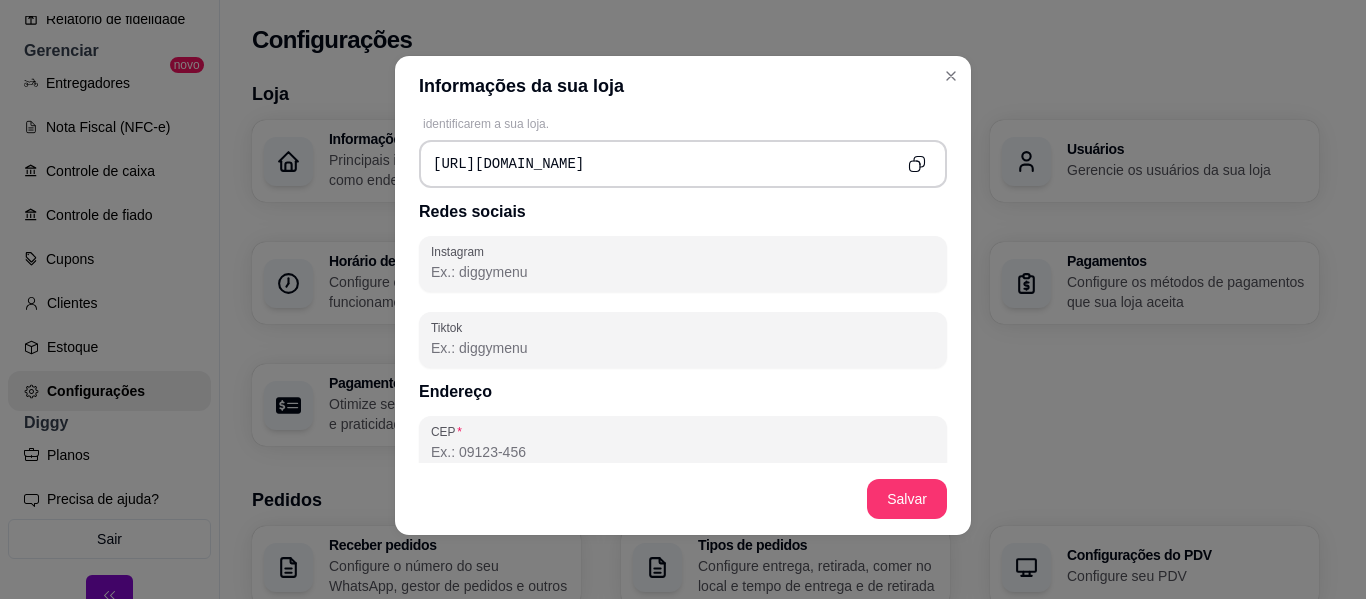 click on "[URL][DOMAIN_NAME]" at bounding box center [683, 164] 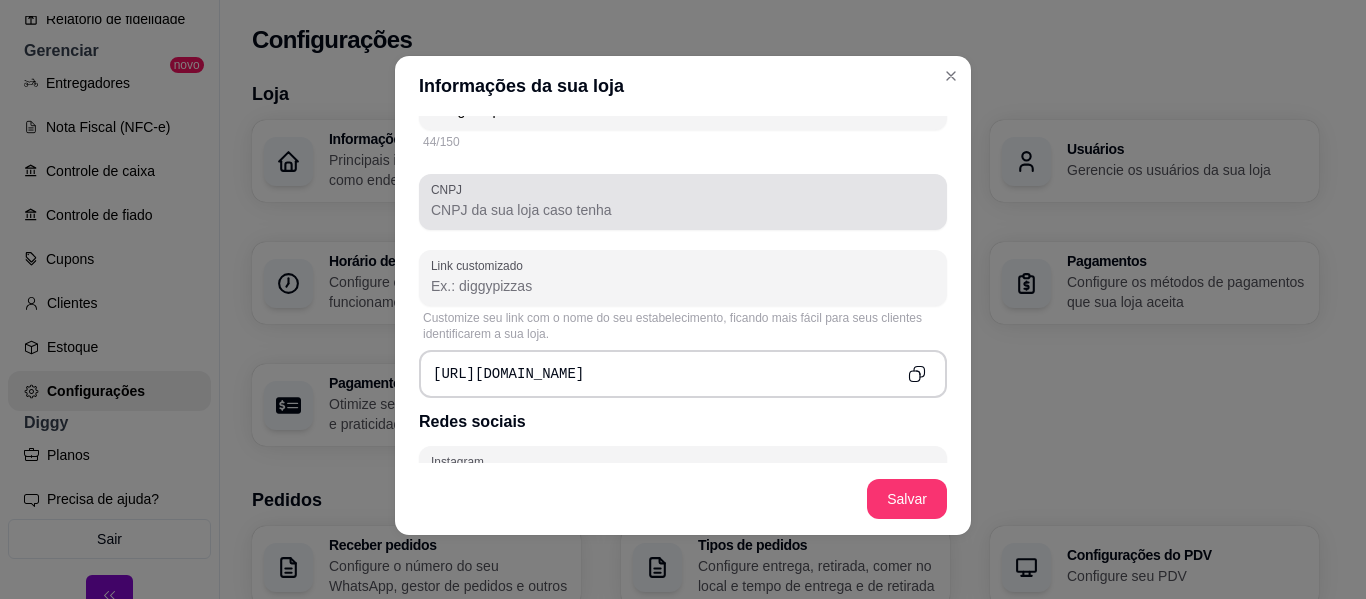 scroll, scrollTop: 643, scrollLeft: 0, axis: vertical 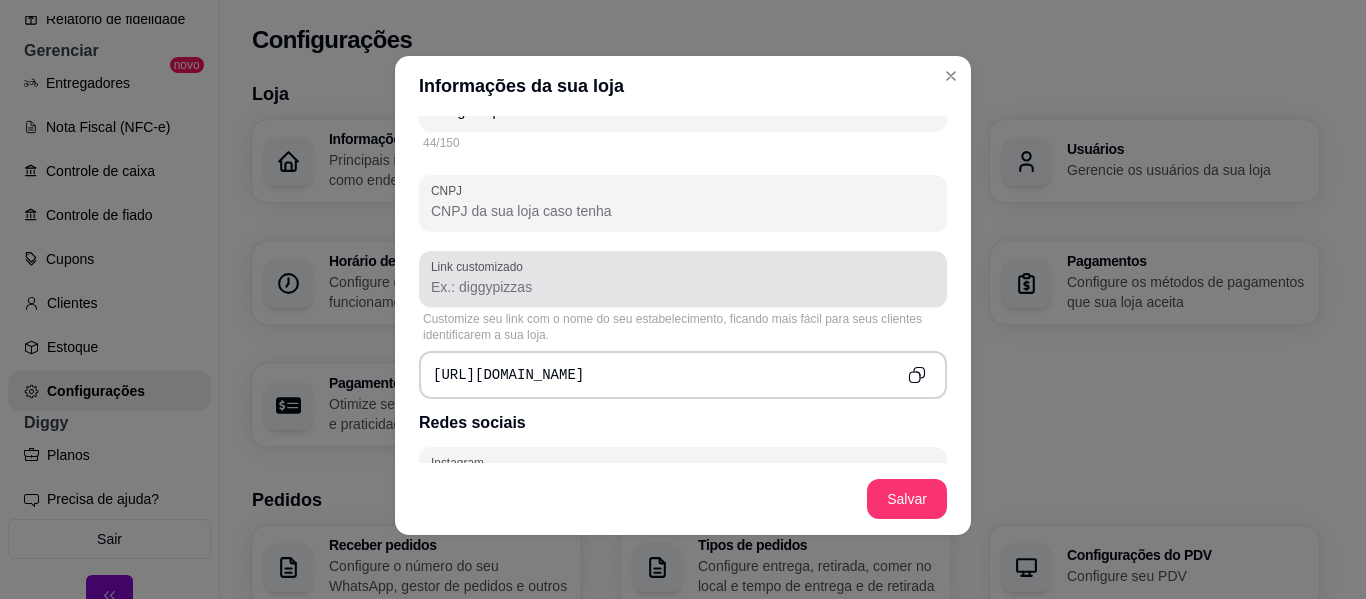 click on "Link customizado" at bounding box center [683, 279] 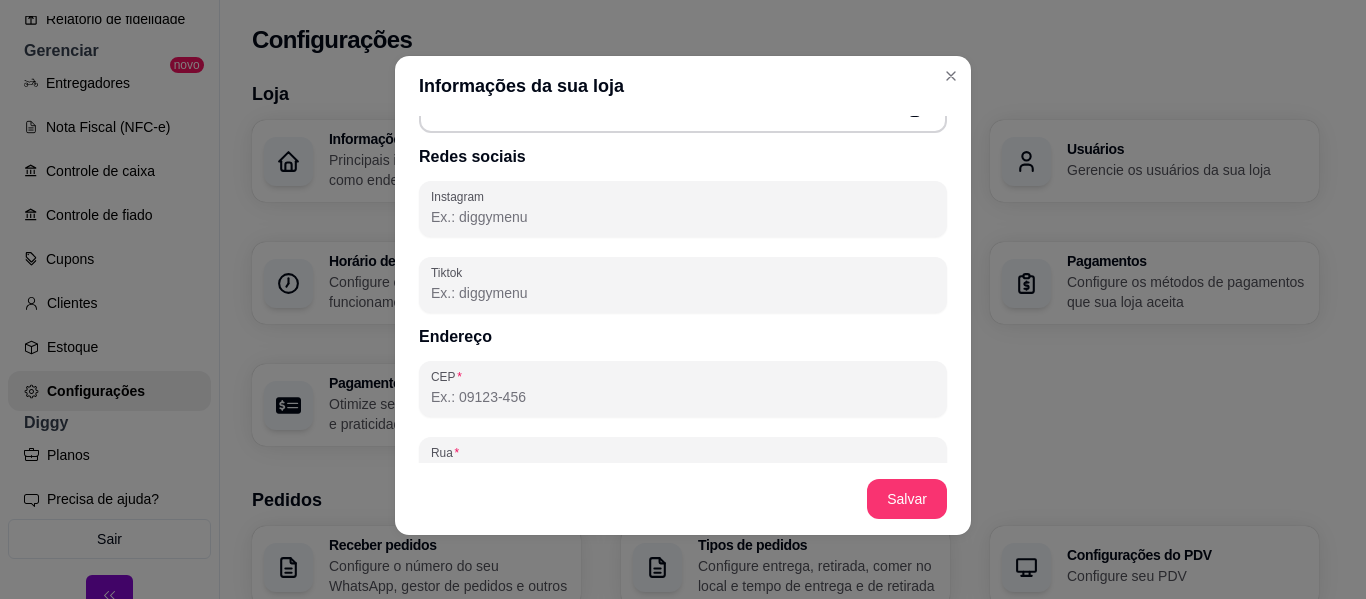 scroll, scrollTop: 910, scrollLeft: 0, axis: vertical 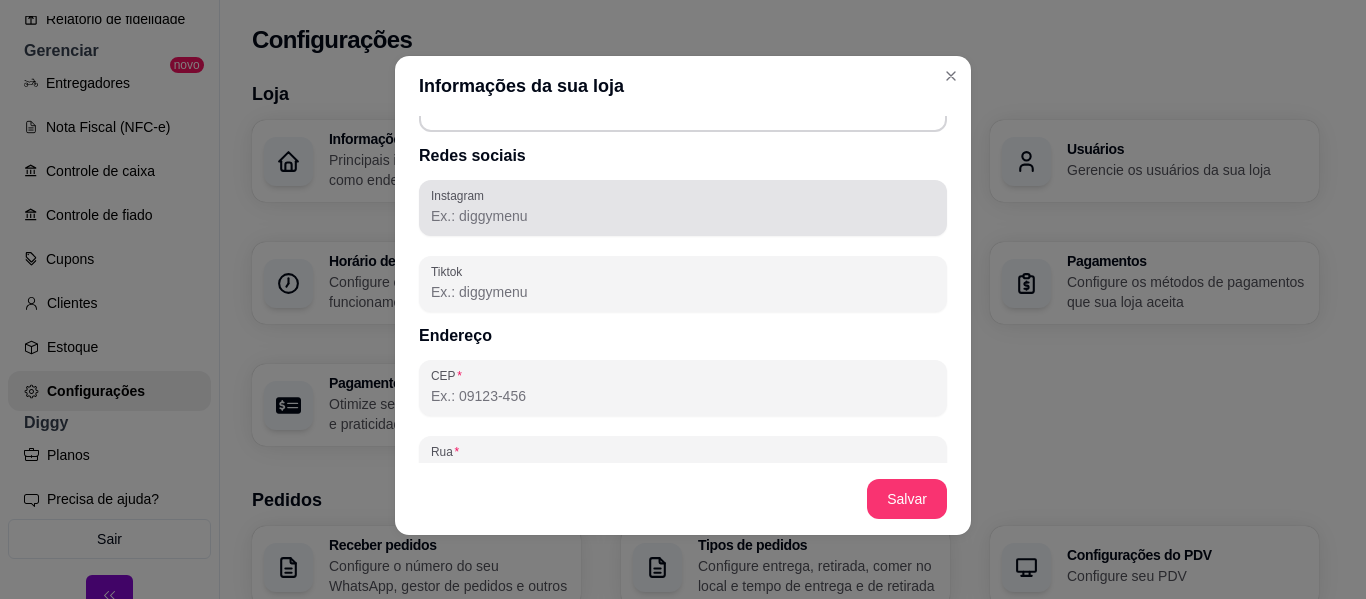 type on "marmitaria10" 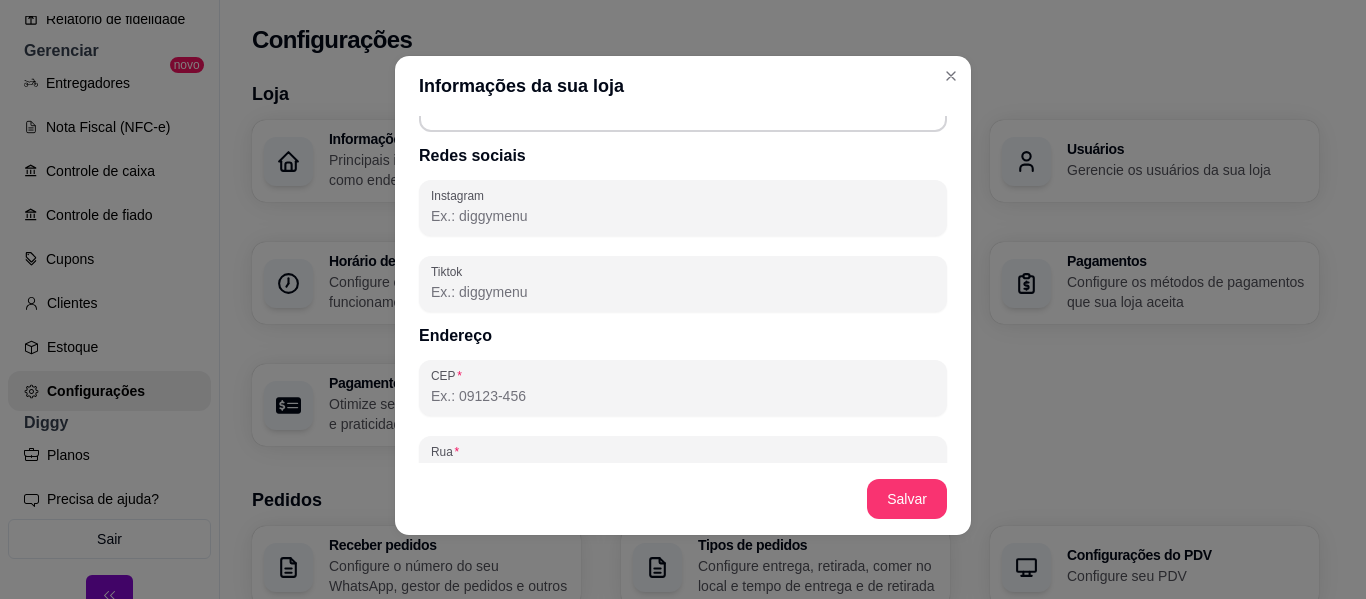 click on "Instagram" at bounding box center (683, 216) 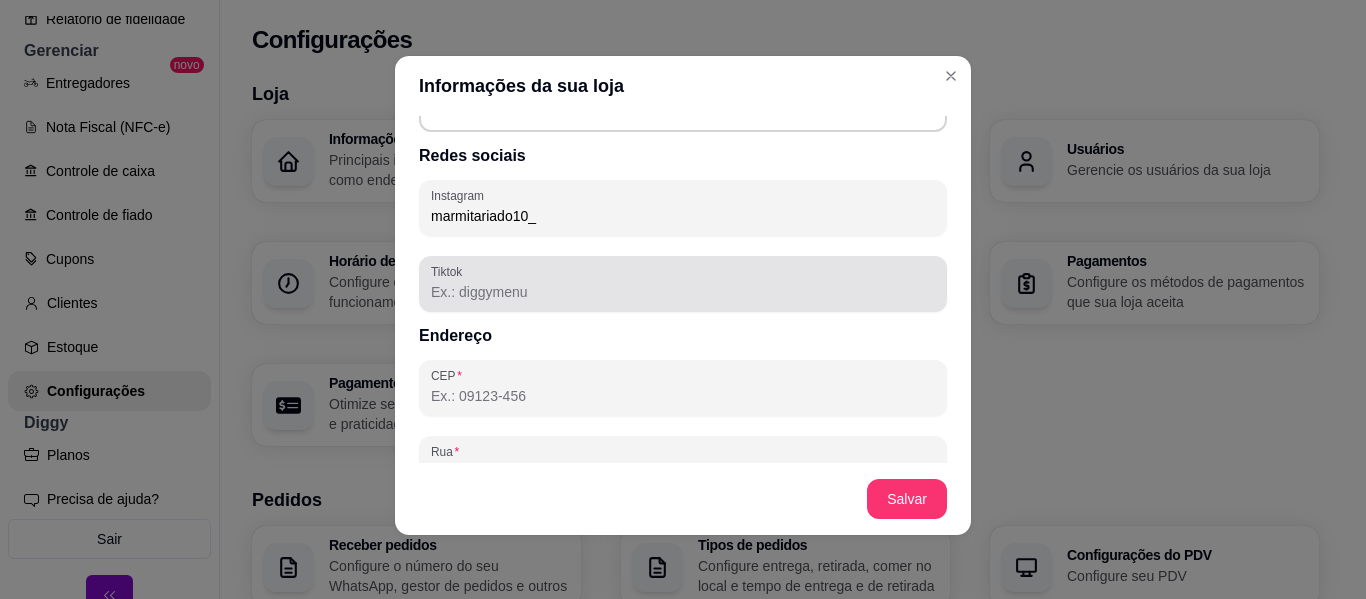 type on "marmitariado10_" 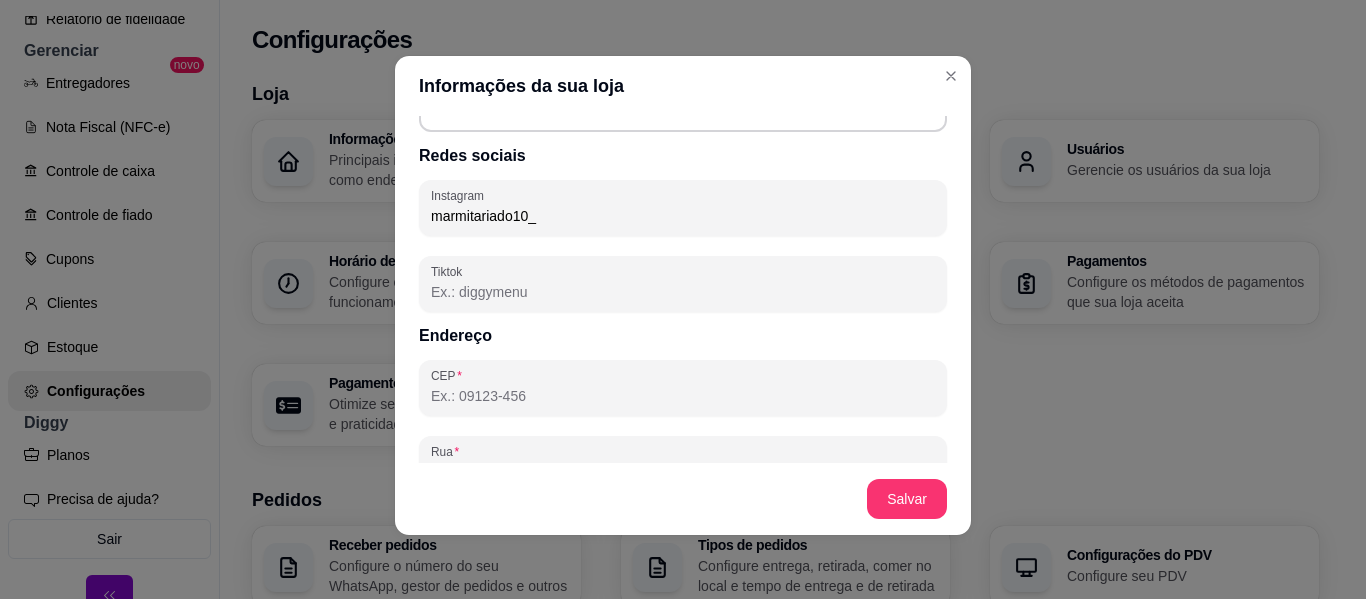 click on "Tiktok" at bounding box center (683, 292) 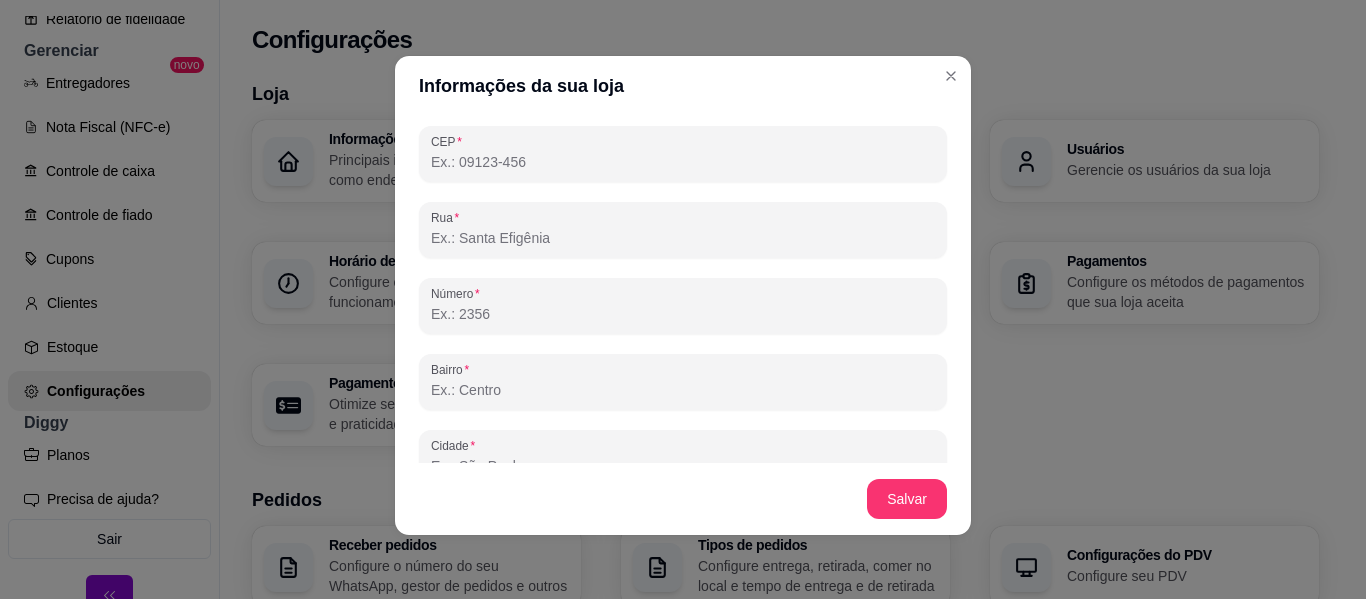 scroll, scrollTop: 1155, scrollLeft: 0, axis: vertical 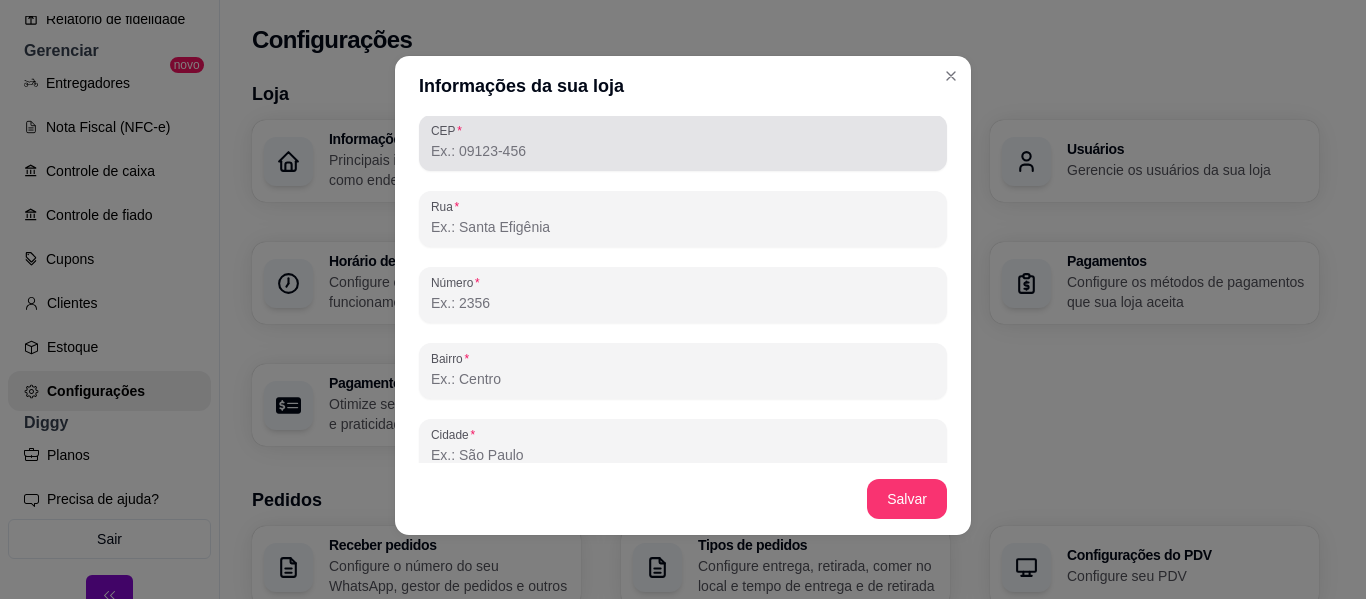 type on "marmitariado10_" 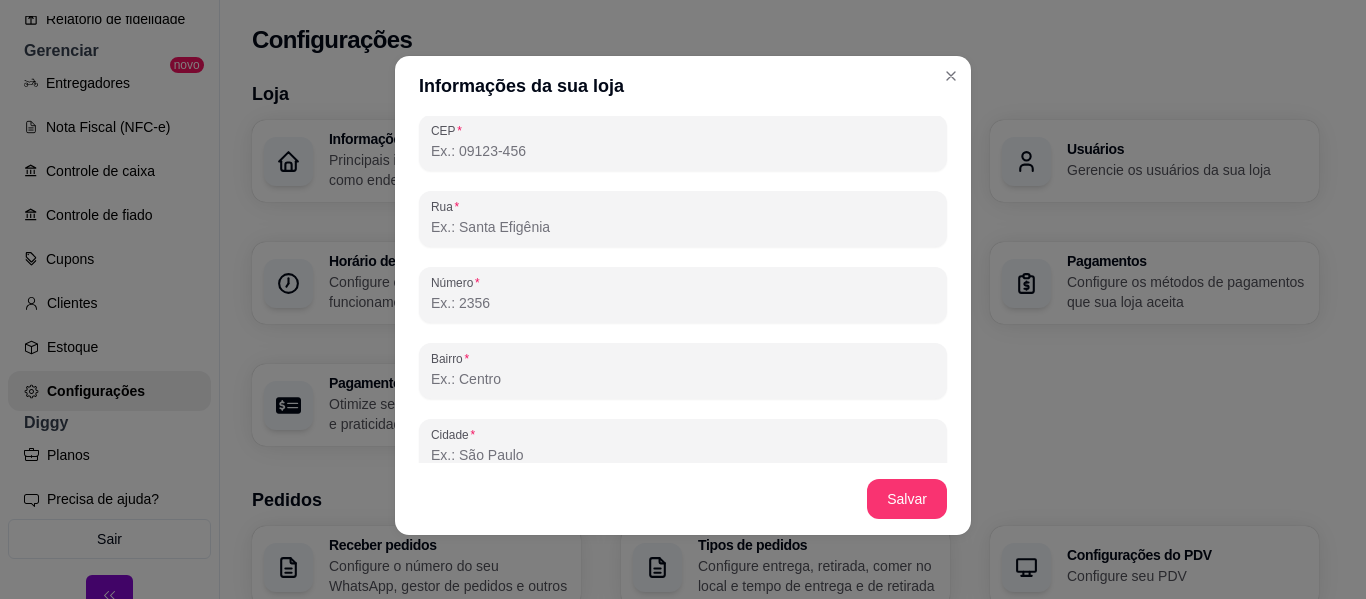 click on "CEP" at bounding box center [683, 151] 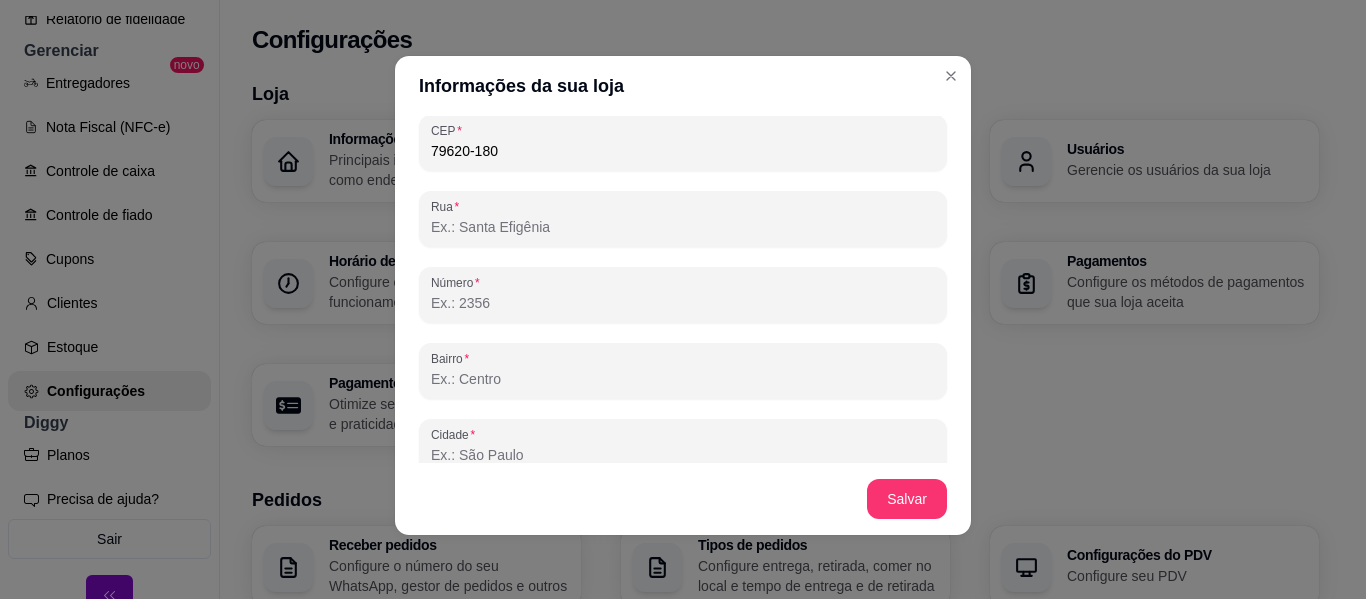 type on "79620-180" 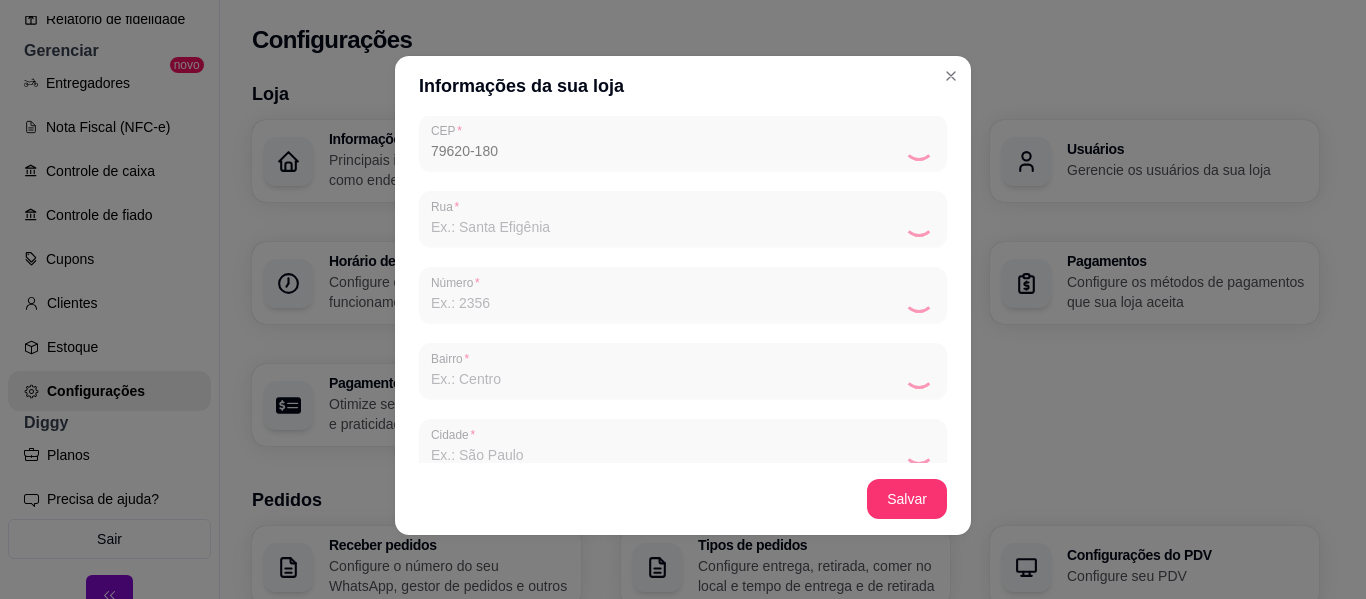 type on "Rua [PERSON_NAME]" 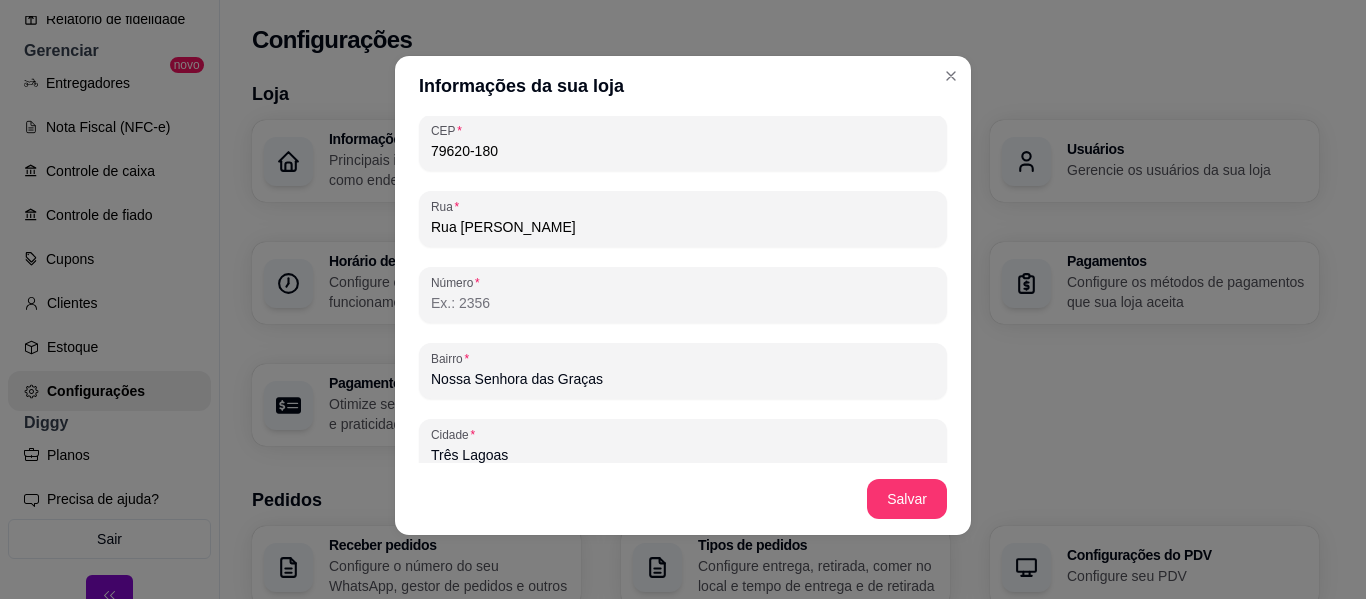 click on "Número" at bounding box center (683, 303) 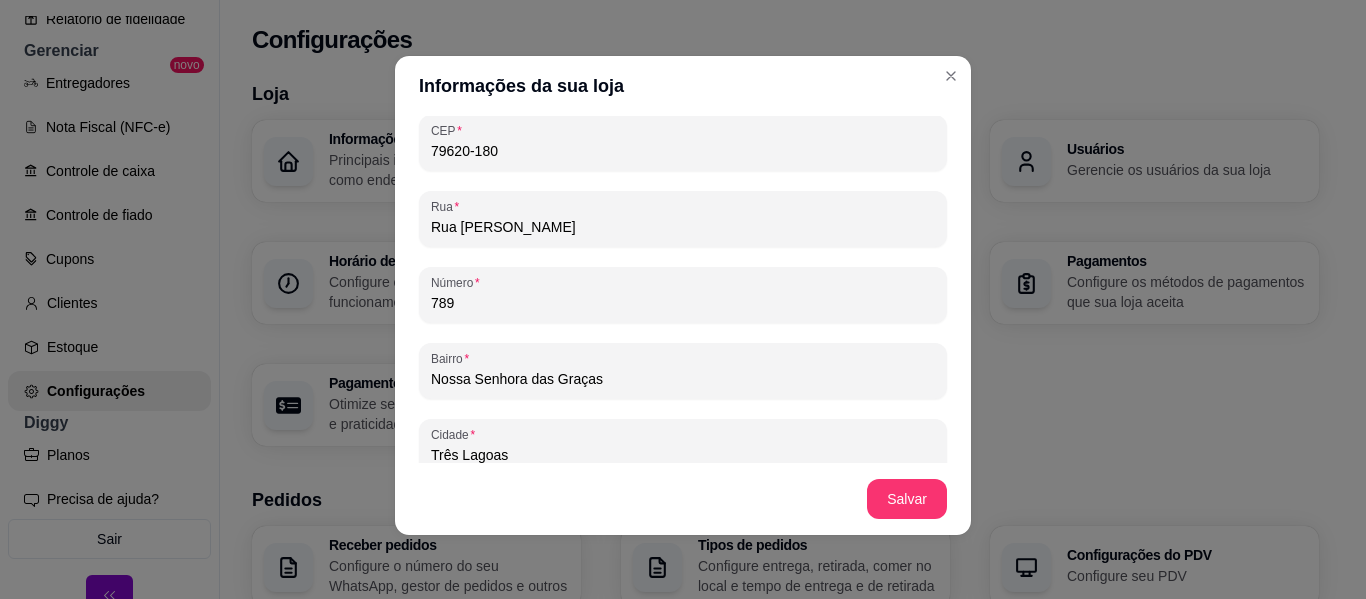 scroll, scrollTop: 1331, scrollLeft: 0, axis: vertical 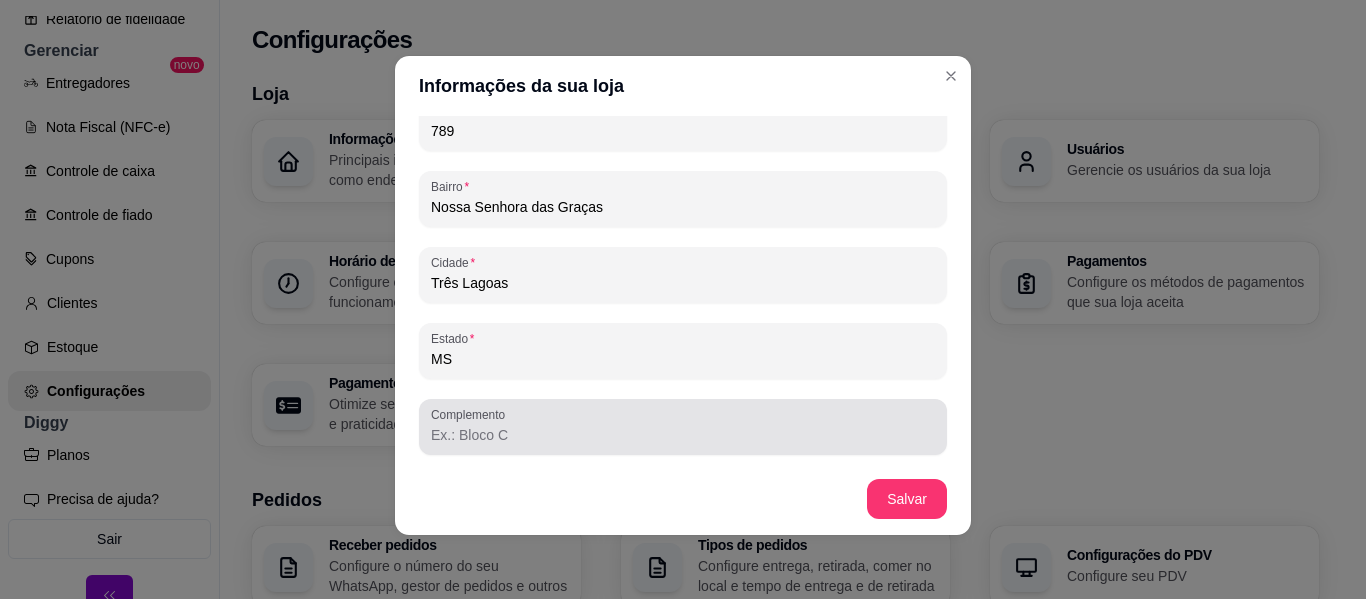 type on "789" 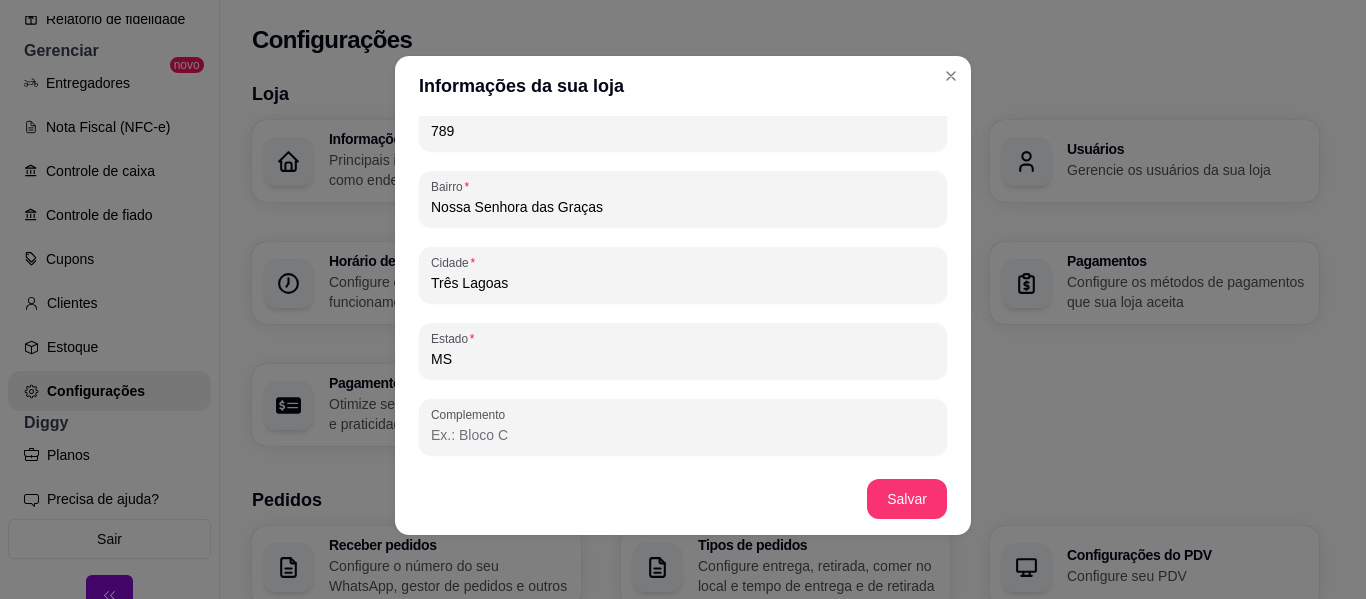 click on "Complemento" at bounding box center (683, 435) 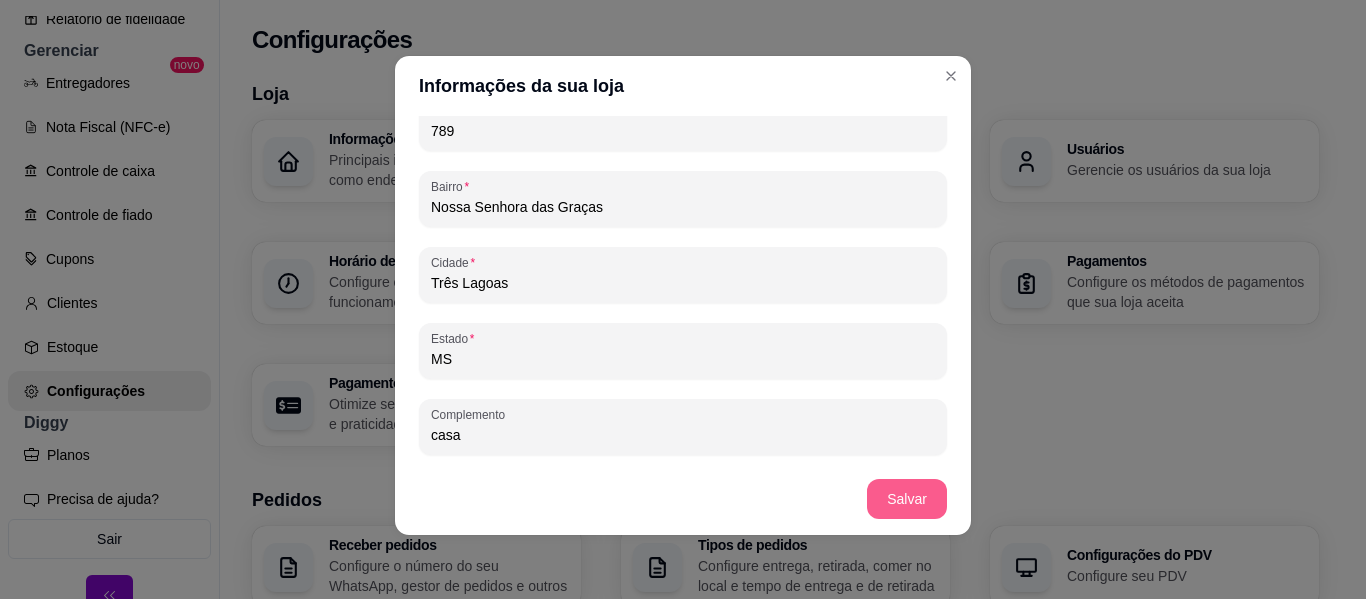 type on "casa" 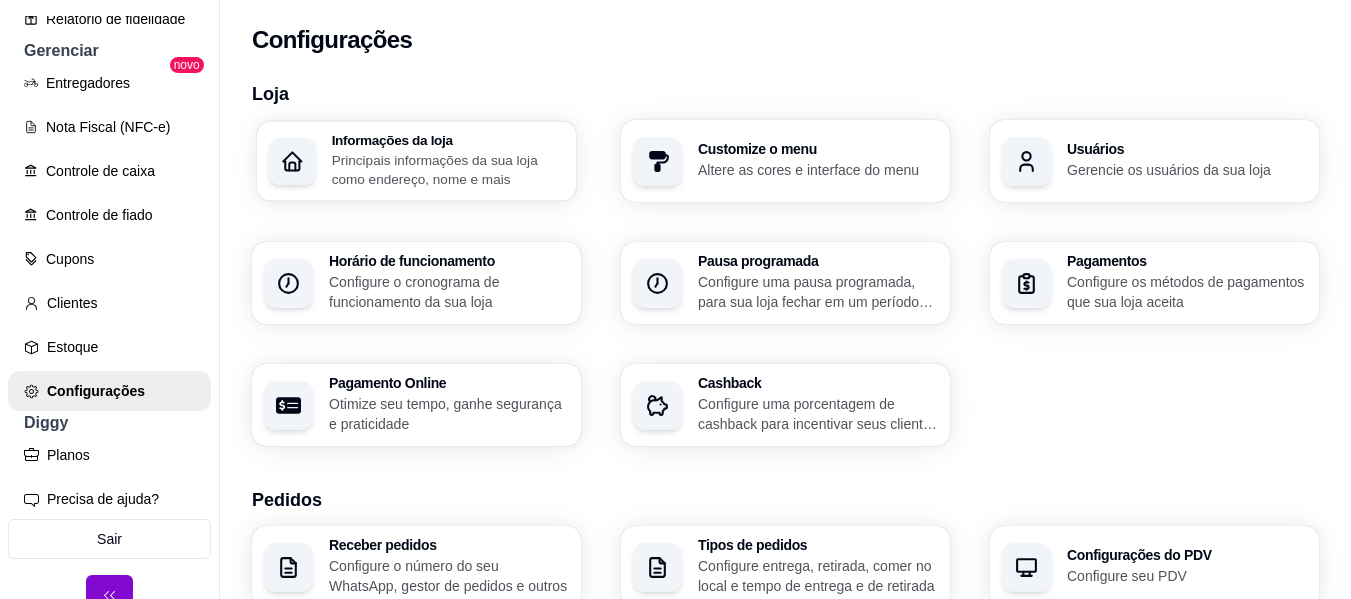 click on "Principais informações da sua loja como endereço, nome e mais" at bounding box center (448, 169) 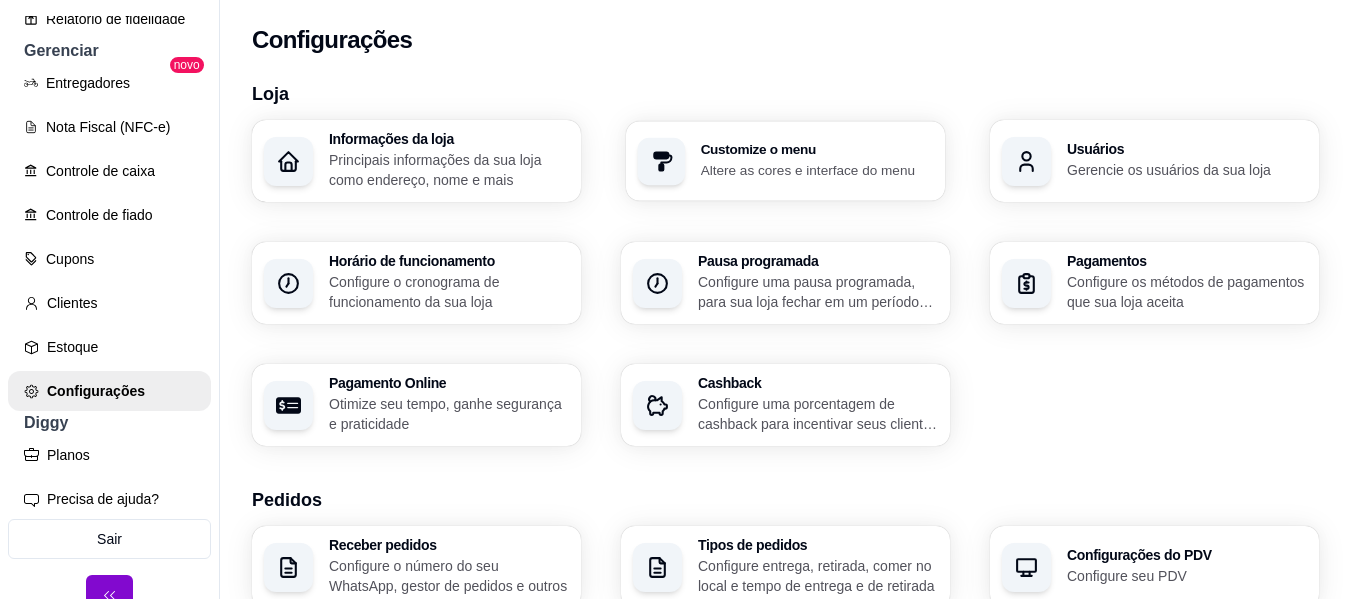 click on "Customize o menu" at bounding box center [817, 150] 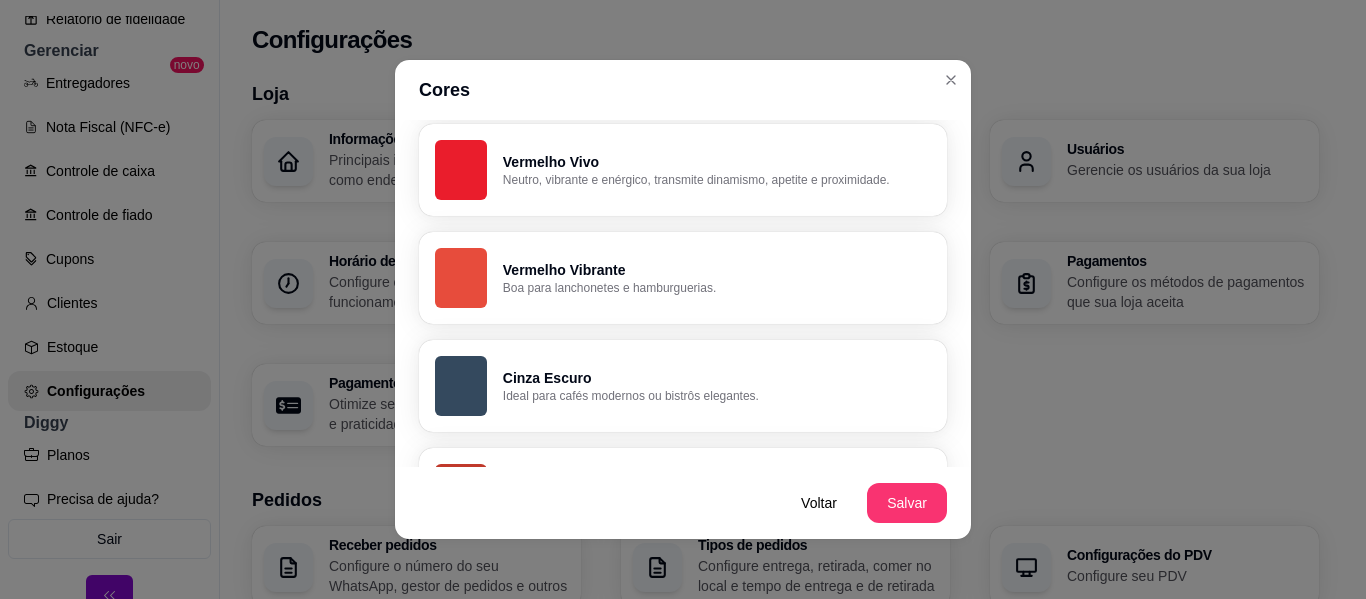 scroll, scrollTop: 207, scrollLeft: 0, axis: vertical 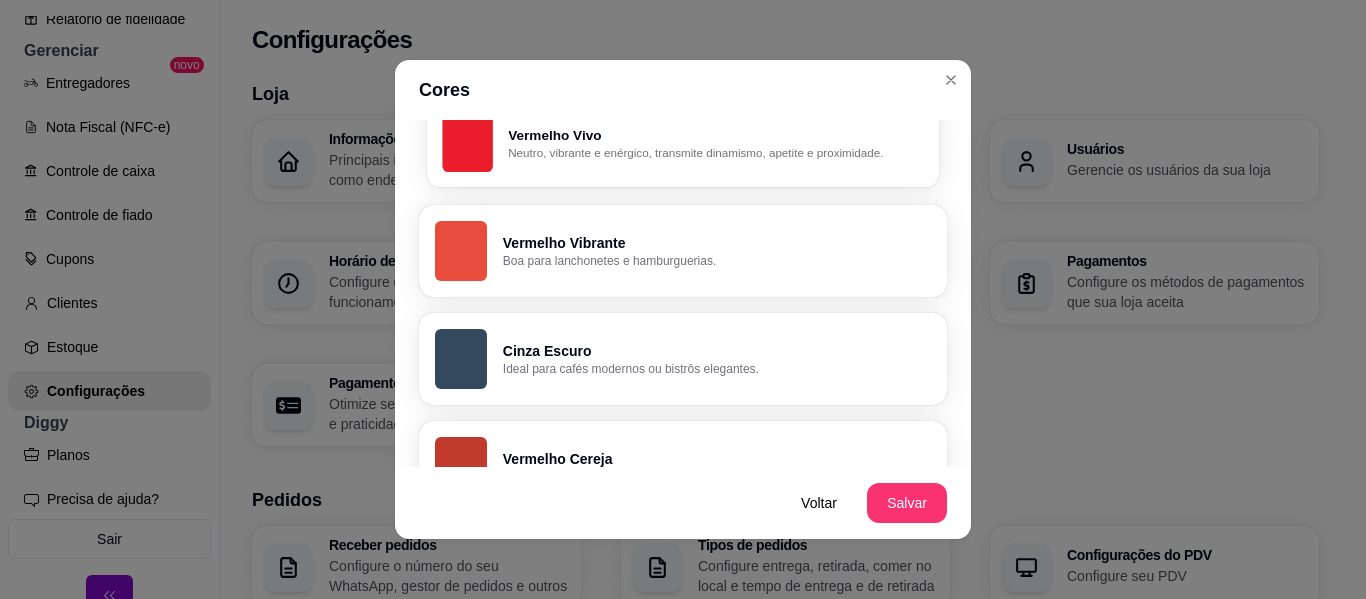 click on "Neutro, vibrante e enérgico, transmite dinamismo, apetite e proximidade." at bounding box center (715, 153) 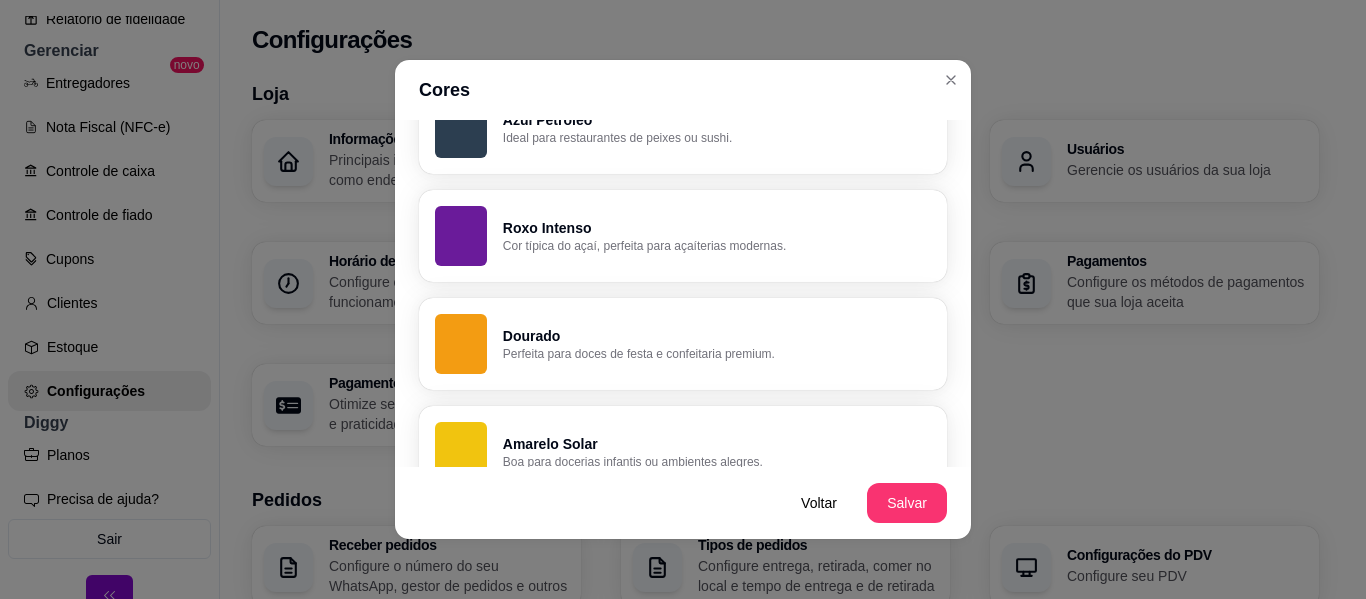 scroll, scrollTop: 1096, scrollLeft: 0, axis: vertical 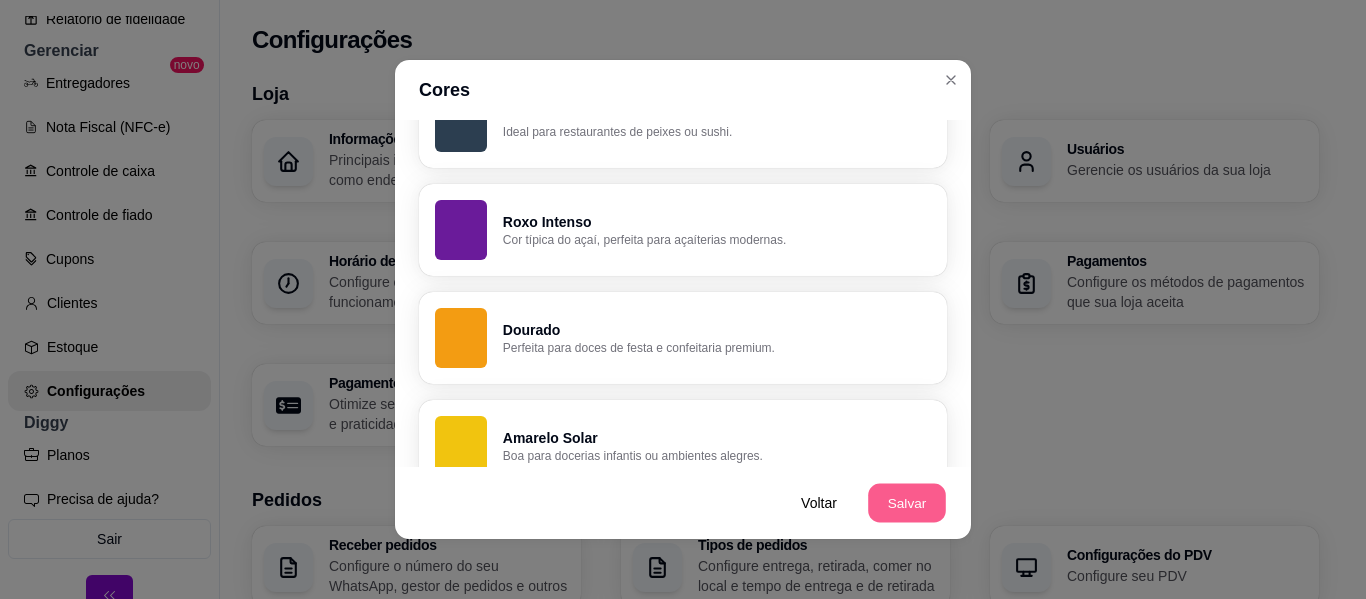 click on "Salvar" at bounding box center (907, 503) 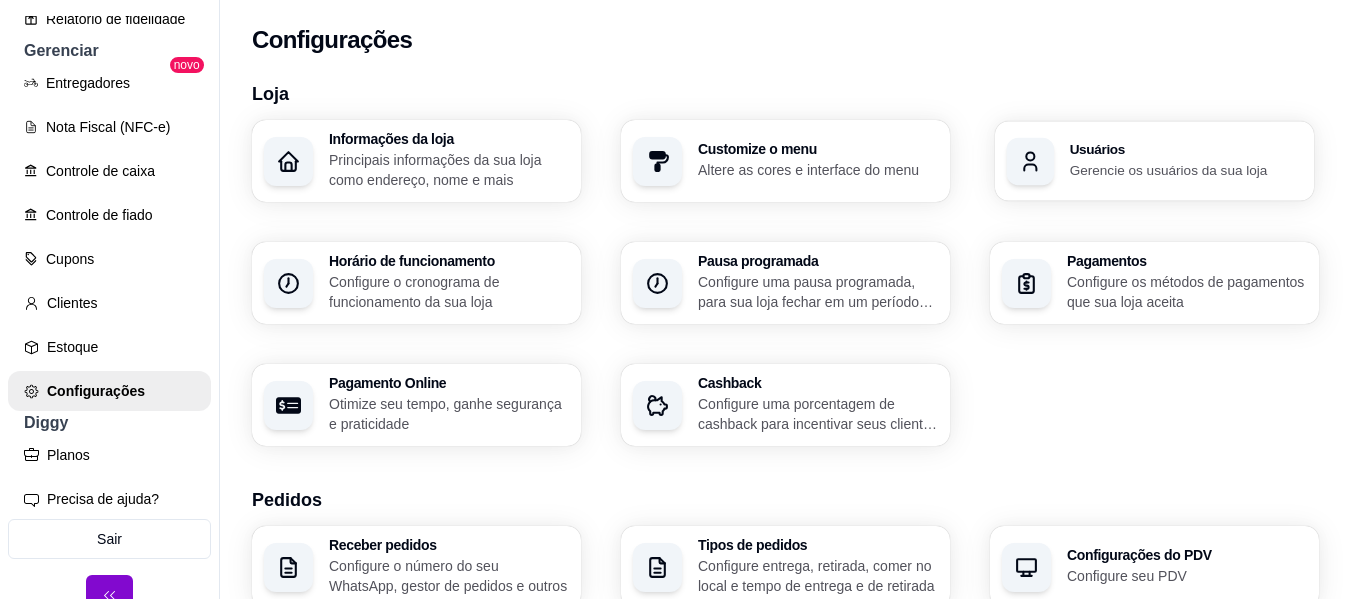click on "Usuários" at bounding box center (1186, 150) 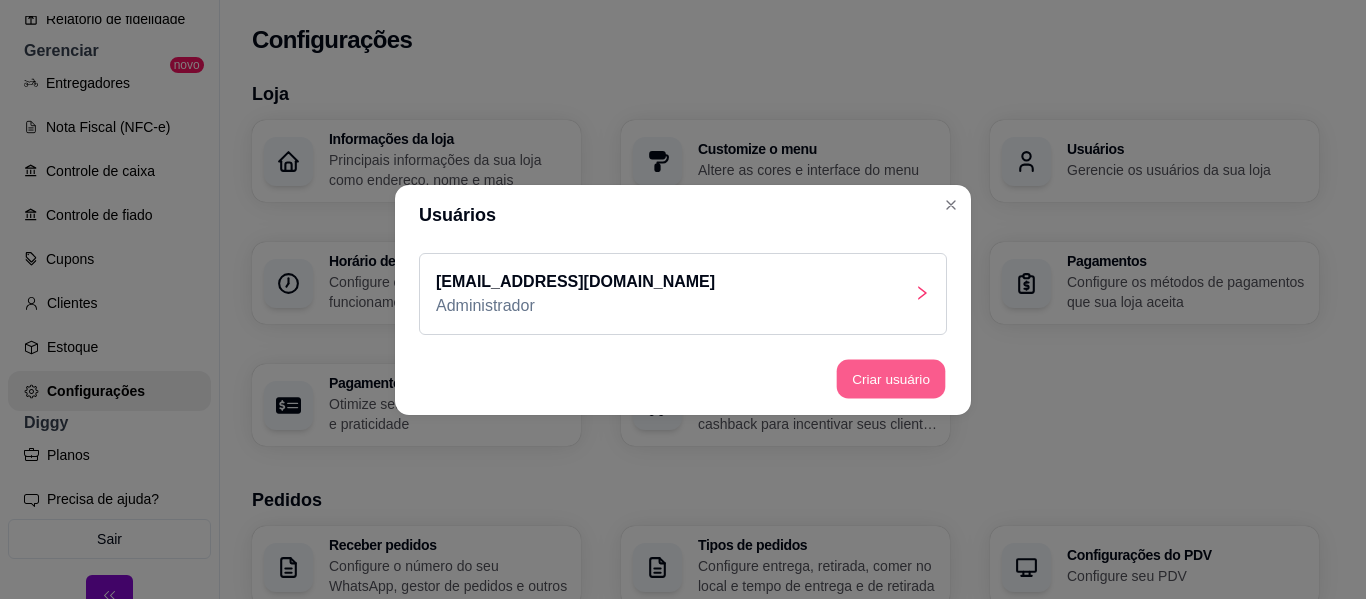 click on "Criar usuário" at bounding box center (891, 378) 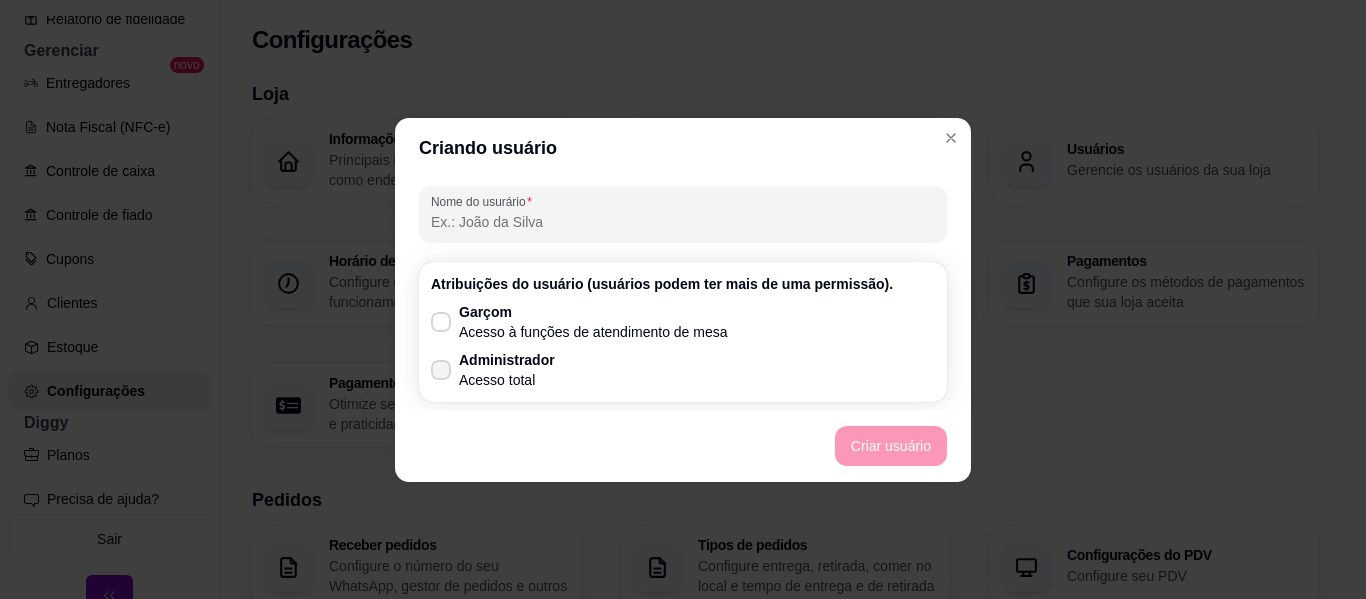 click 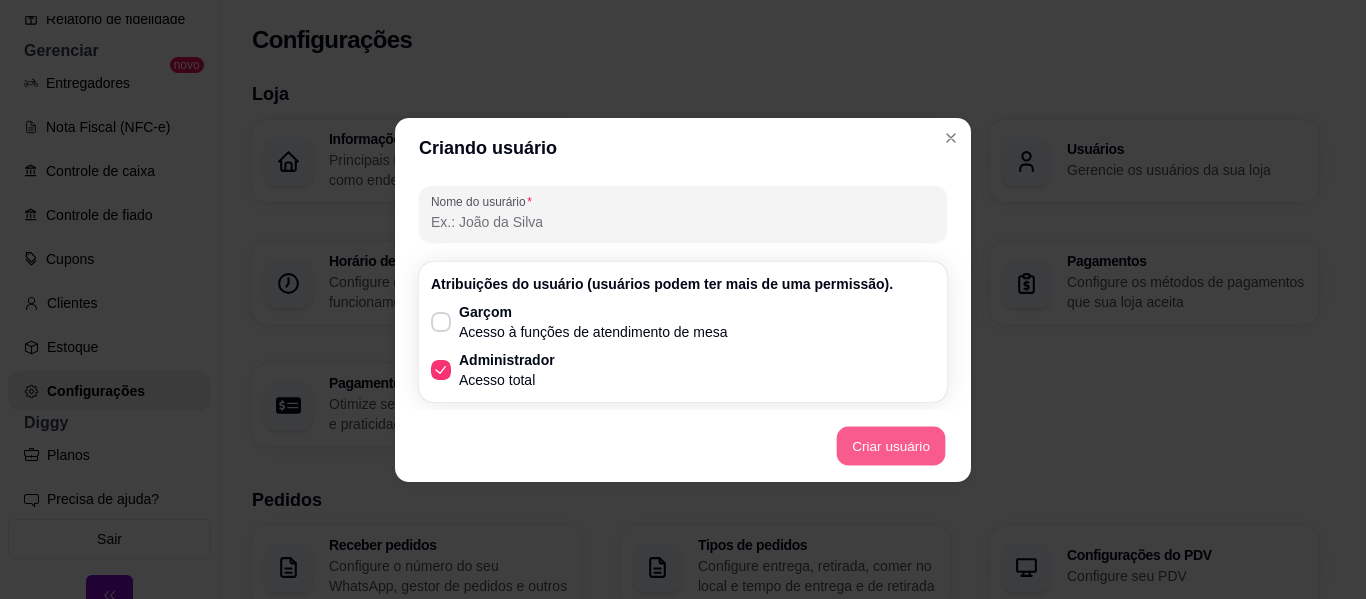 click on "Criar usuário" at bounding box center [891, 445] 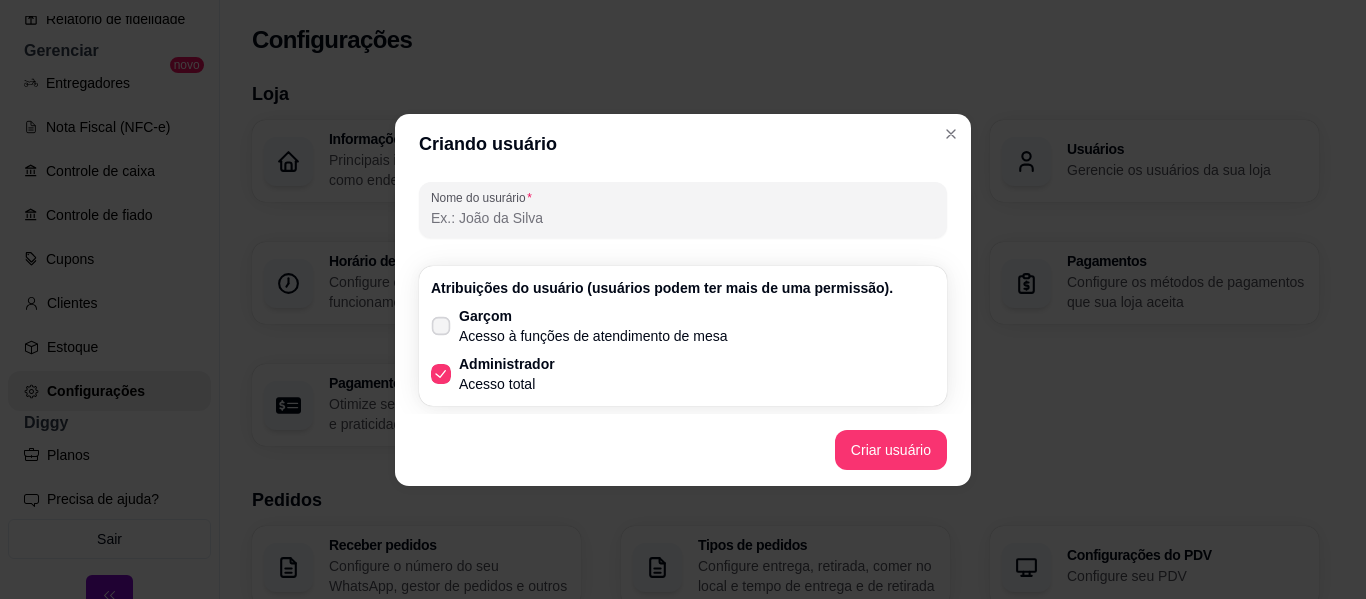 click at bounding box center (441, 325) 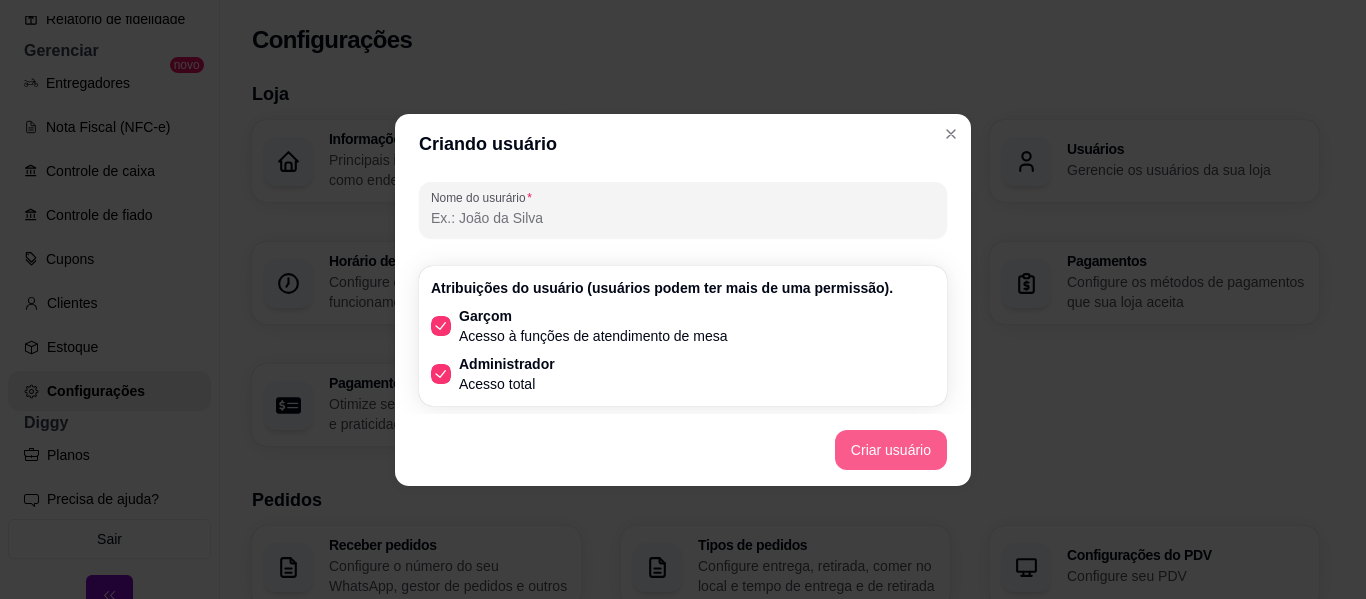 click on "Criar usuário" at bounding box center (891, 450) 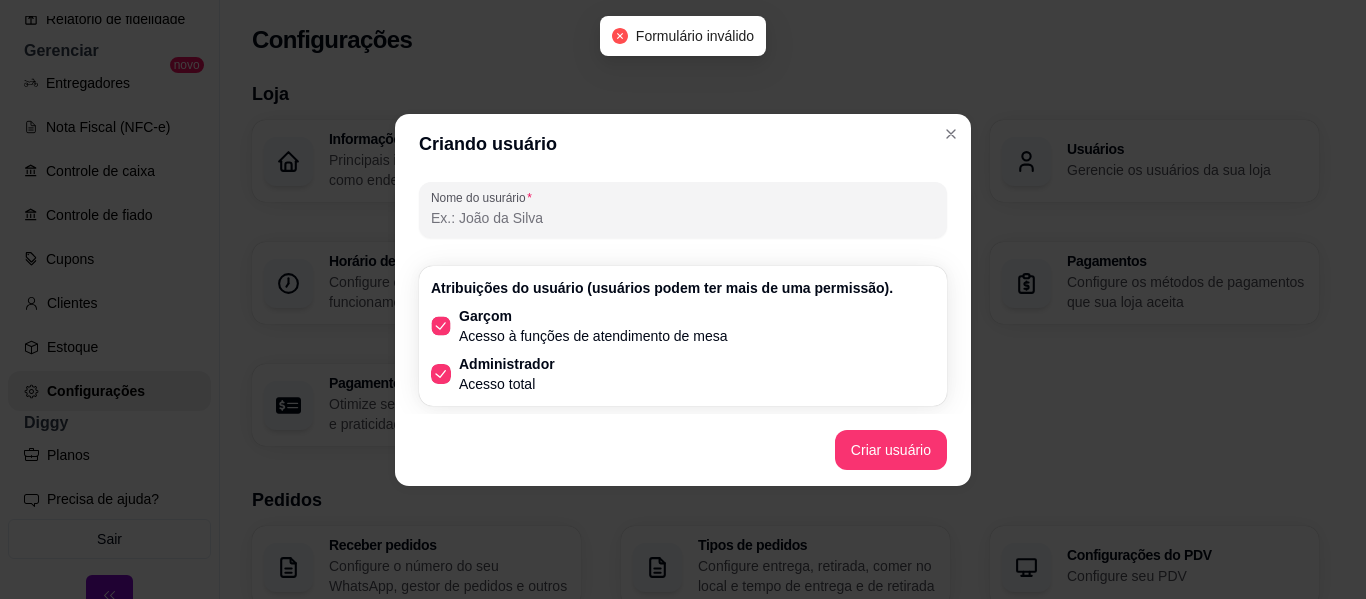 click 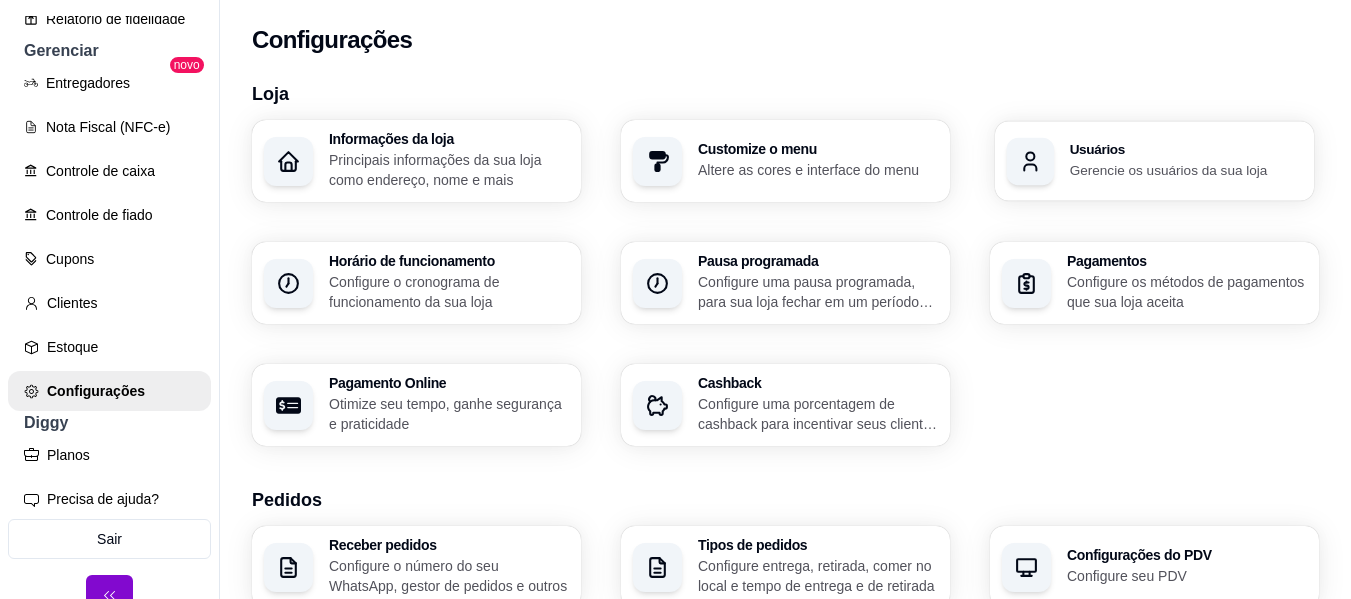click on "Usuários Gerencie os usuários da sua loja" at bounding box center (1154, 161) 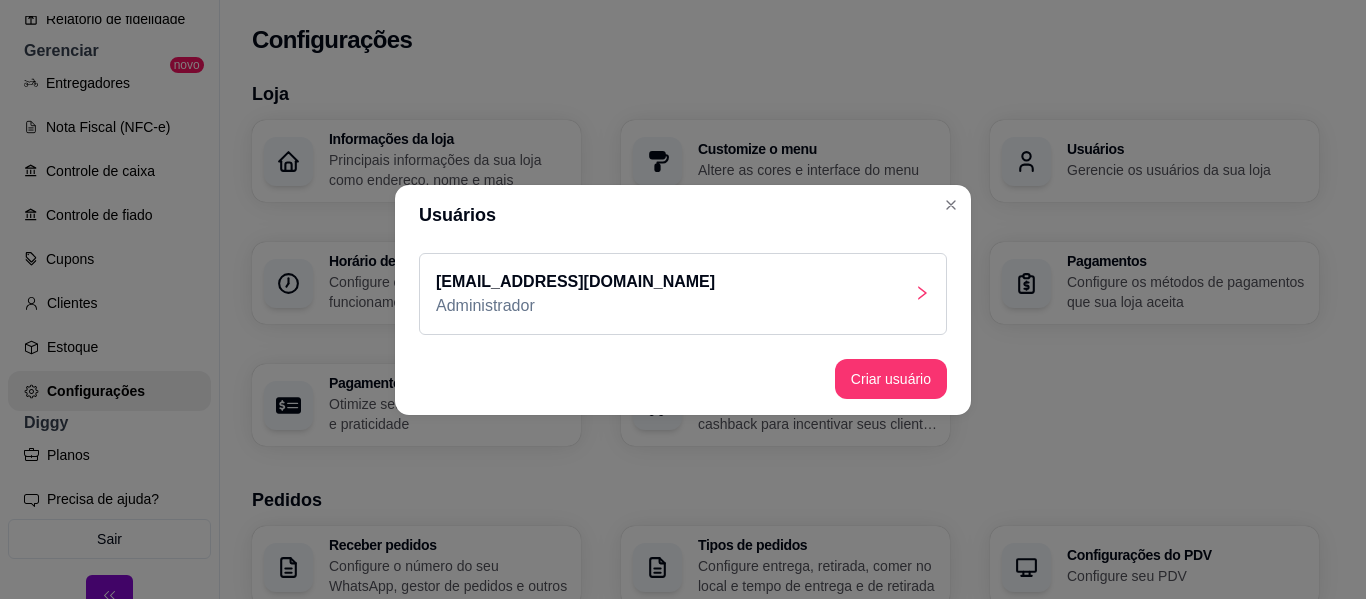 click 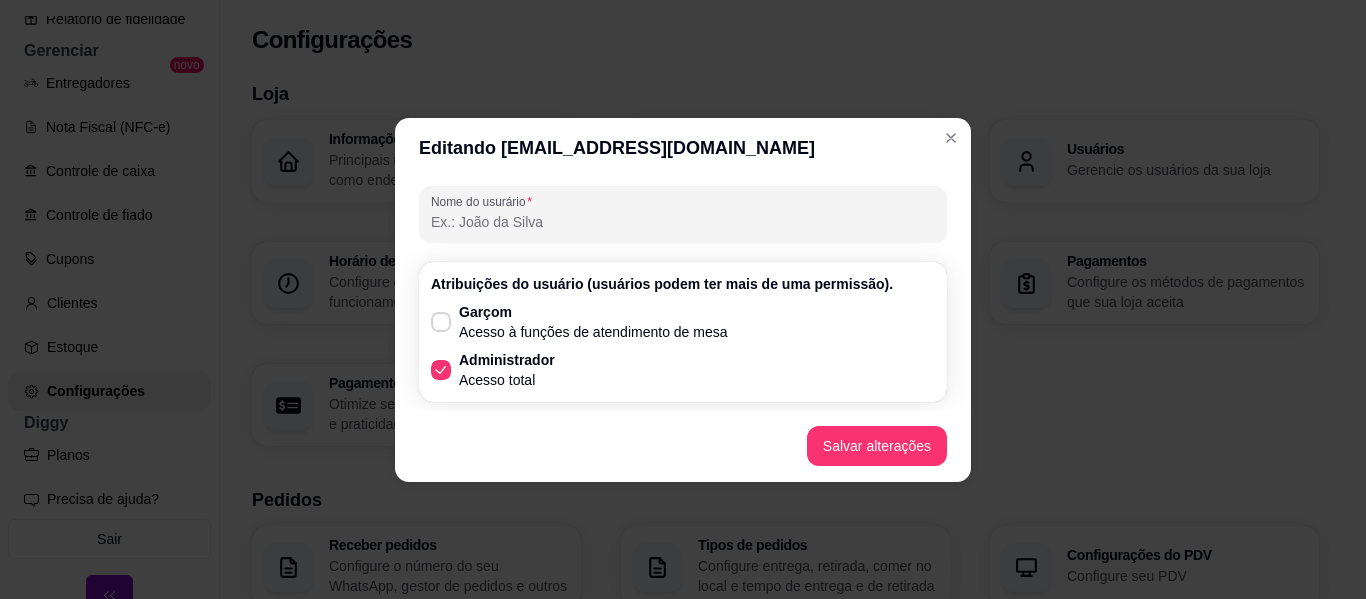 click on "Nome do usurário" at bounding box center [683, 222] 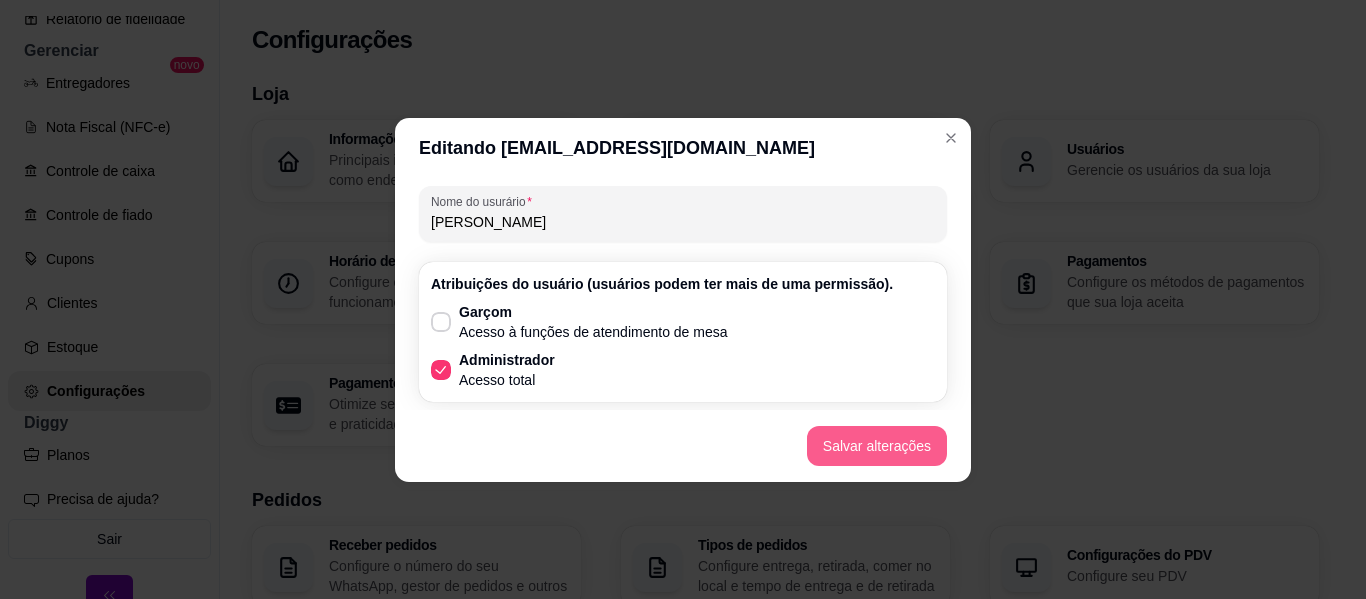 type on "[PERSON_NAME]" 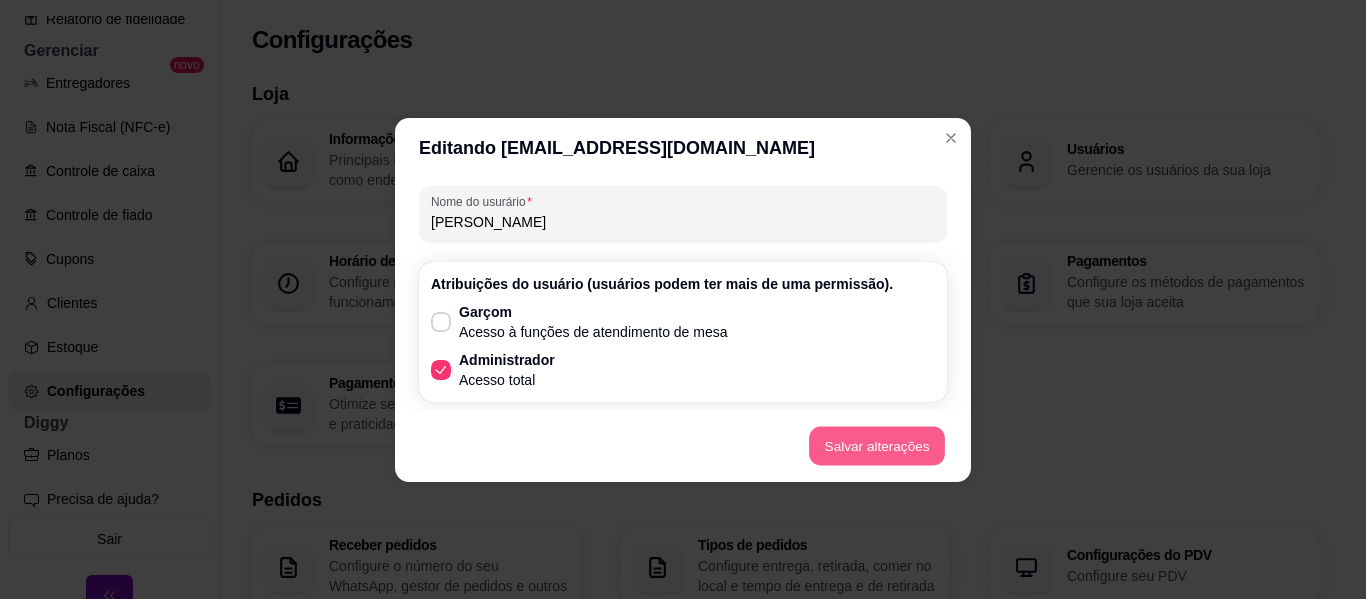 click on "Salvar alterações" at bounding box center [877, 445] 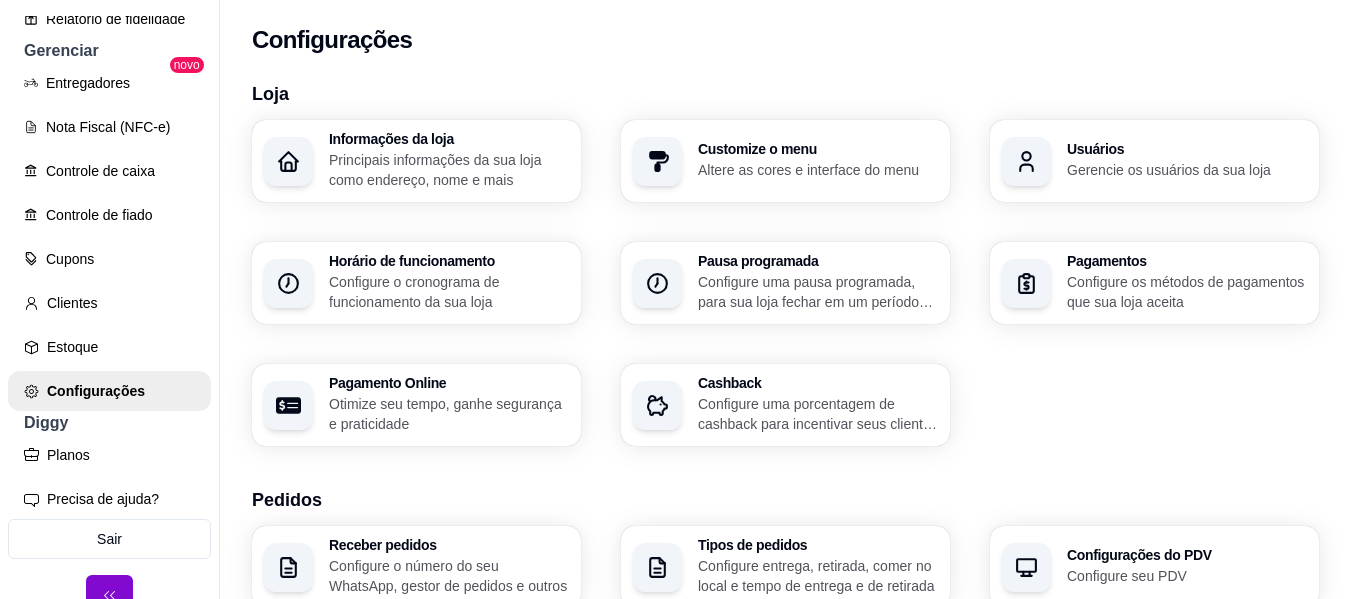 click on "Informações da loja Principais informações da sua loja como endereço, nome e mais Customize o menu Altere as cores e interface do menu Usuários Gerencie os usuários da sua loja Horário de funcionamento Configure o cronograma de funcionamento da sua loja Pausa programada Configure uma pausa programada, para sua loja fechar em um período específico Pagamentos Configure os métodos de pagamentos que sua loja aceita Pagamento Online Otimize seu tempo, ganhe segurança e praticidade Cashback Configure uma porcentagem de cashback para incentivar seus clientes a comprarem em sua loja" at bounding box center (785, 283) 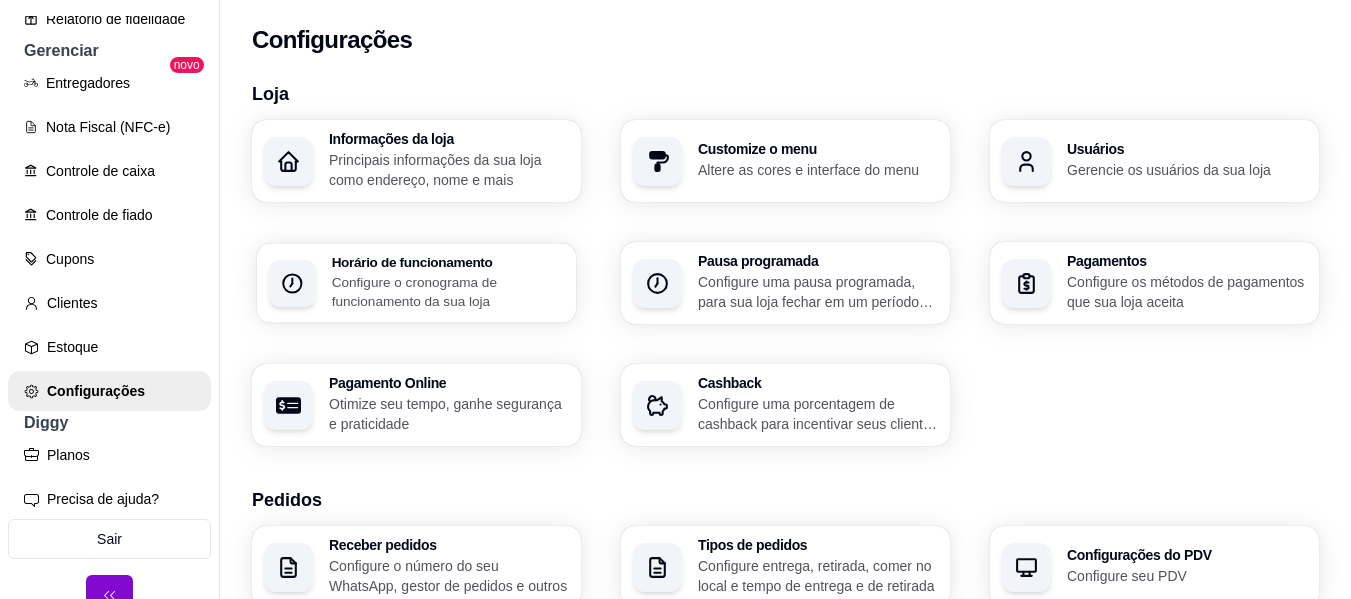 click on "Configure o cronograma de funcionamento da sua loja" at bounding box center [448, 291] 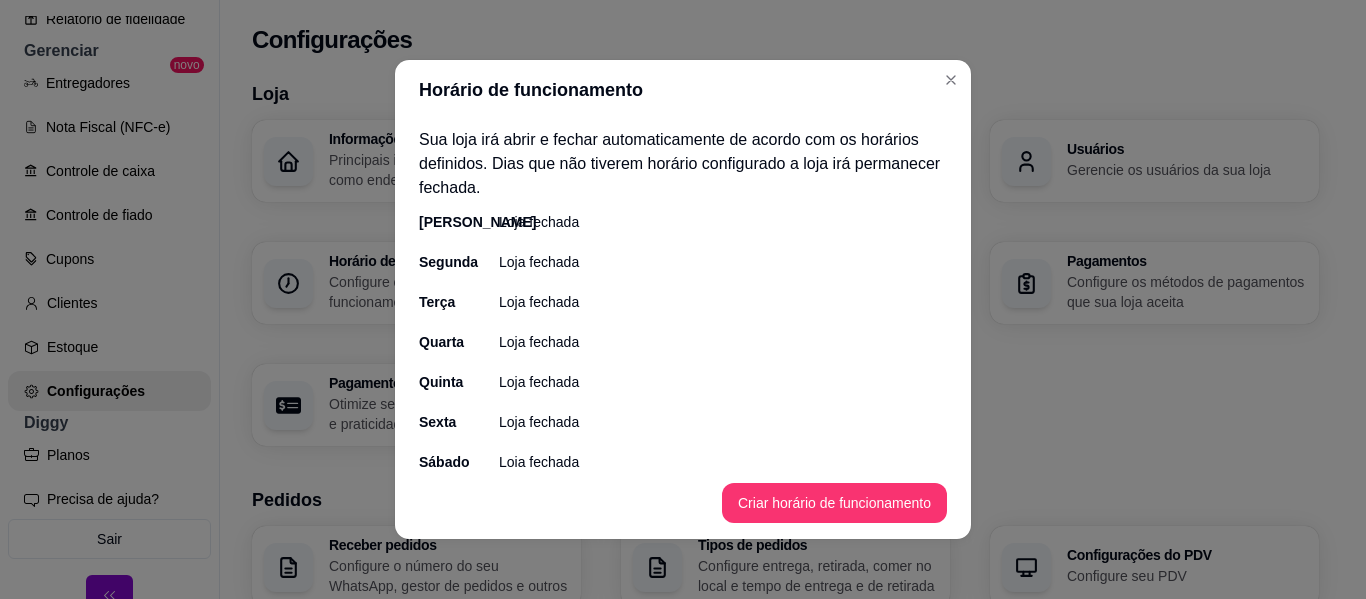 click on "Loja fechada" at bounding box center [539, 262] 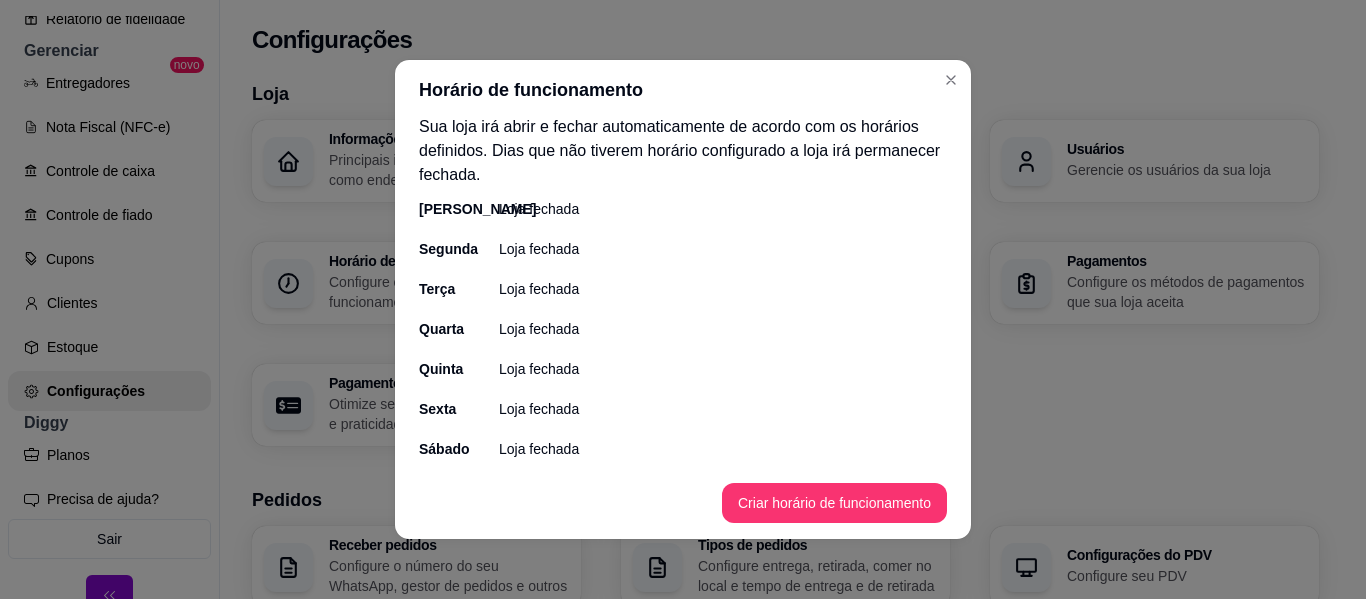 click on "[PERSON_NAME] fechada Segunda Loja fechada Terça Loja fechada Quarta Loja fechada Quinta Loja fechada Sexta Loja fechada Sábado Loja fechada" at bounding box center (683, 329) 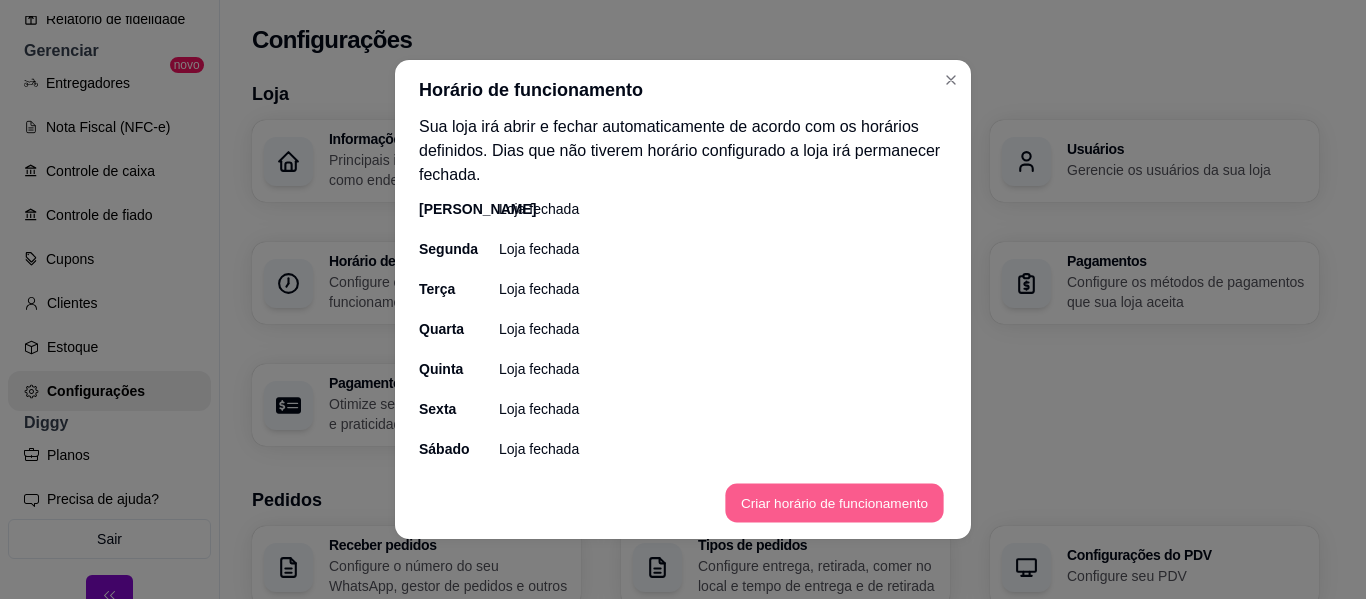 click on "Criar horário de funcionamento" at bounding box center [834, 503] 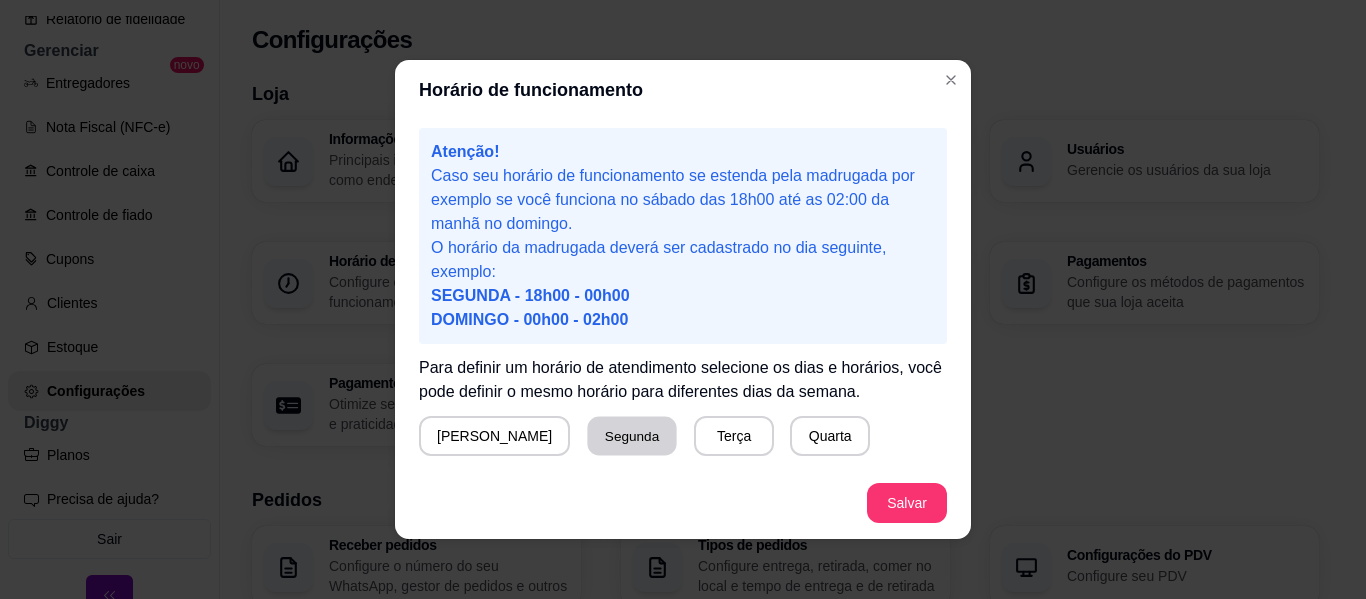 click on "Segunda" at bounding box center (632, 436) 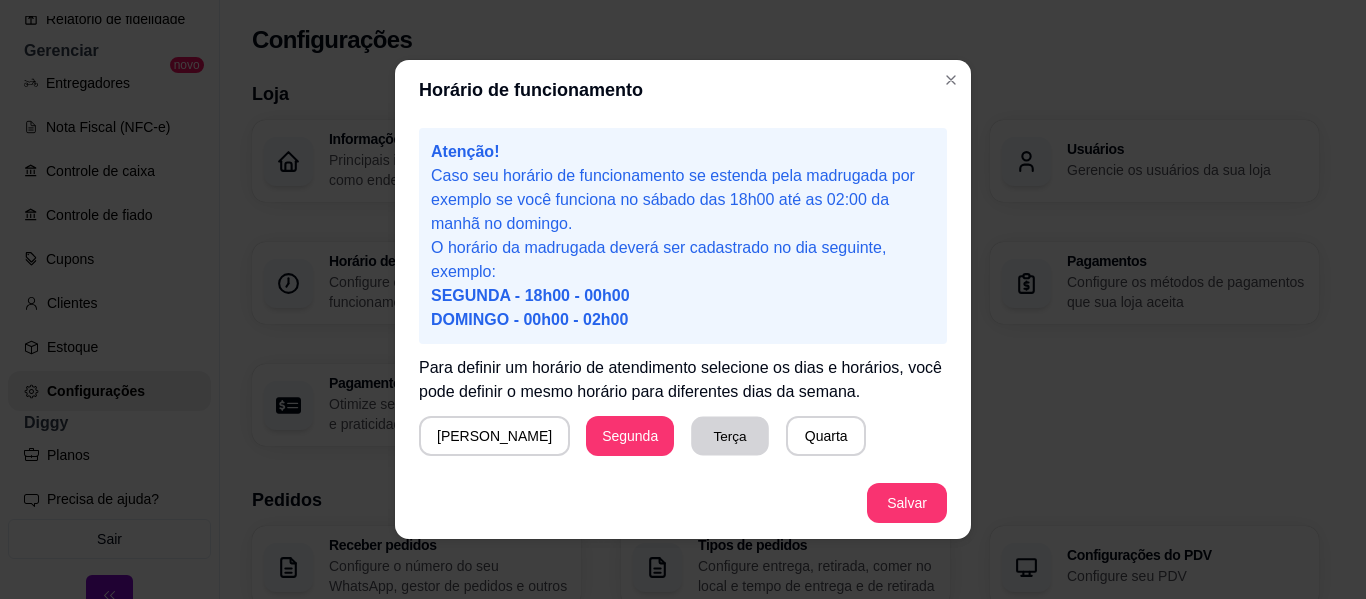 click on "Terça" at bounding box center [730, 436] 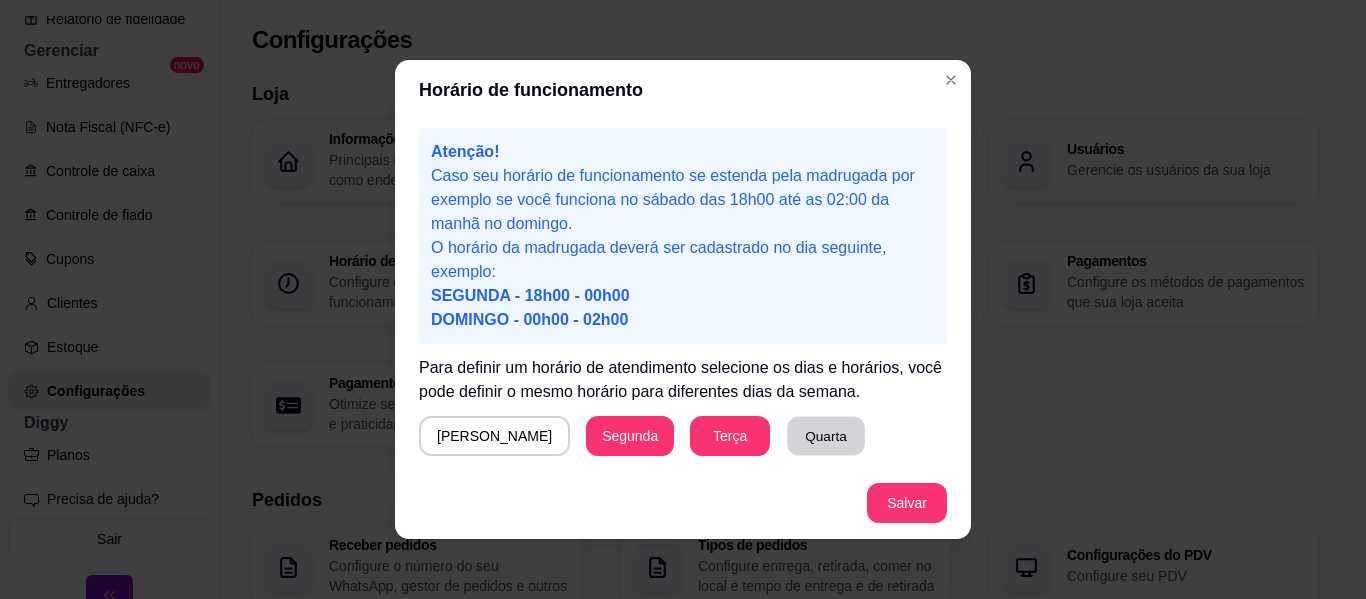 click on "Quarta" at bounding box center [826, 436] 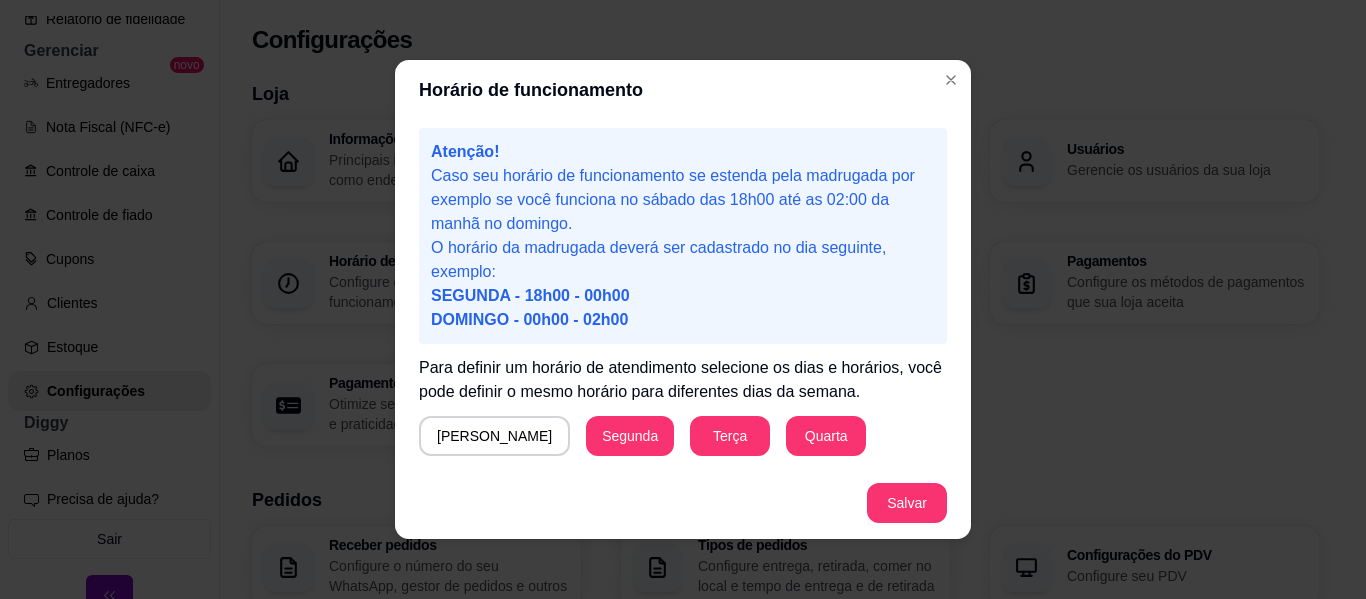 click on "Quinta" at bounding box center (459, 492) 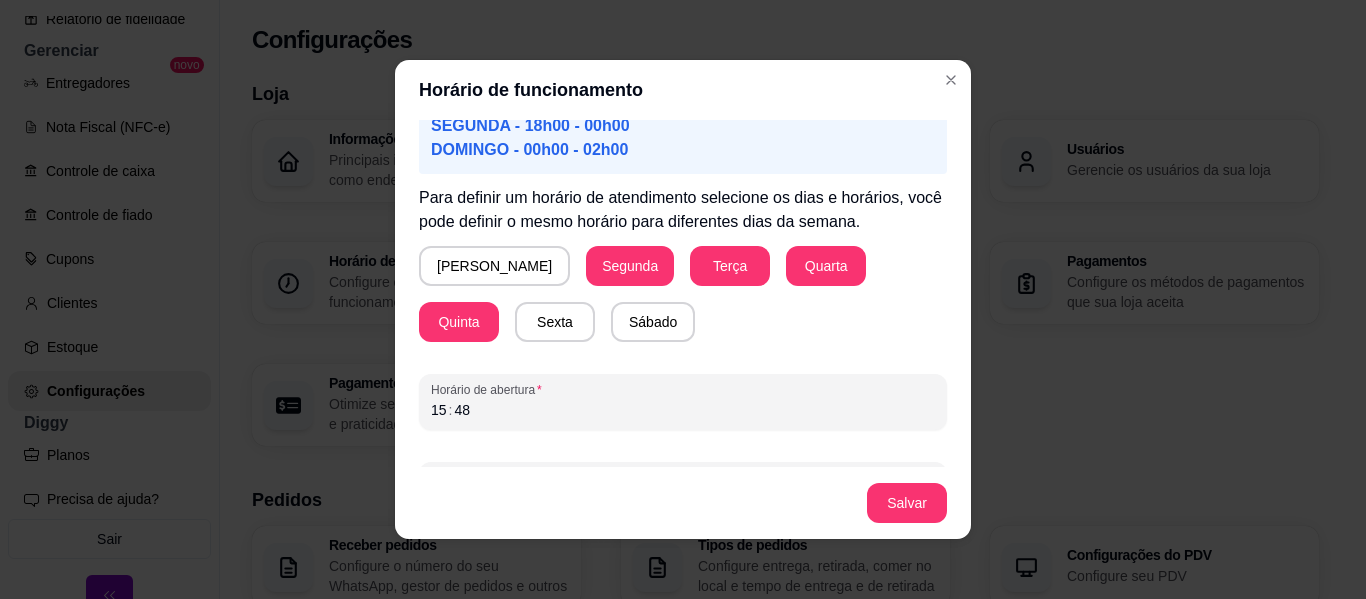scroll, scrollTop: 199, scrollLeft: 0, axis: vertical 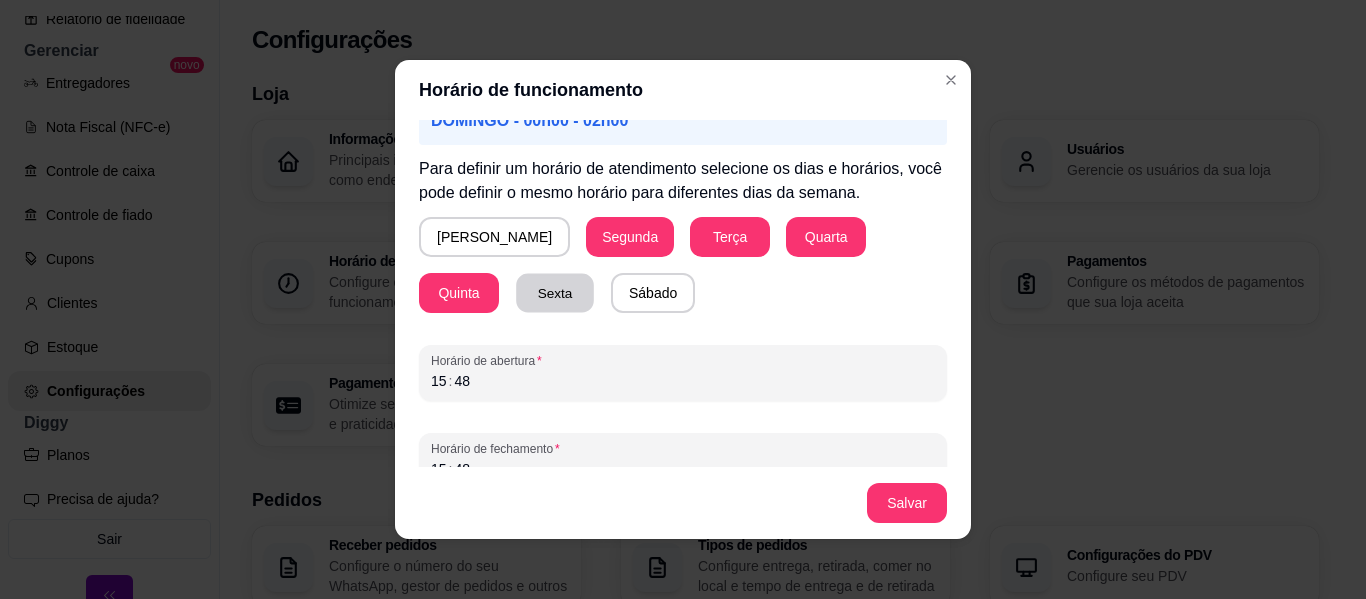 click on "Sexta" at bounding box center [555, 293] 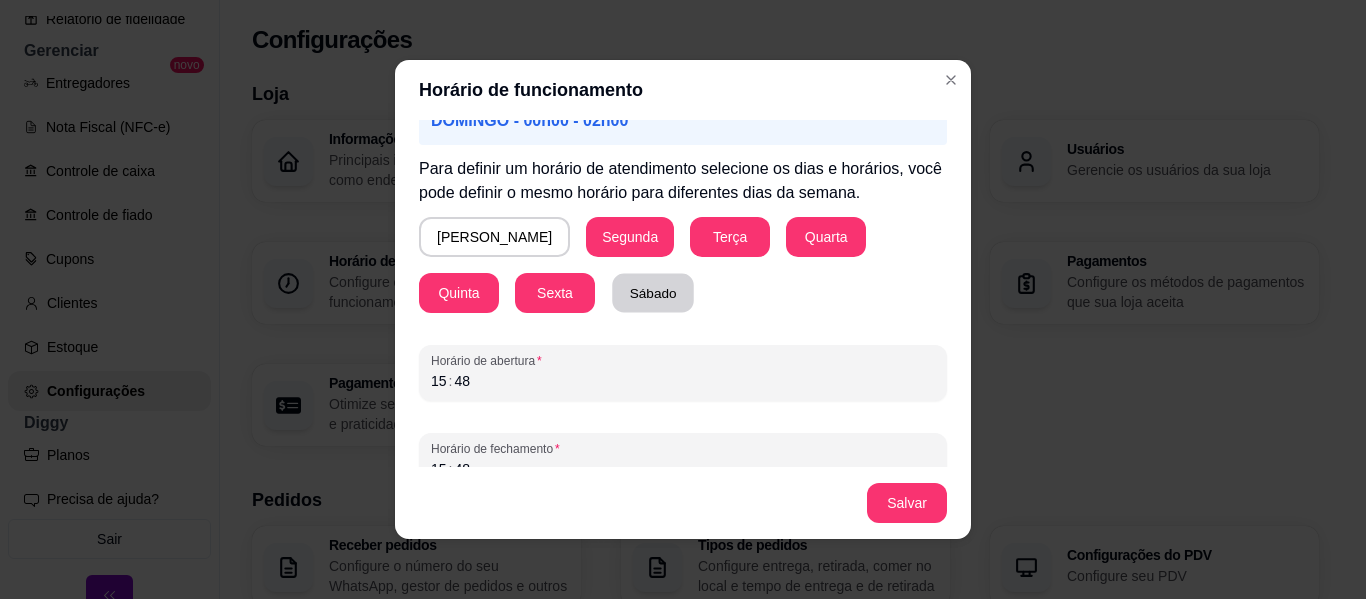click on "Sábado" at bounding box center [653, 293] 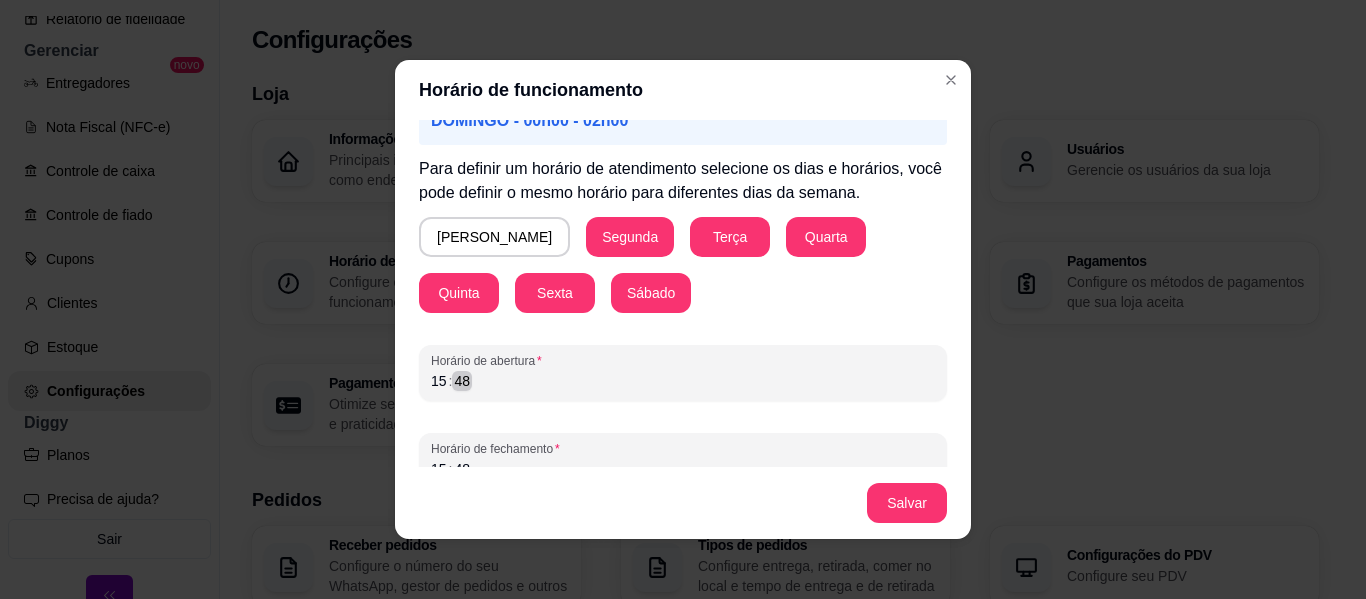 click on "15 : 48" at bounding box center (683, 381) 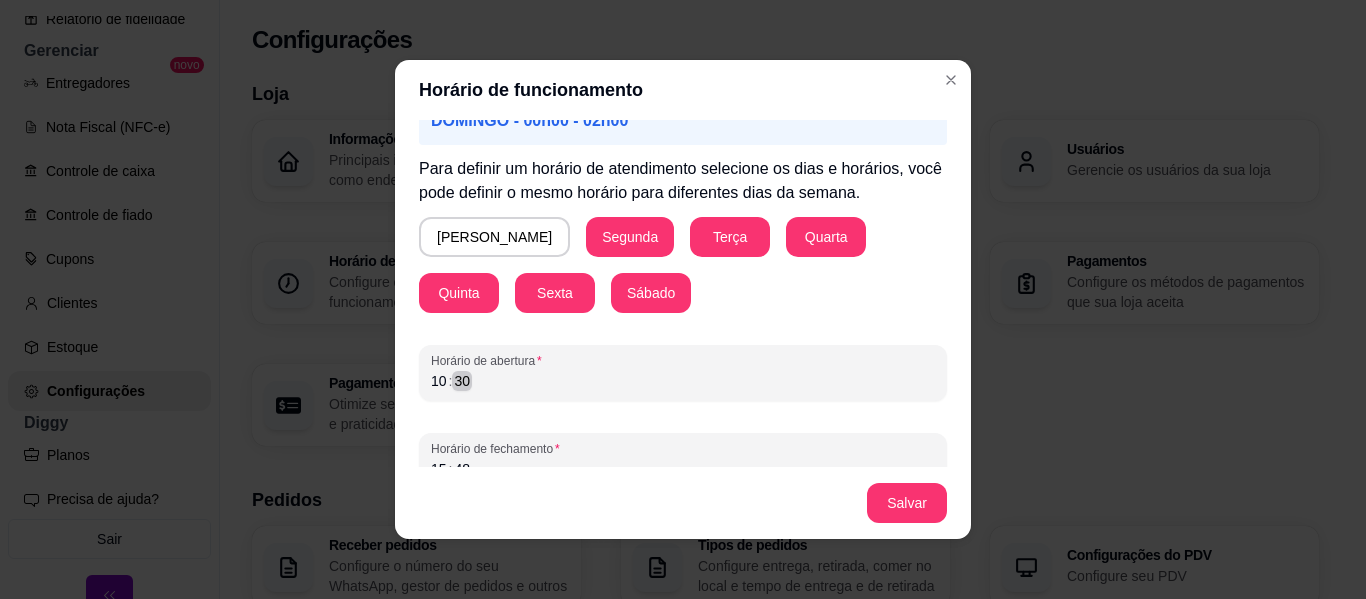 scroll, scrollTop: 229, scrollLeft: 0, axis: vertical 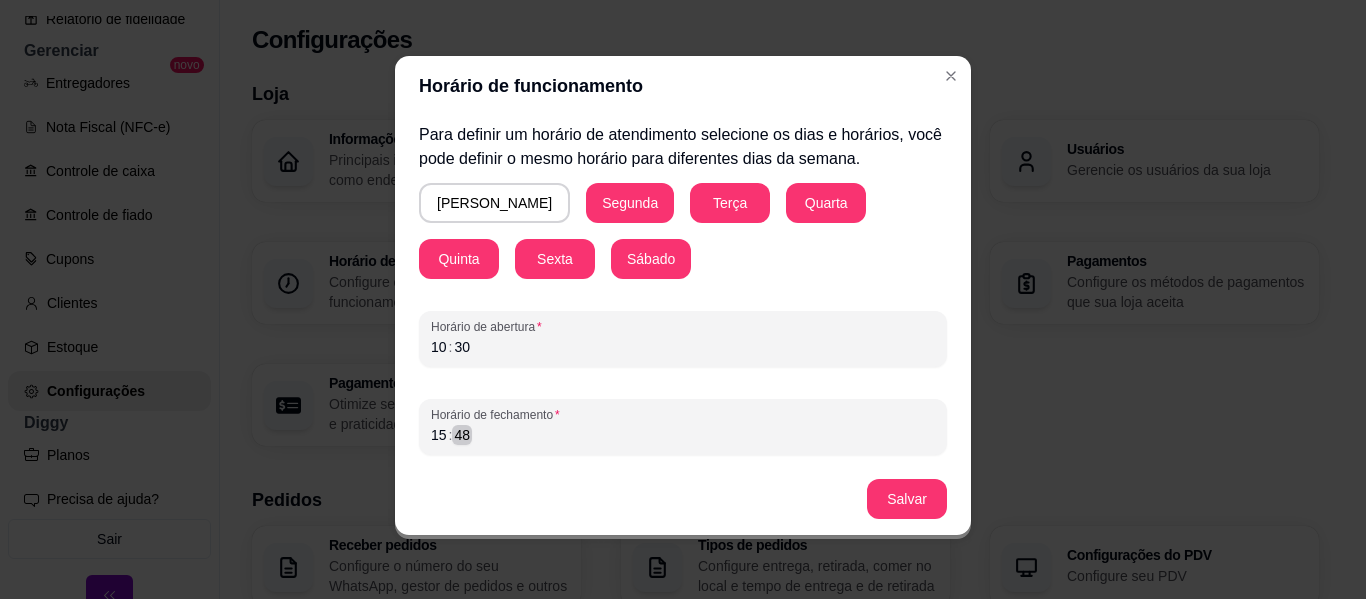 click on "15 : 48" at bounding box center (683, 435) 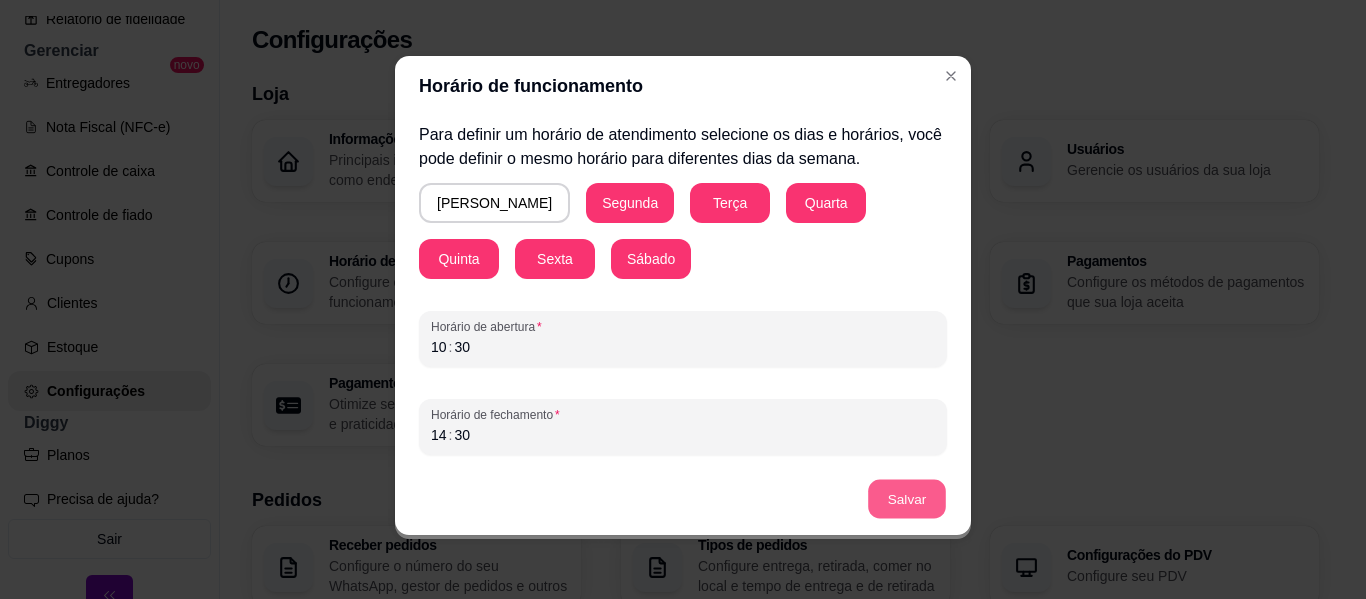 click on "Salvar" at bounding box center (907, 499) 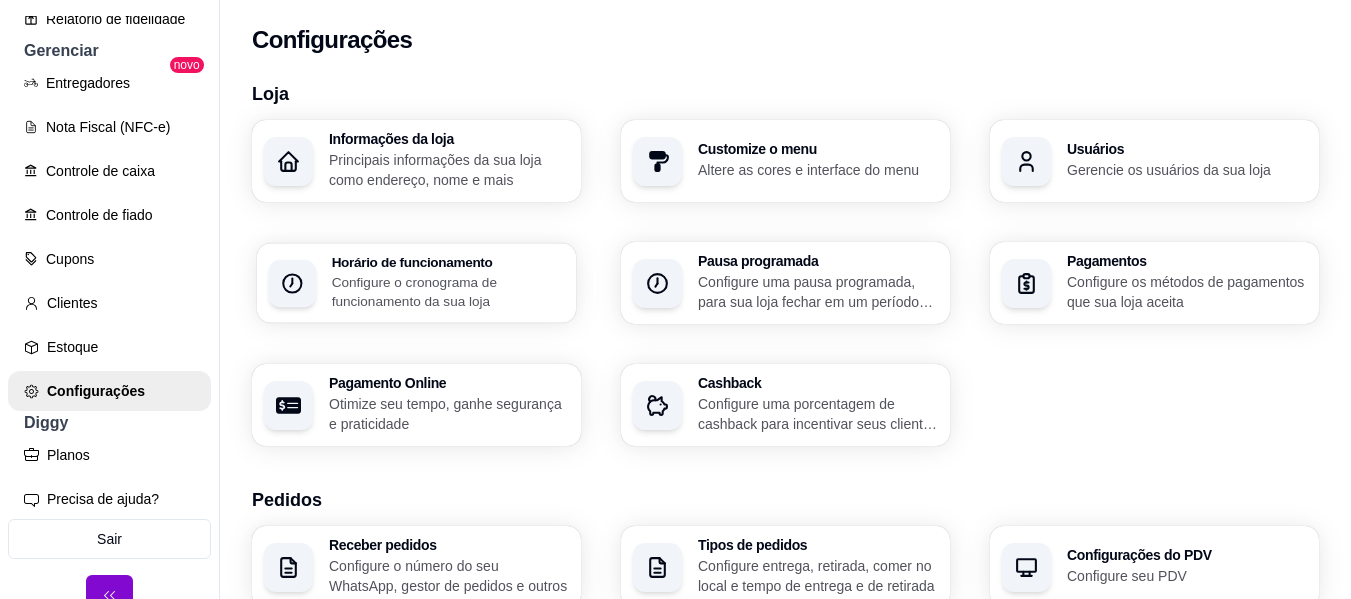 click on "Configure o cronograma de funcionamento da sua loja" at bounding box center [448, 291] 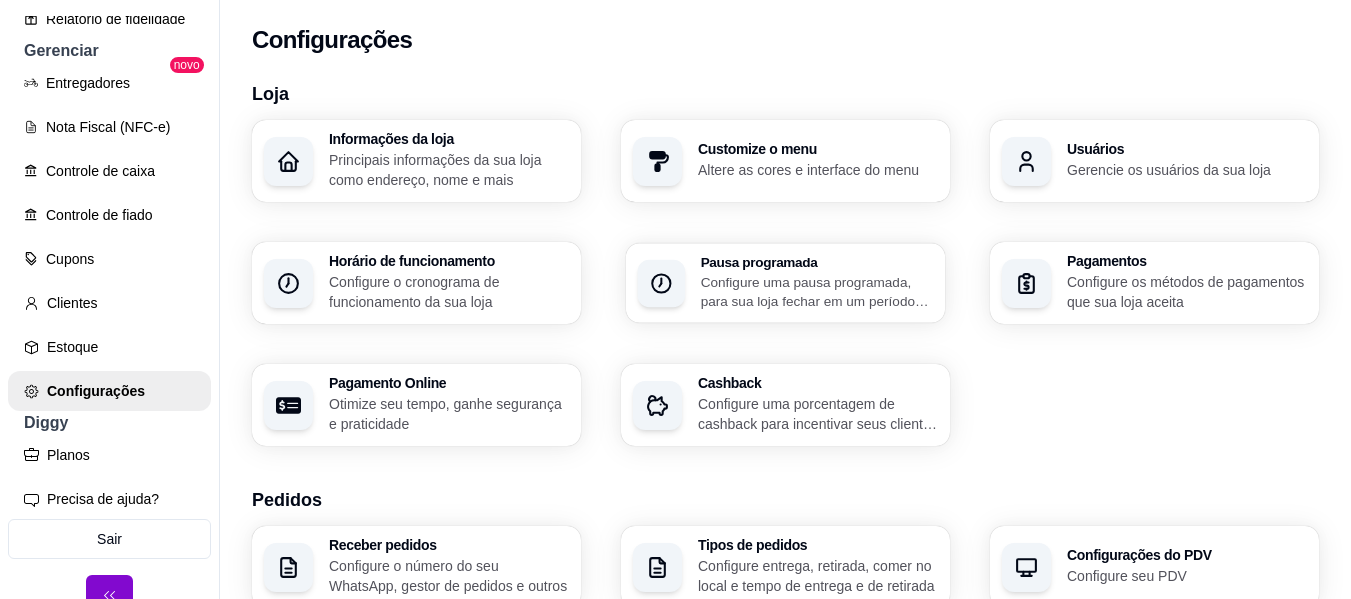 click on "Configure uma pausa programada, para sua loja fechar em um período específico" at bounding box center (817, 291) 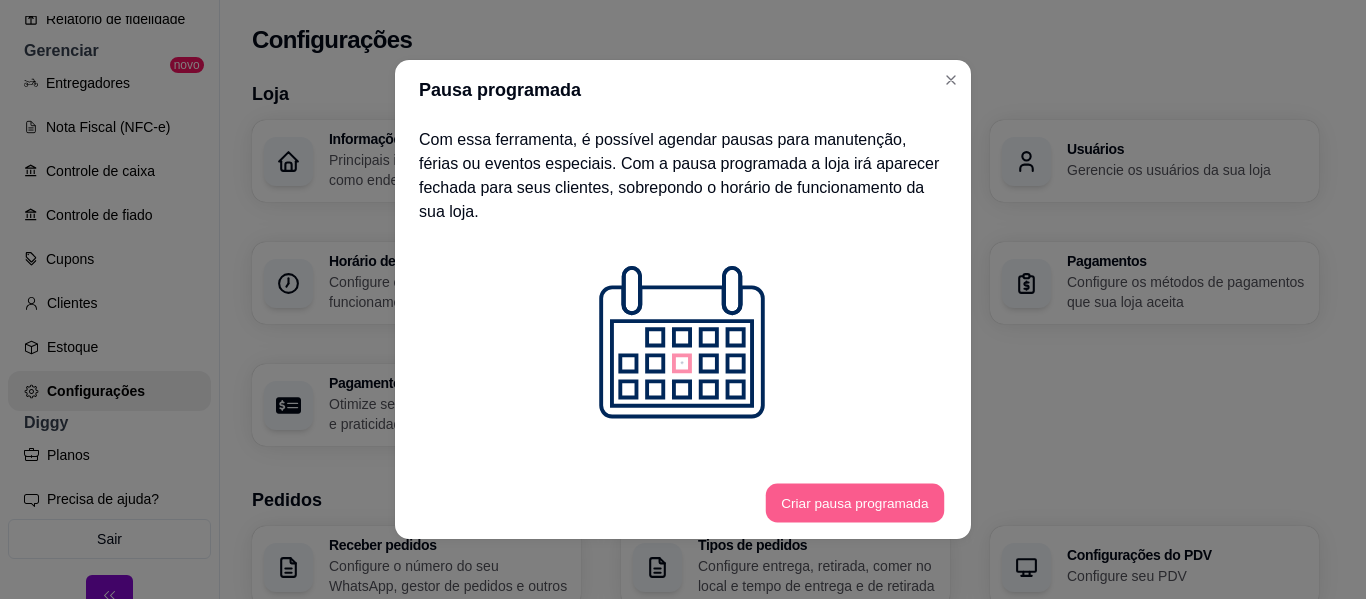 click on "Criar pausa programada" at bounding box center (855, 503) 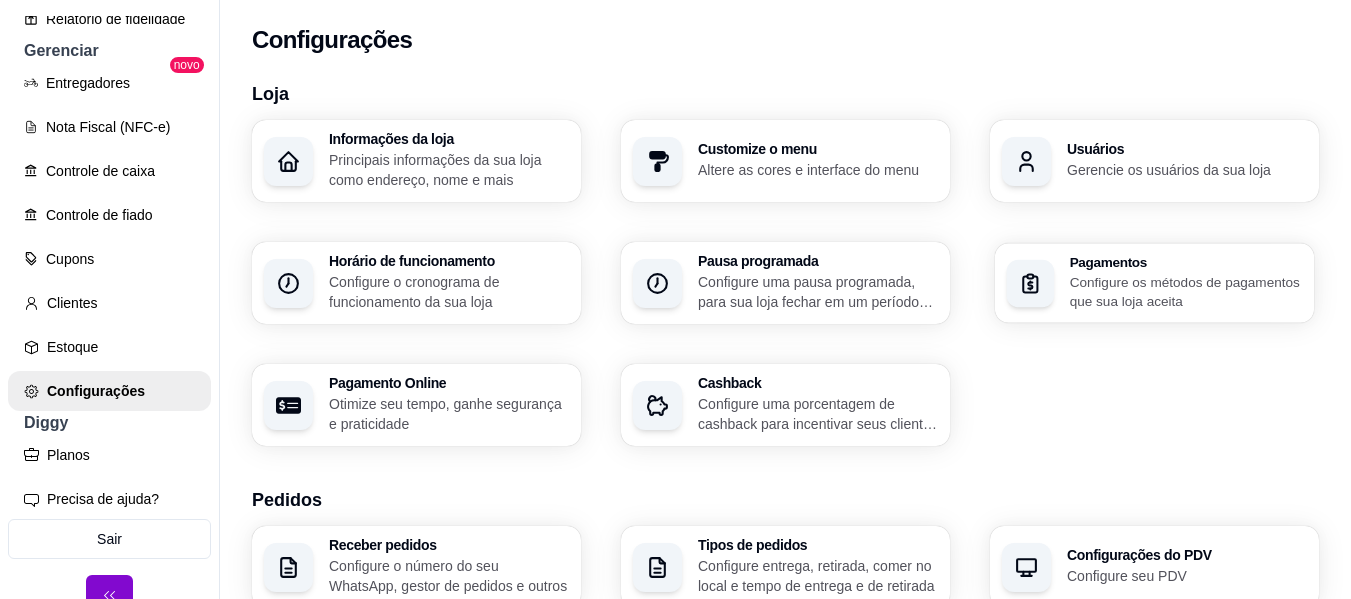 click on "Pagamentos" at bounding box center (1186, 262) 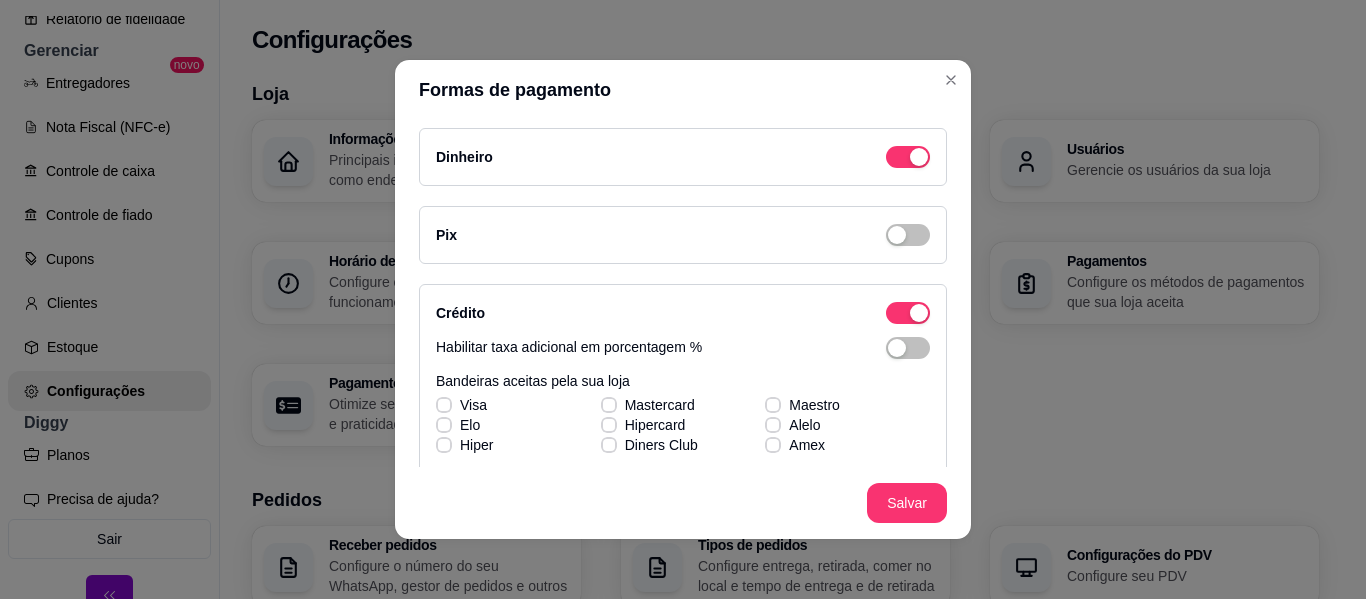 click on "Pix" at bounding box center [683, 235] 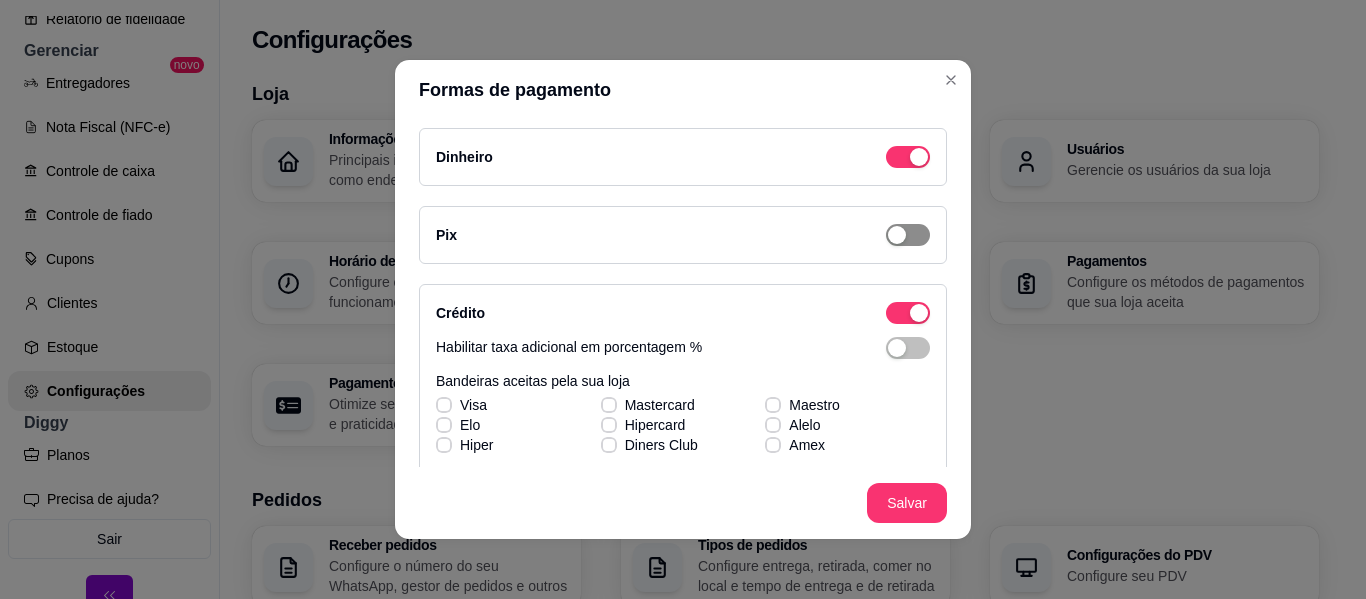 click at bounding box center (919, 157) 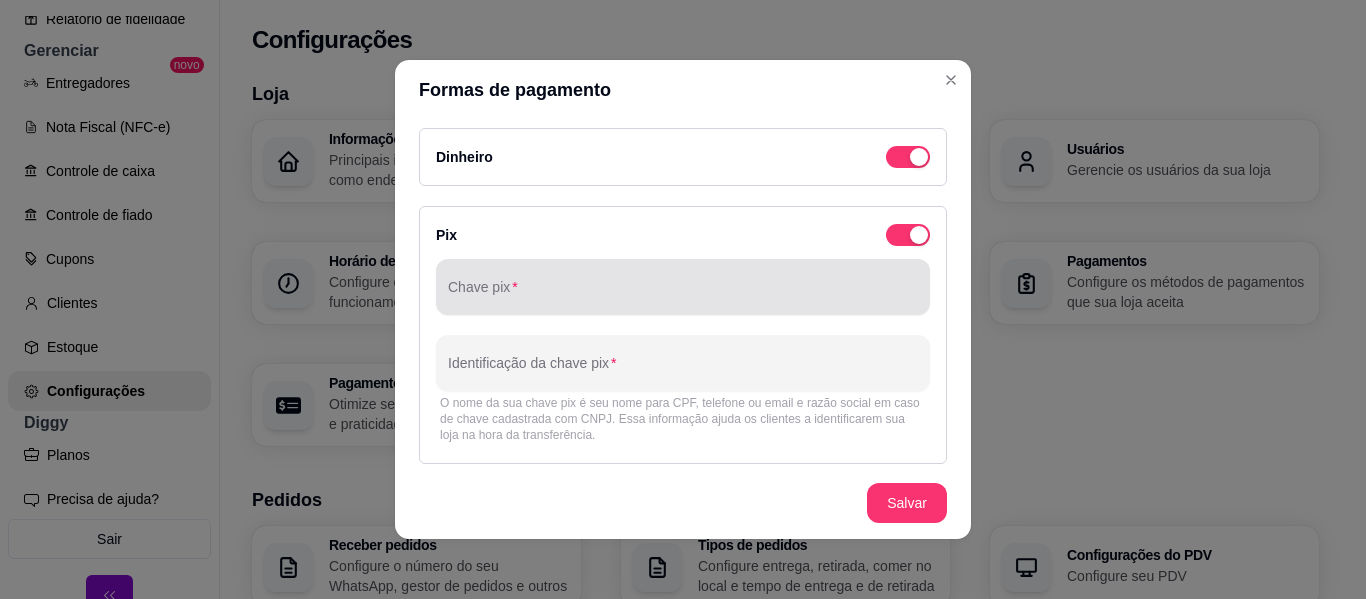 click at bounding box center (683, 287) 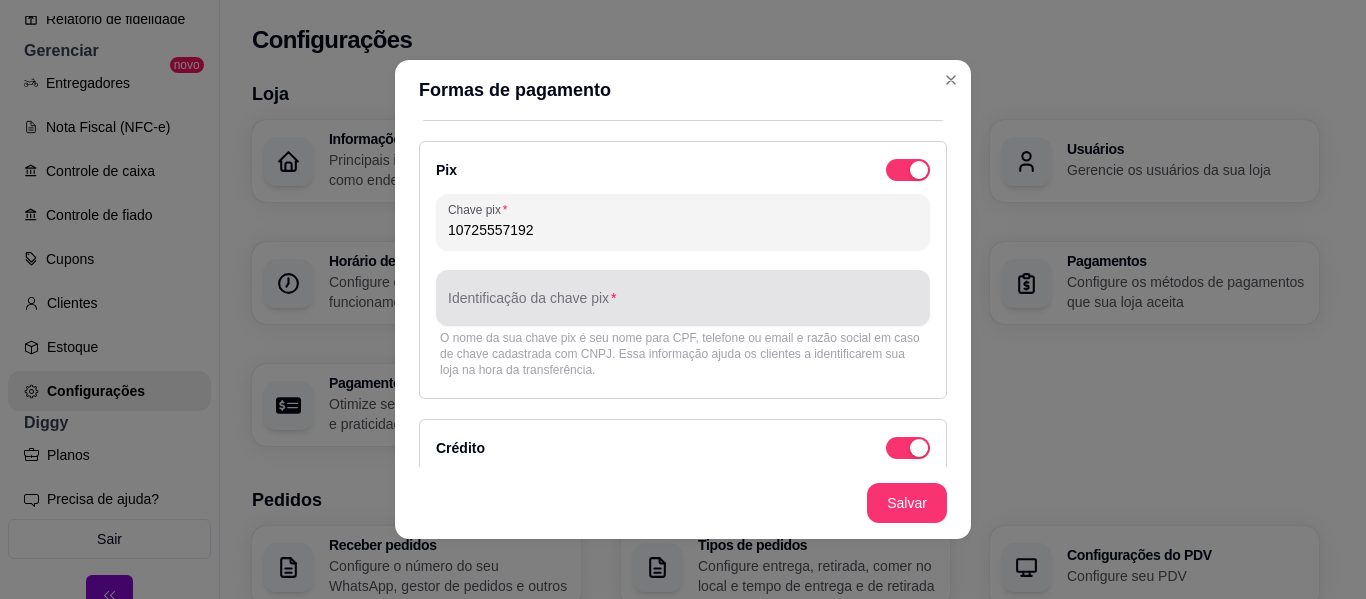 scroll, scrollTop: 66, scrollLeft: 0, axis: vertical 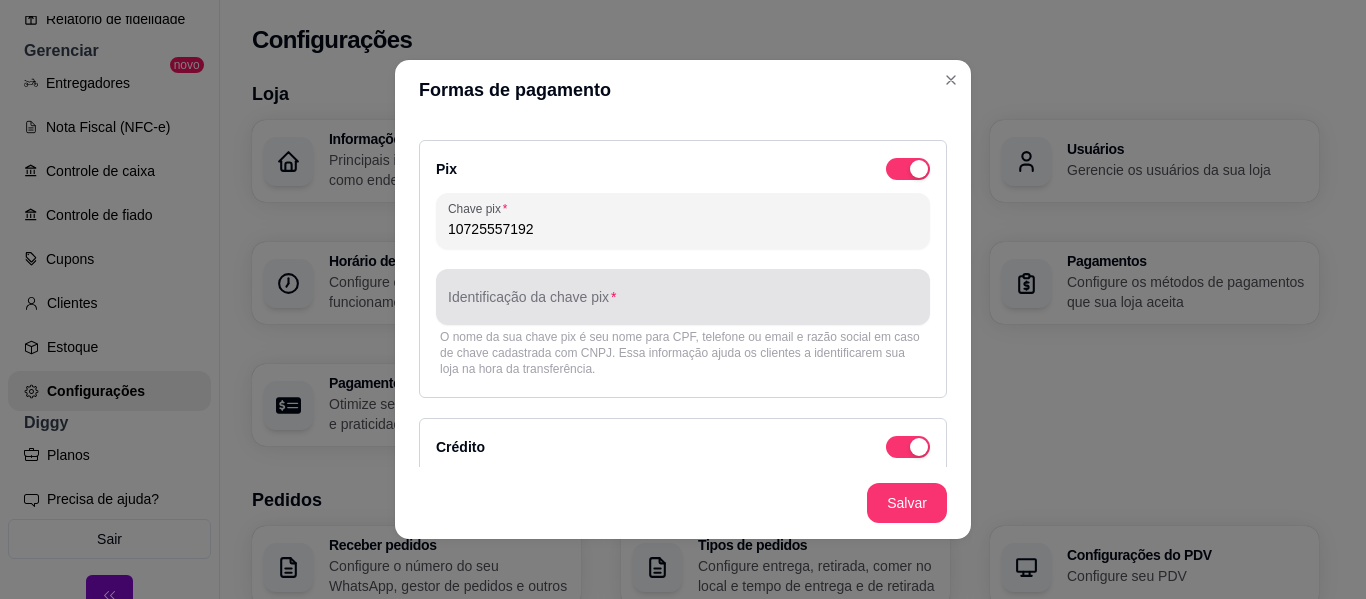 type on "10725557192" 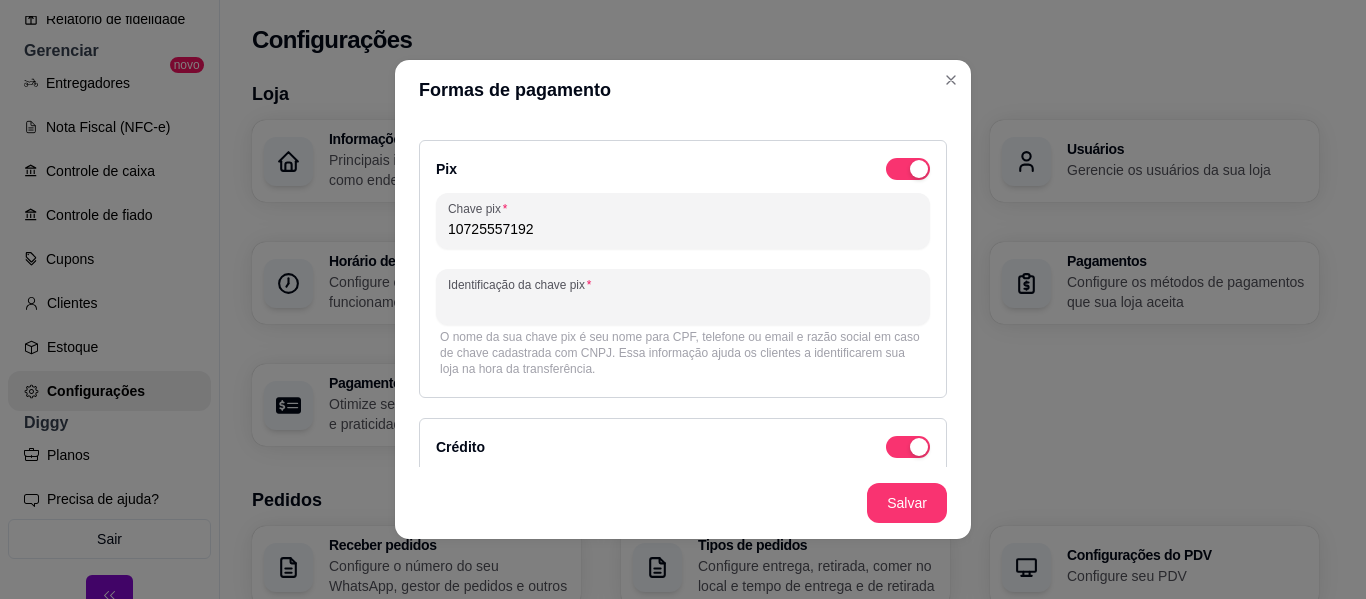 click on "Identificação da chave pix" at bounding box center [683, 305] 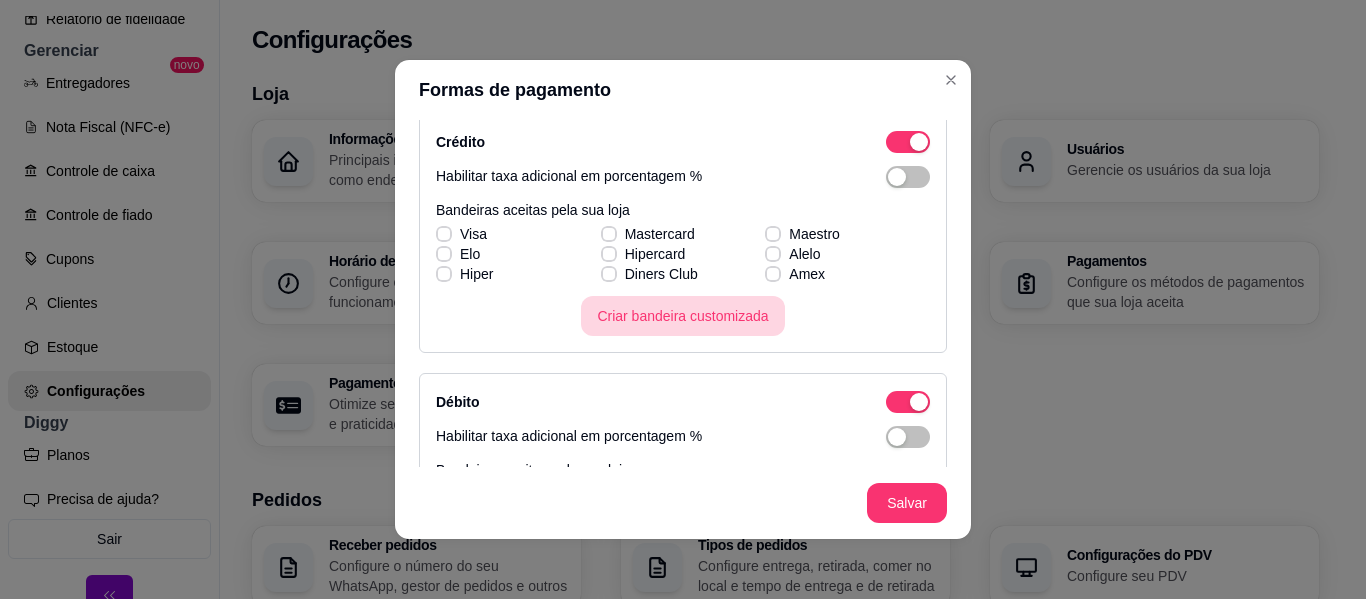 scroll, scrollTop: 372, scrollLeft: 0, axis: vertical 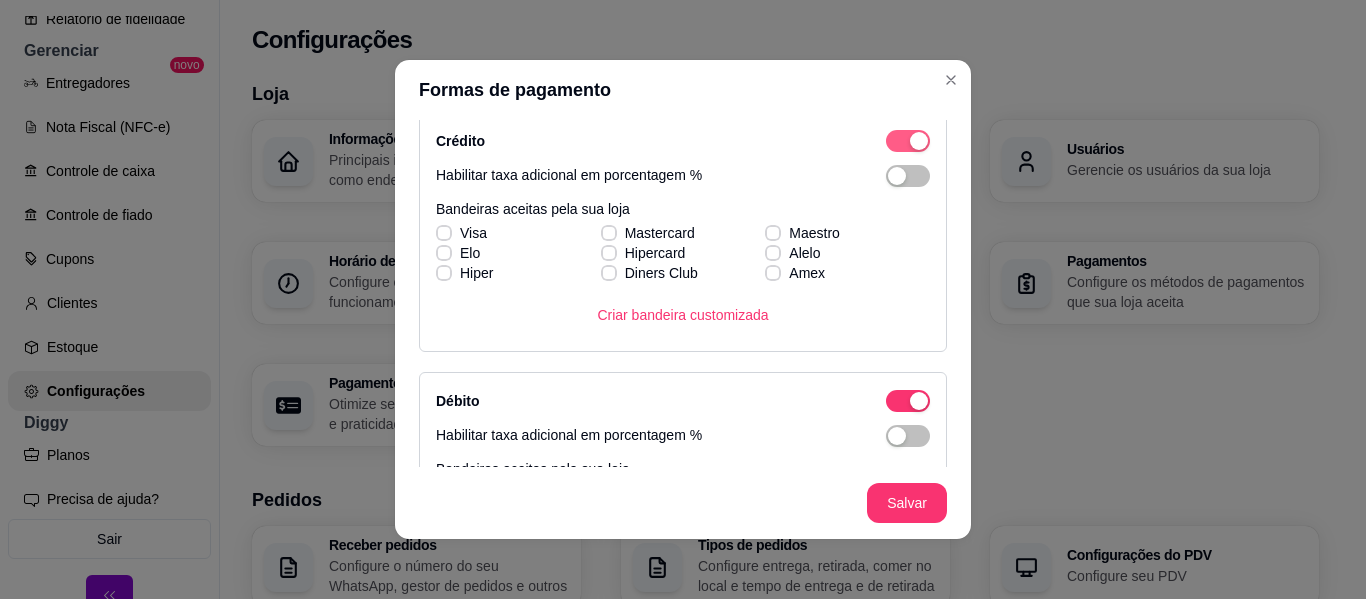 type on "[PERSON_NAME]" 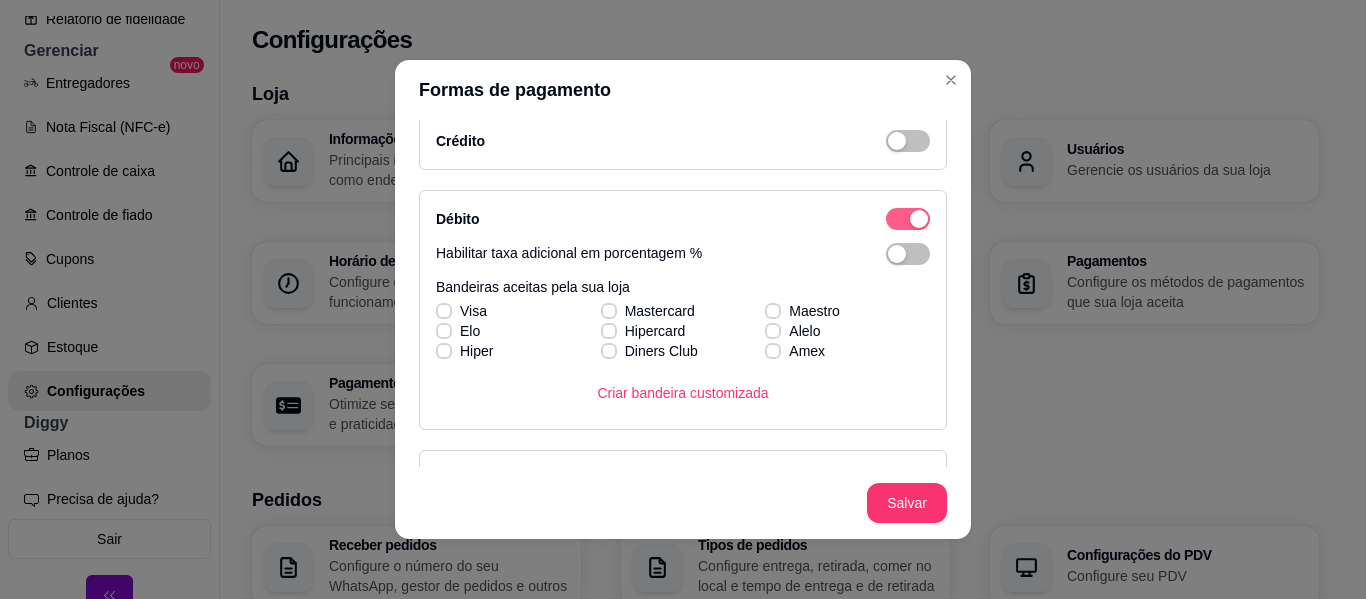 click at bounding box center (919, -215) 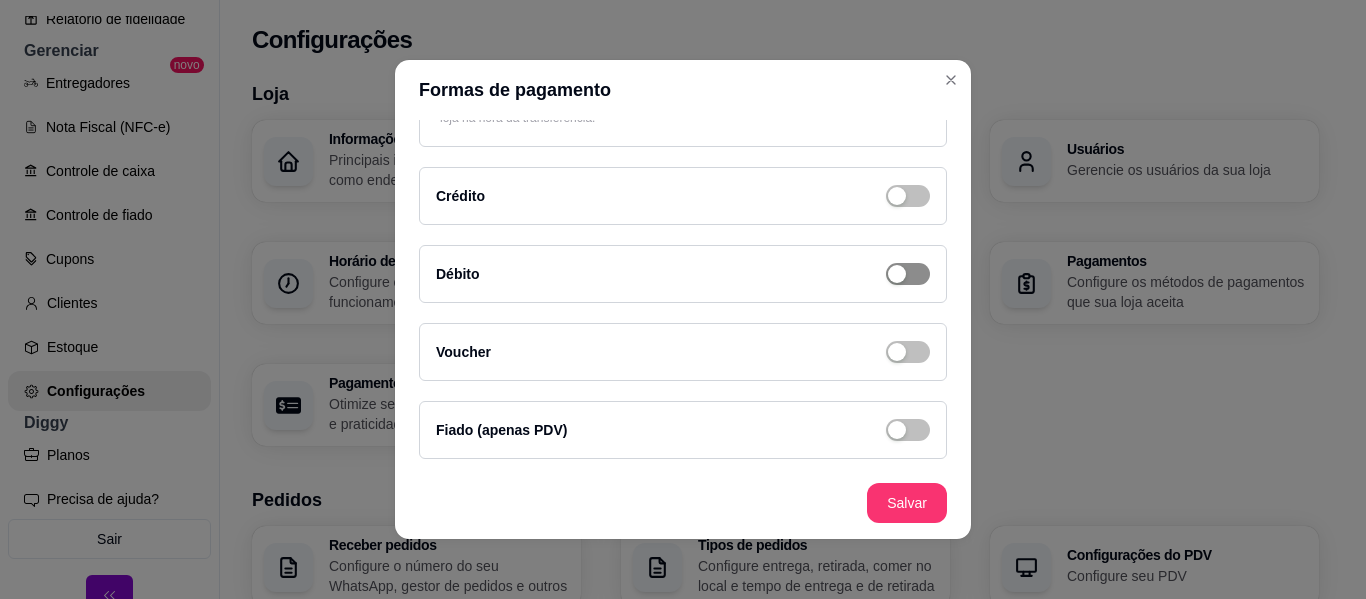 scroll, scrollTop: 4, scrollLeft: 0, axis: vertical 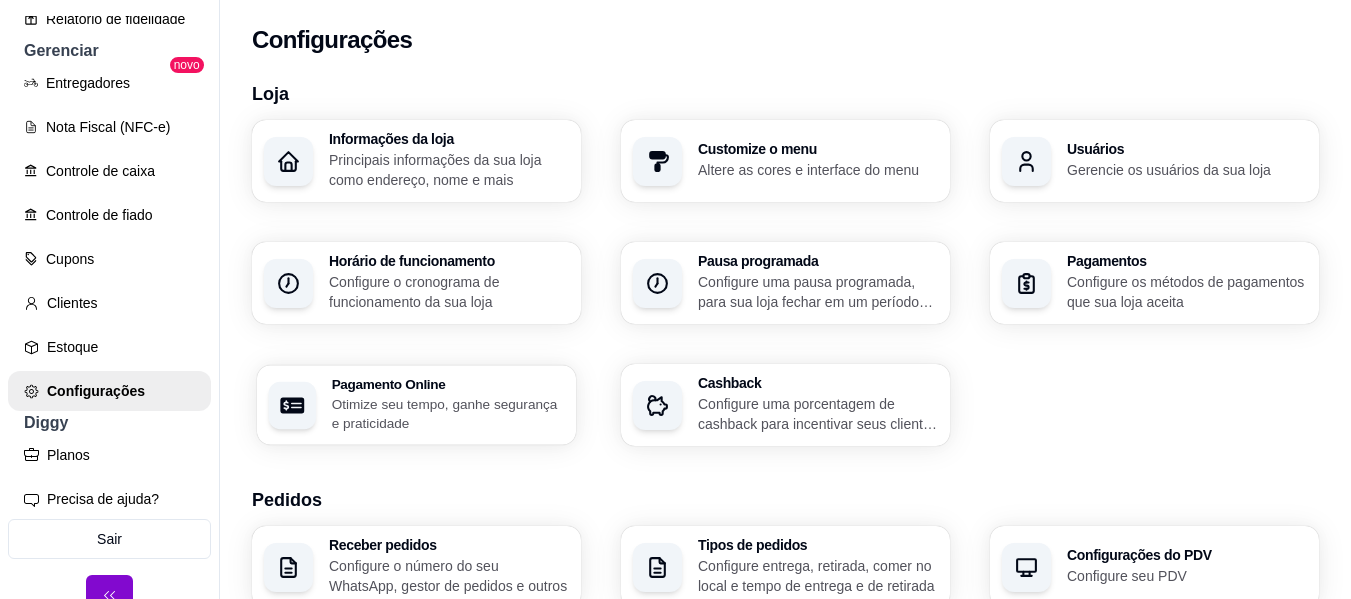 click on "Pagamento Online" at bounding box center [448, 384] 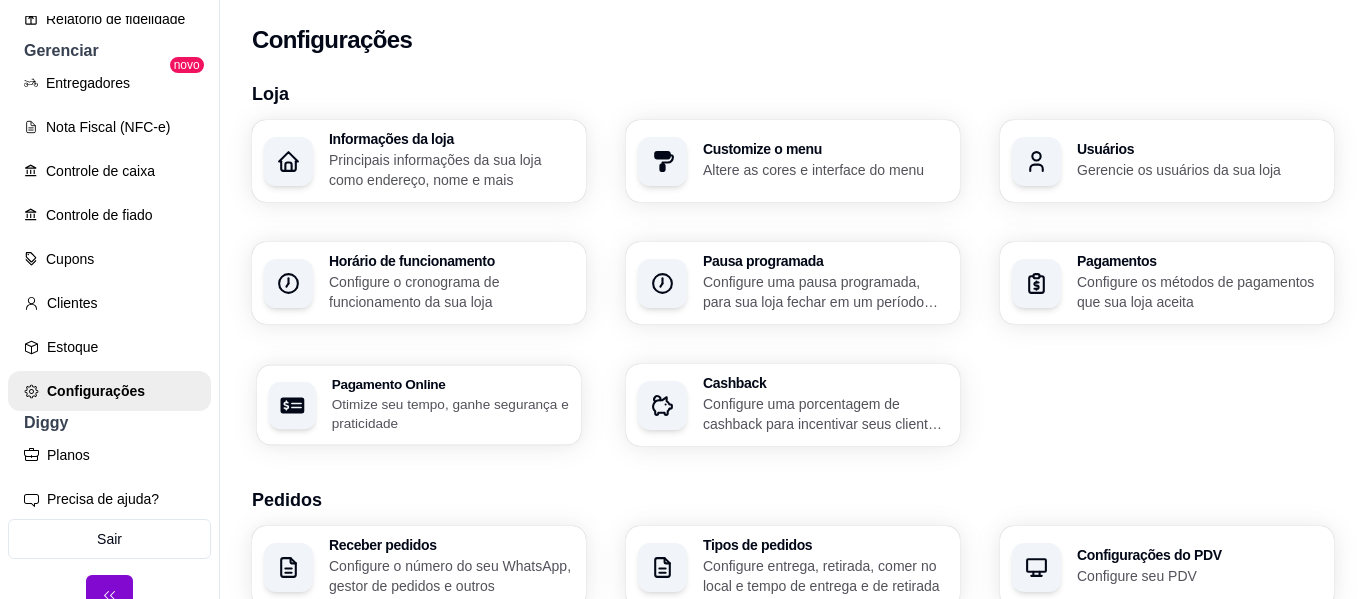 select on "4.98" 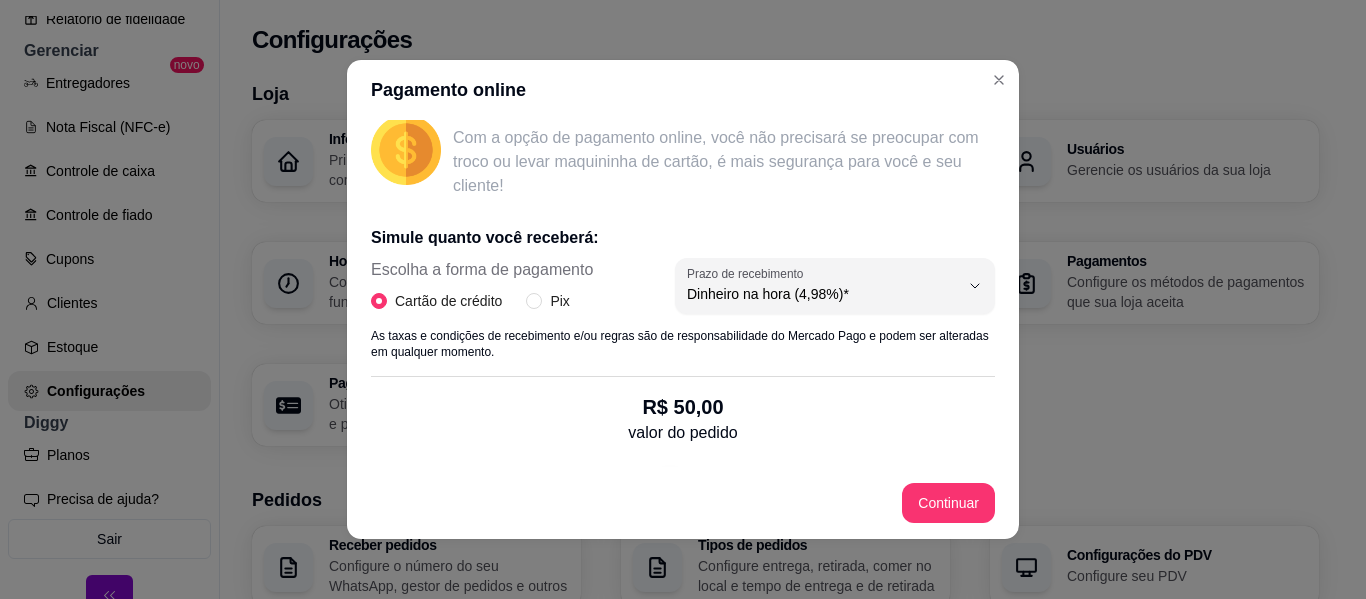 scroll, scrollTop: 295, scrollLeft: 0, axis: vertical 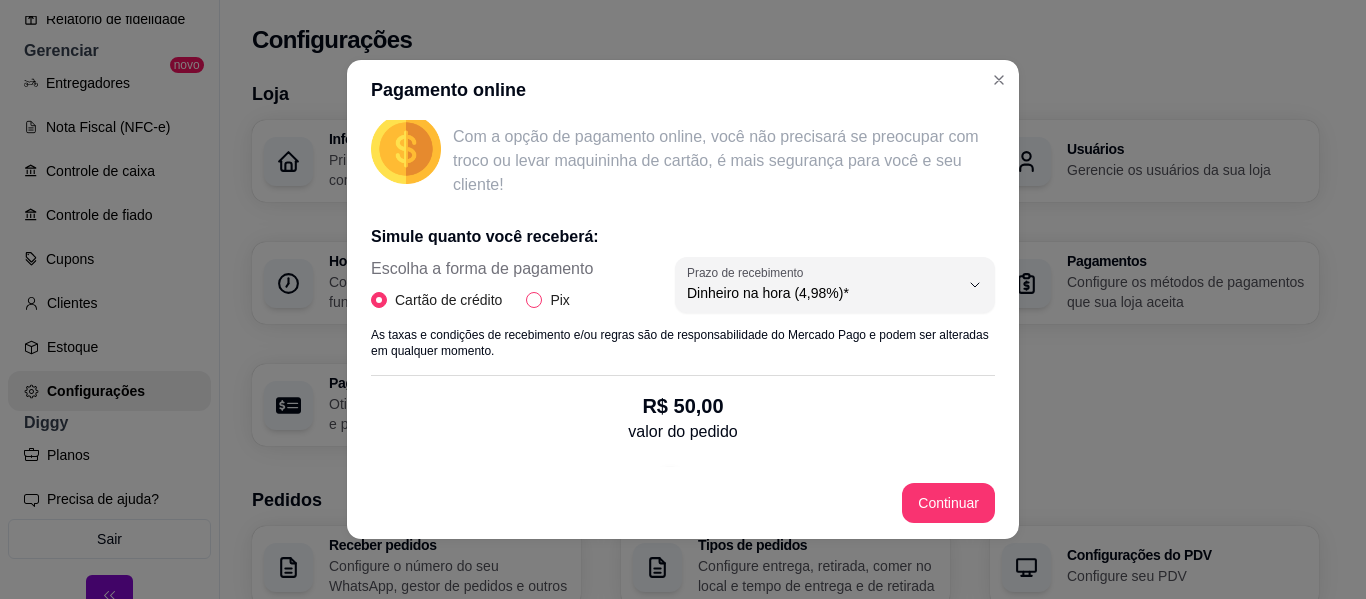 click on "Pix" at bounding box center (534, 300) 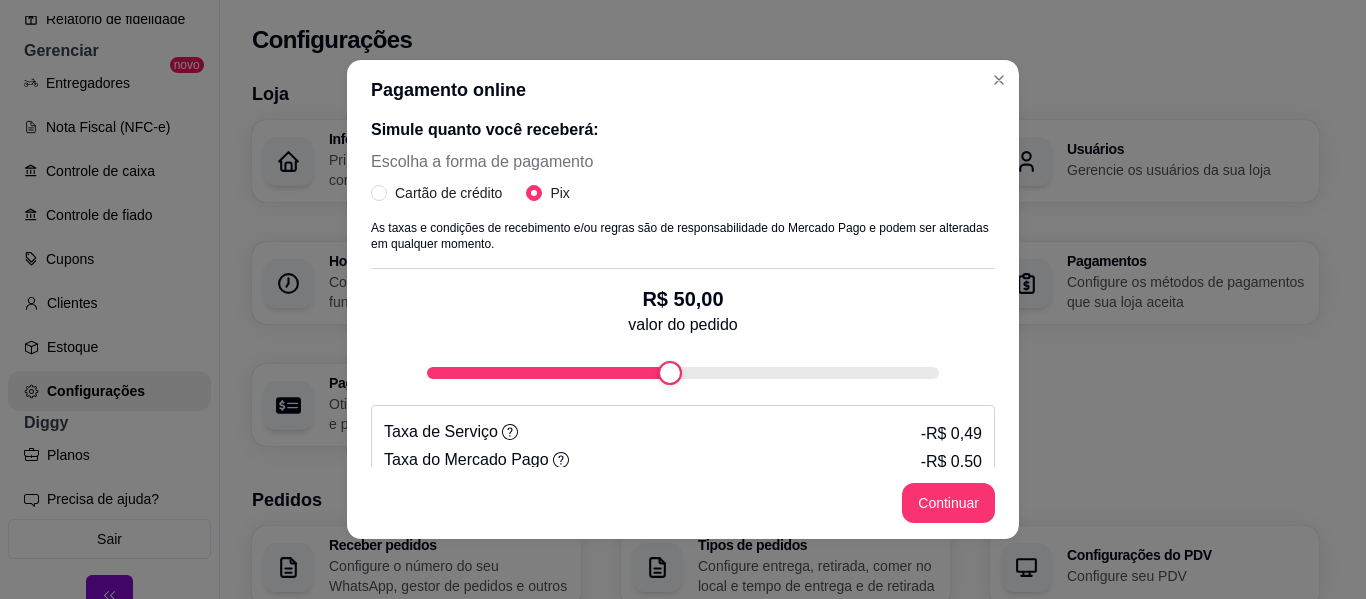 scroll, scrollTop: 400, scrollLeft: 0, axis: vertical 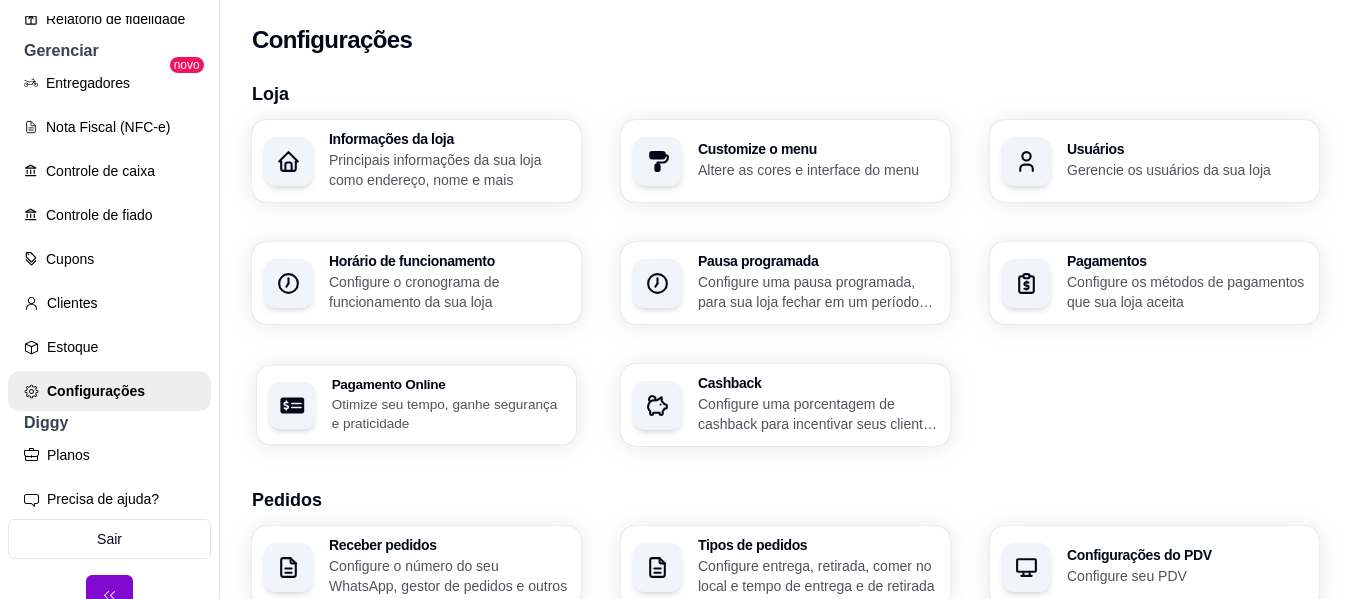 click on "Otimize seu tempo, ganhe segurança e praticidade" at bounding box center [448, 413] 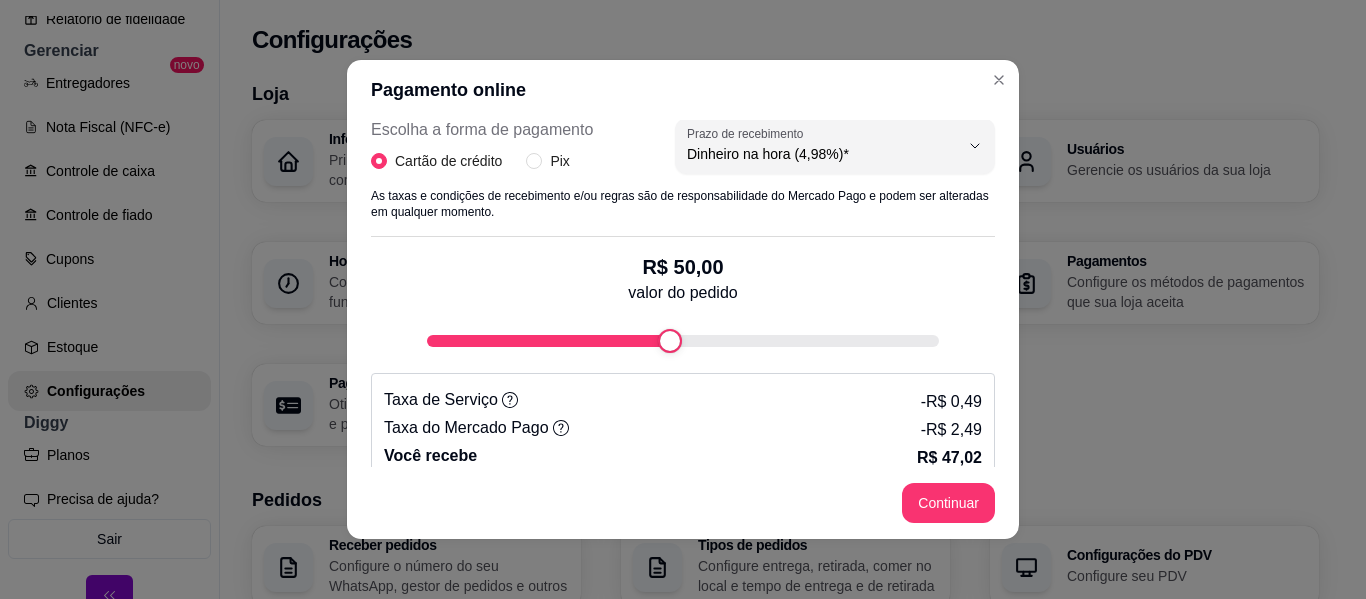 scroll, scrollTop: 458, scrollLeft: 0, axis: vertical 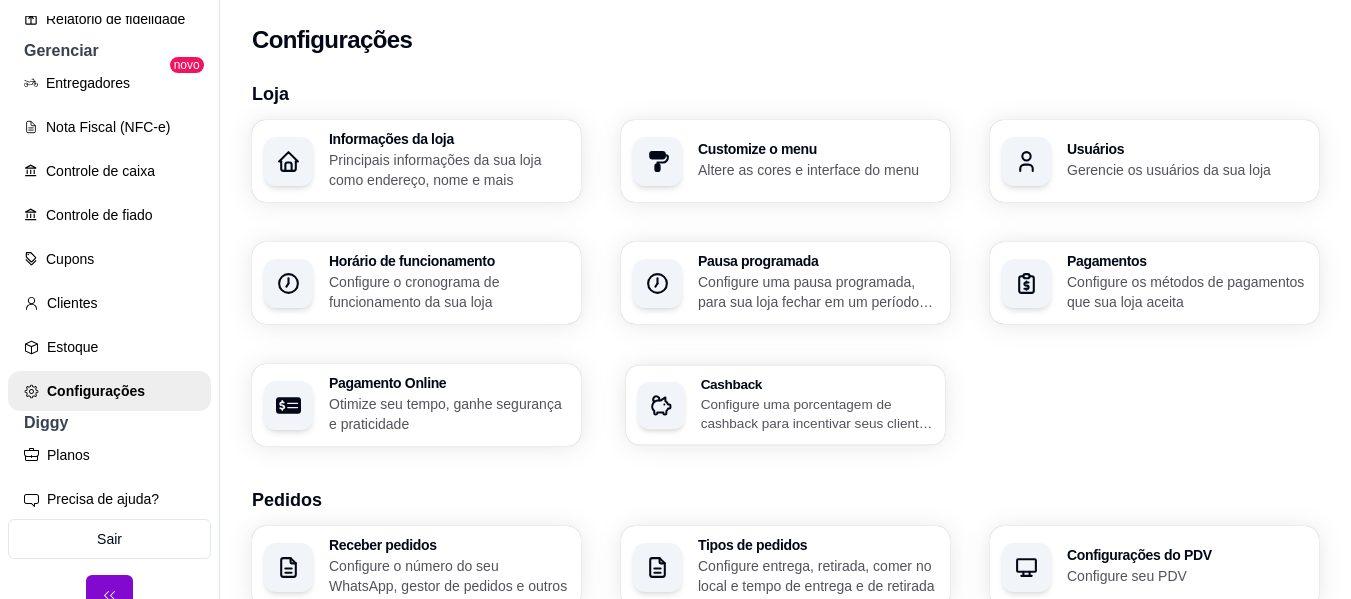 click on "Configure uma porcentagem de cashback para incentivar seus clientes a comprarem em sua loja" at bounding box center (817, 413) 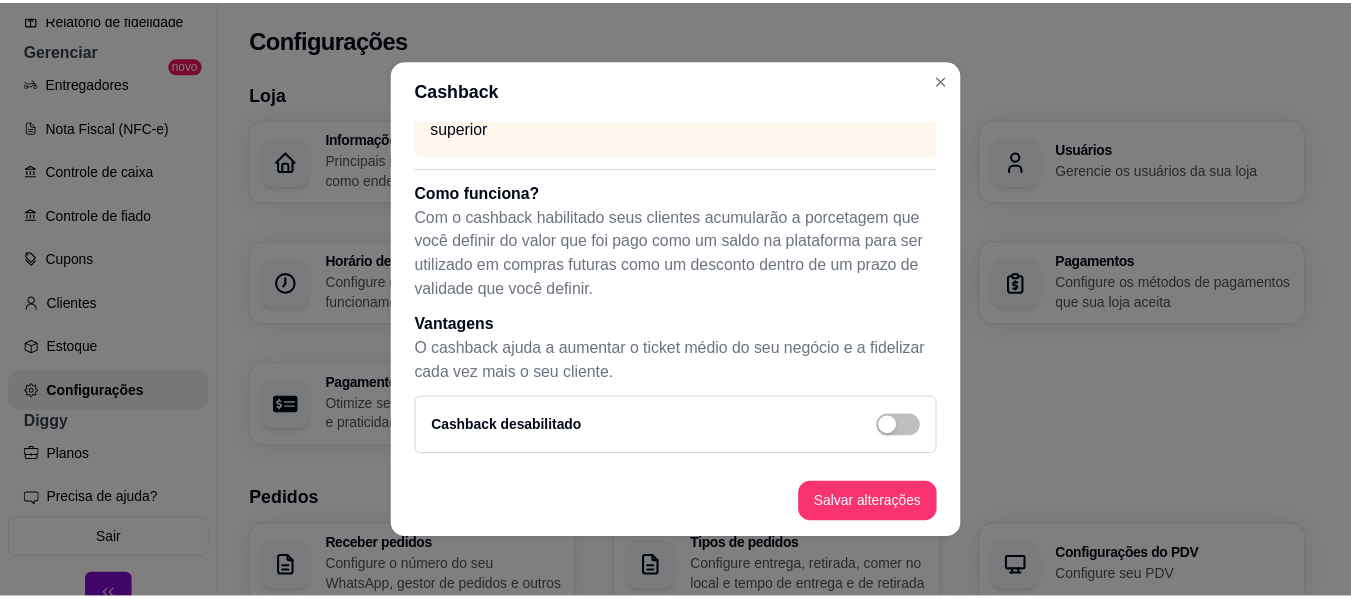 scroll, scrollTop: 80, scrollLeft: 0, axis: vertical 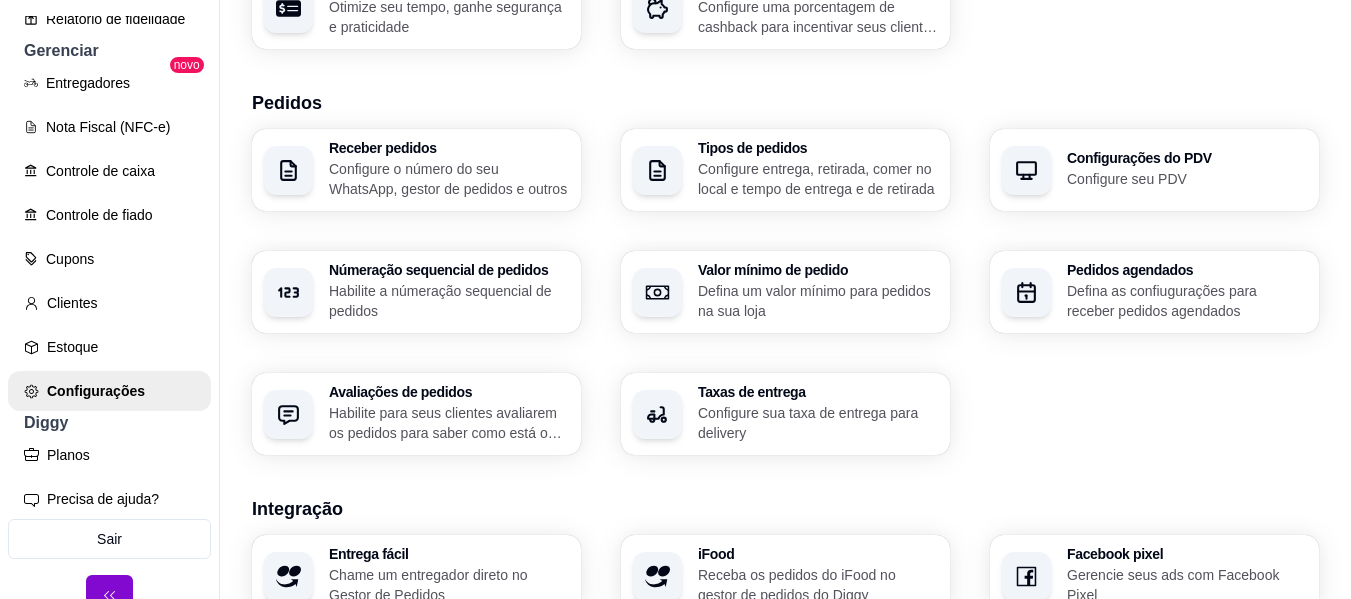 click on "Configure o número do seu WhatsApp, gestor de pedidos e outros" at bounding box center (449, 179) 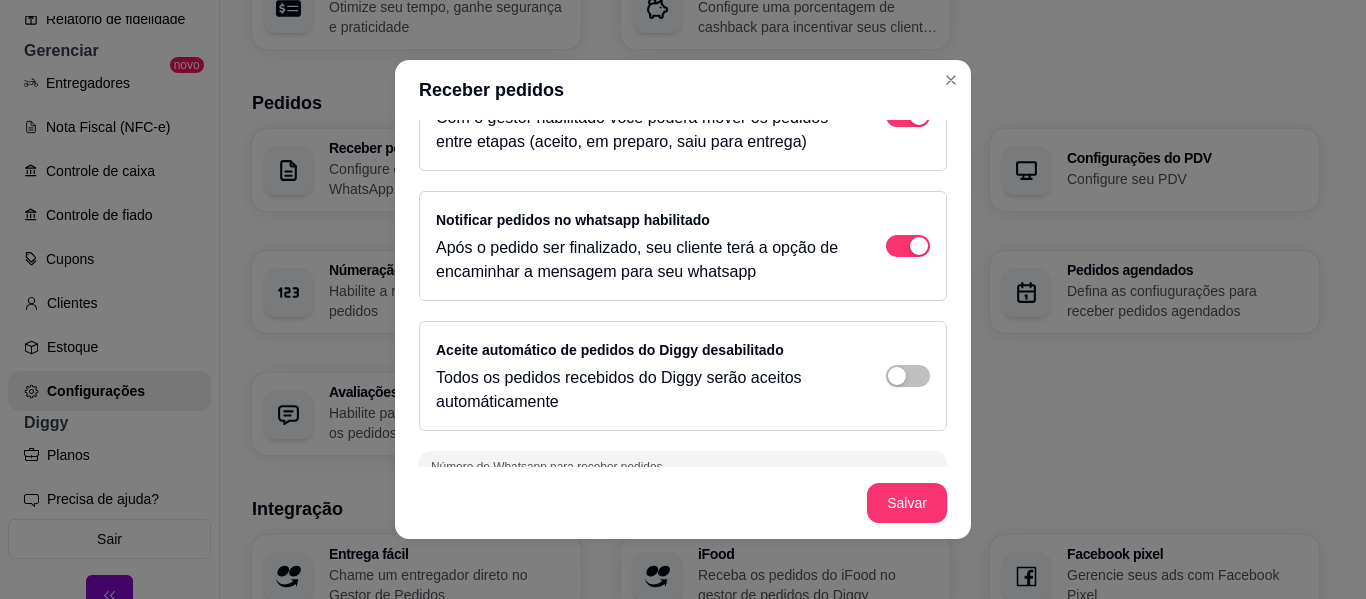 scroll, scrollTop: 220, scrollLeft: 0, axis: vertical 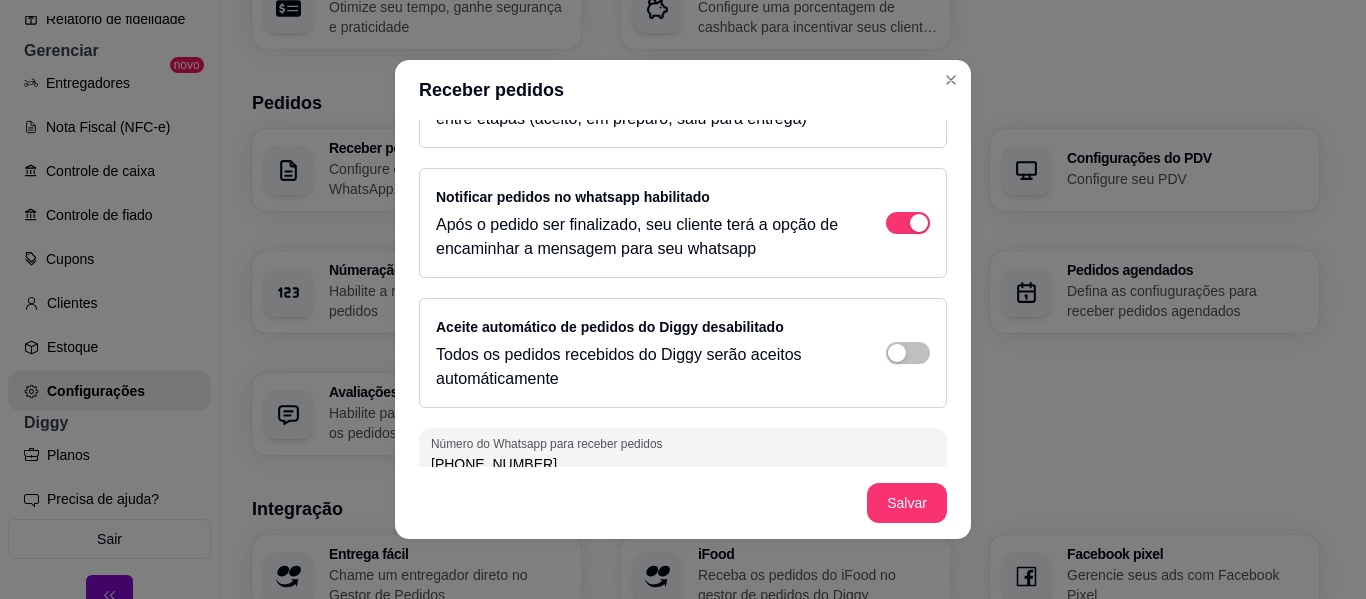 click on "Aceite automático de pedidos do Diggy desabilitado Todos os pedidos recebidos do Diggy serão aceitos automáticamente" at bounding box center (683, 353) 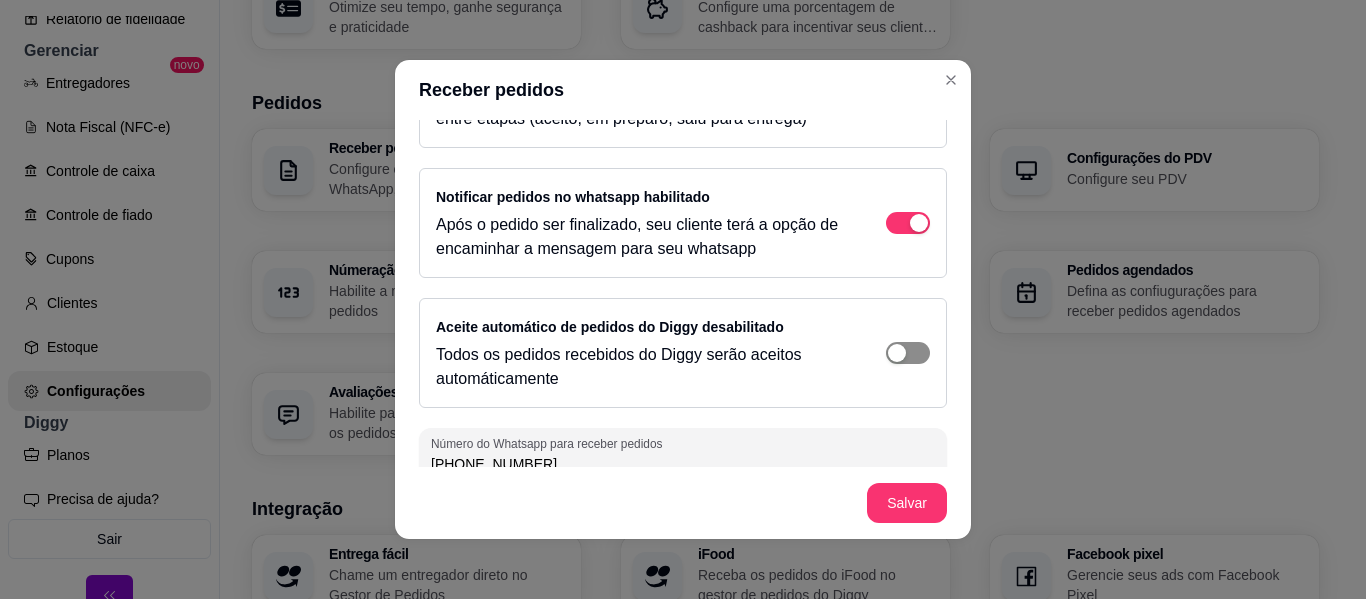 click at bounding box center [908, -37] 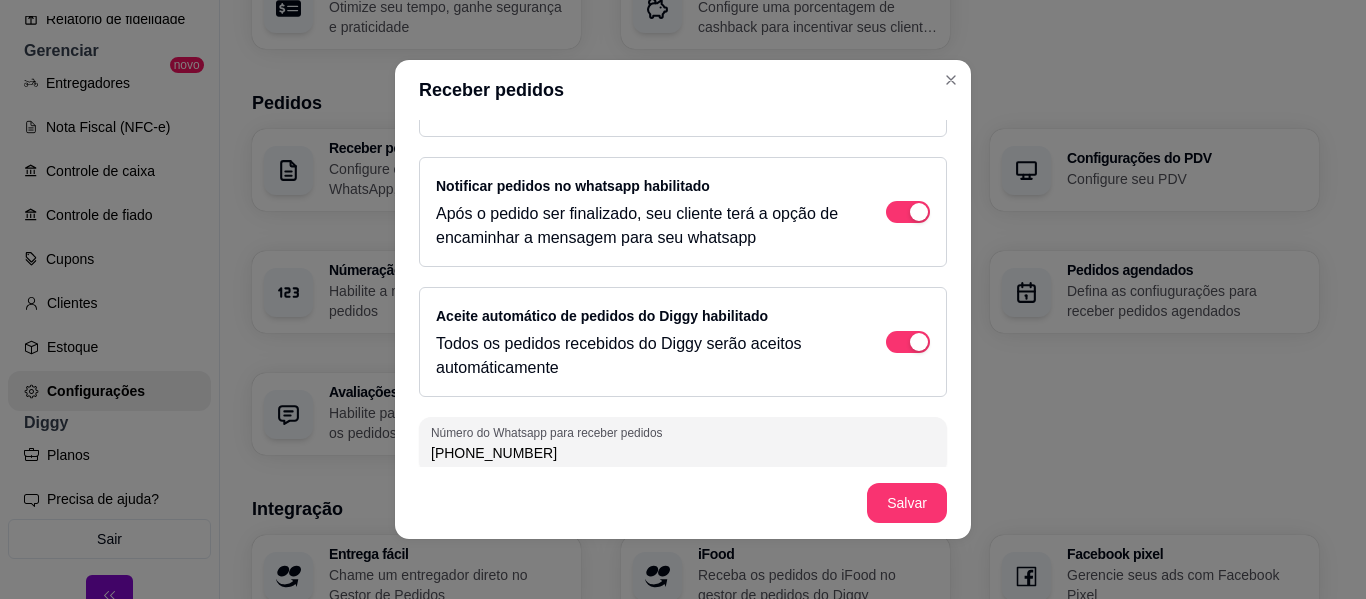 scroll, scrollTop: 245, scrollLeft: 0, axis: vertical 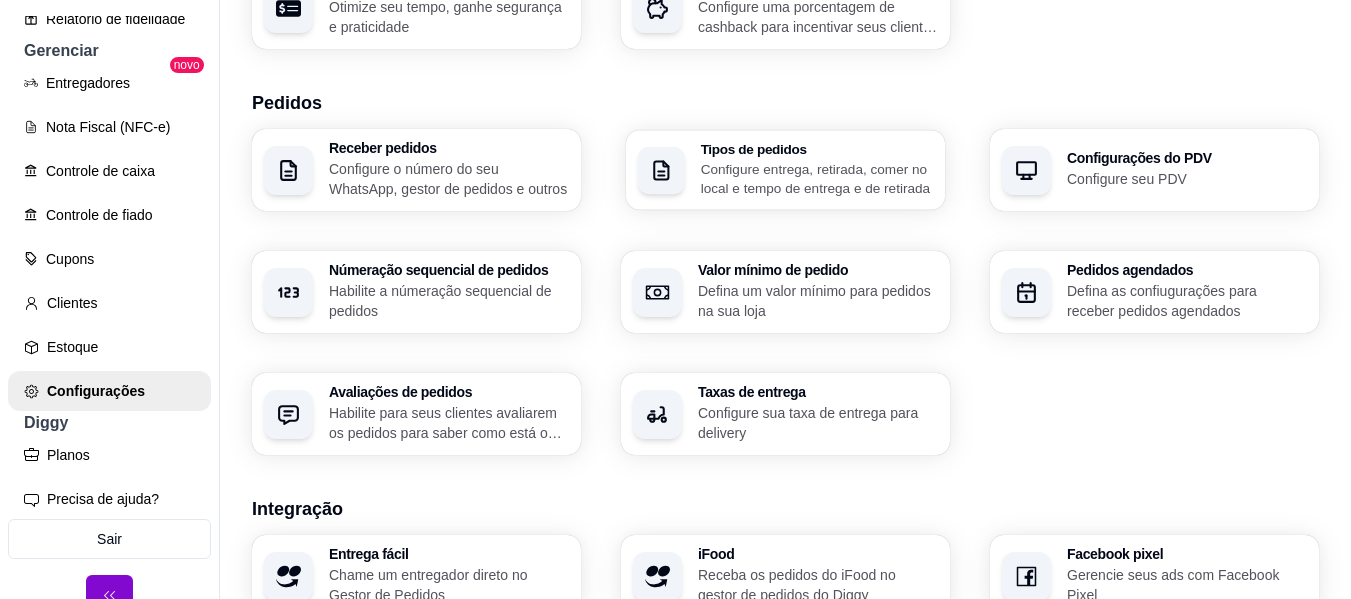 click on "Configure entrega, retirada, comer no local e tempo de entrega e de retirada" at bounding box center [817, 178] 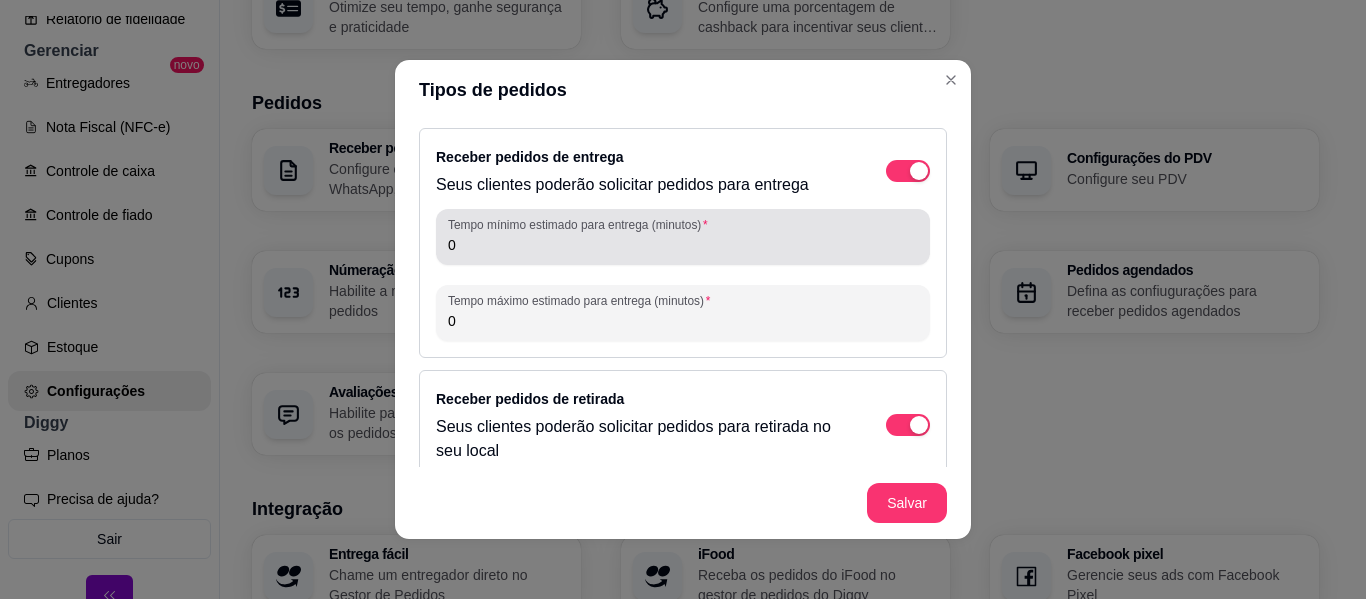 click on "0" at bounding box center [683, 245] 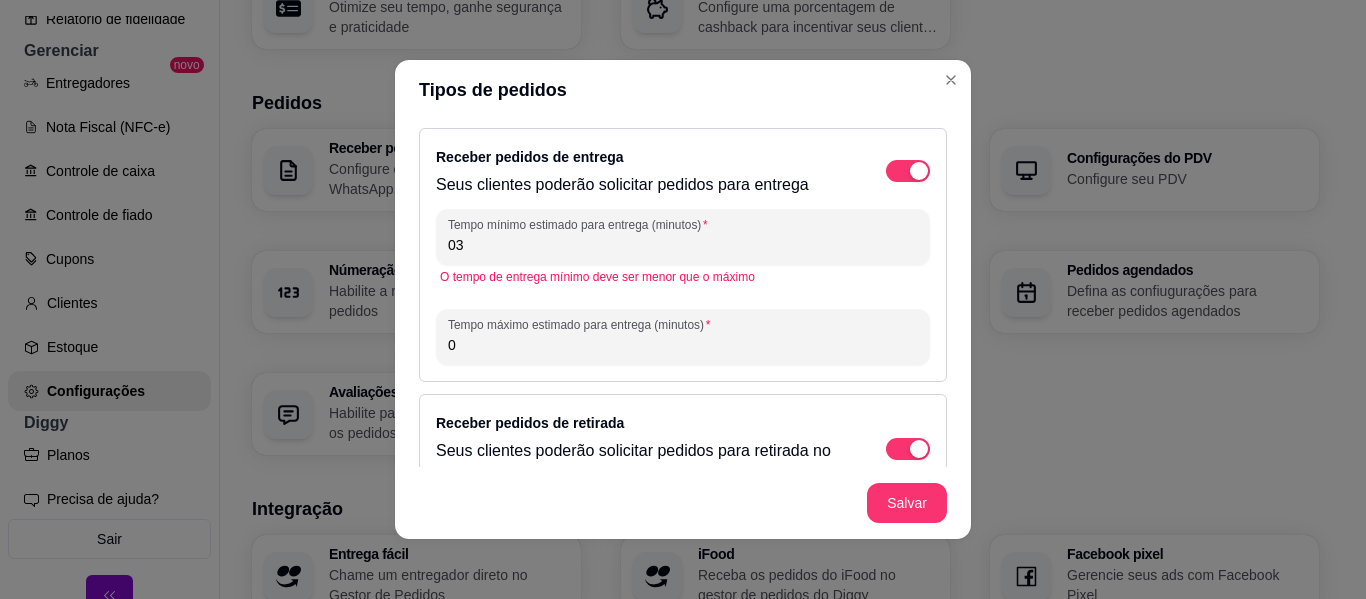 type on "0" 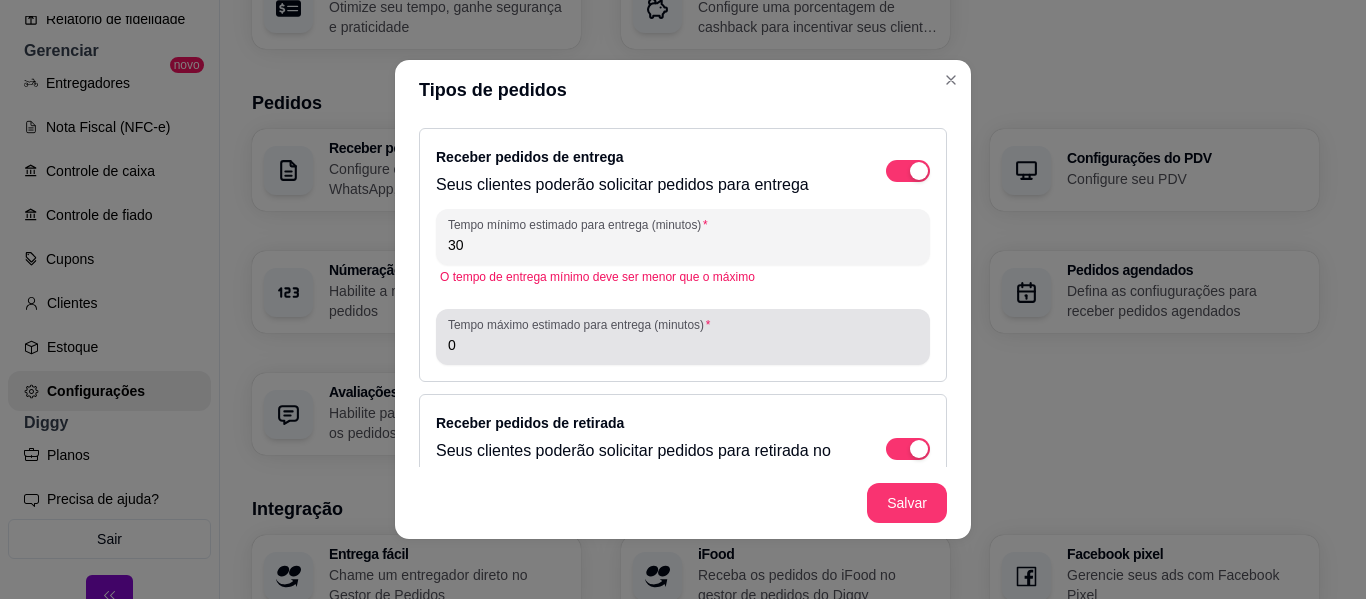 type on "30" 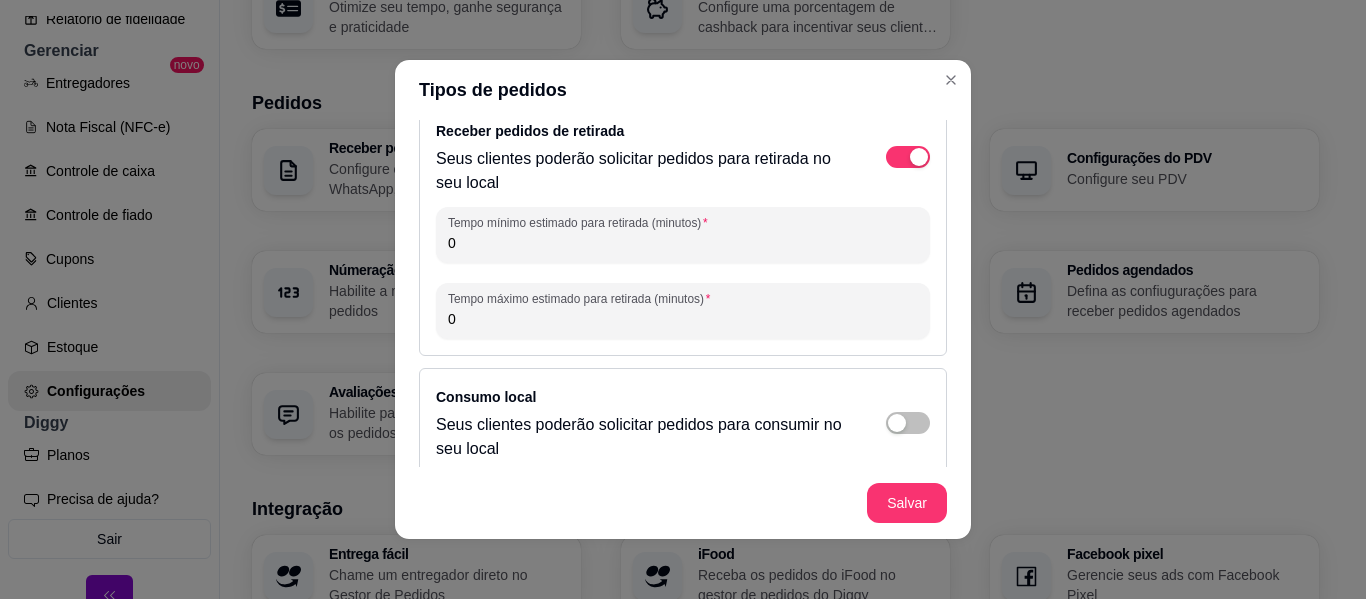 scroll, scrollTop: 296, scrollLeft: 0, axis: vertical 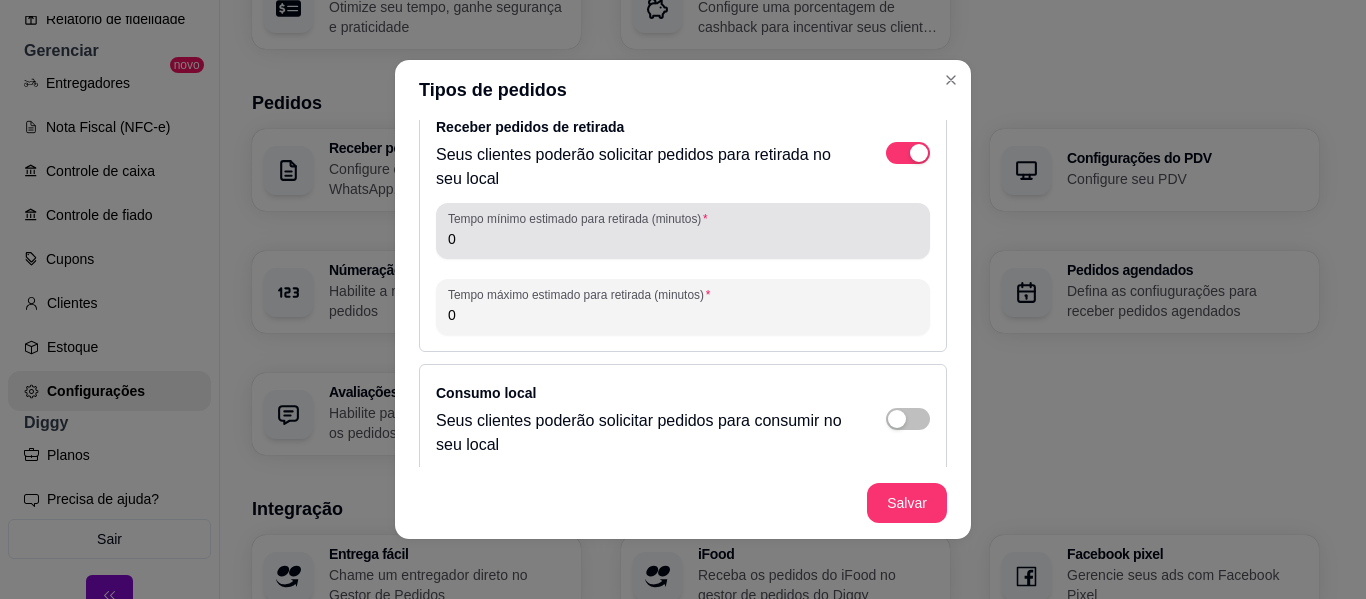 type on "45" 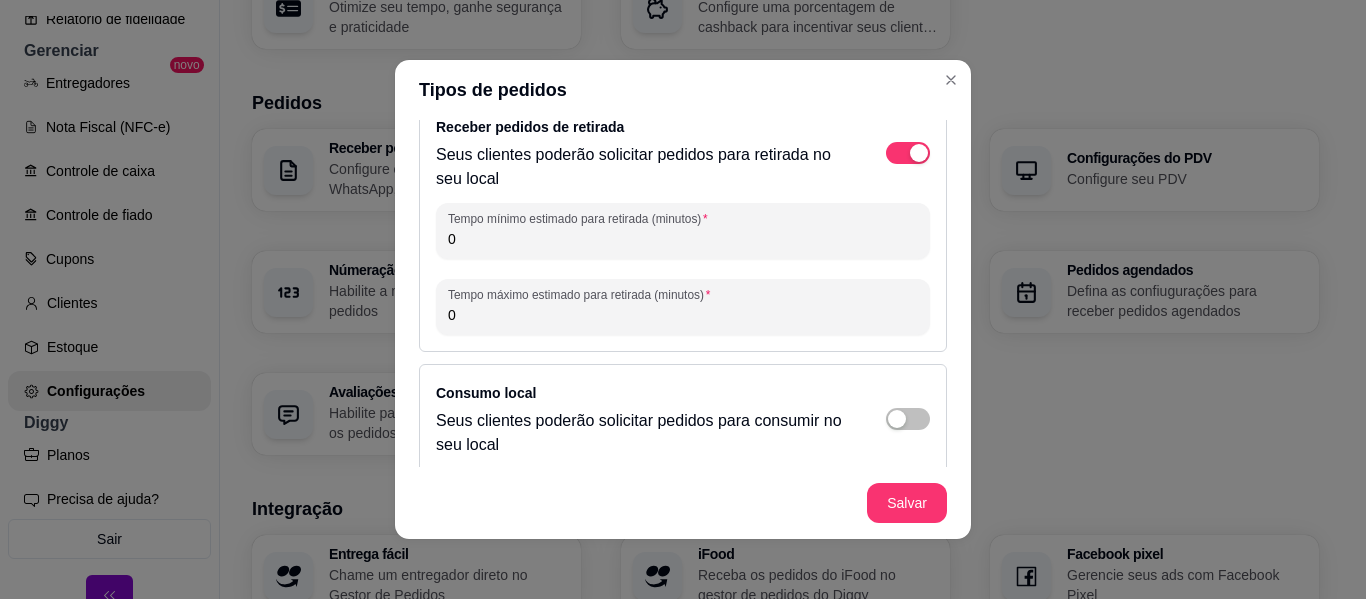 click on "0" at bounding box center [683, 239] 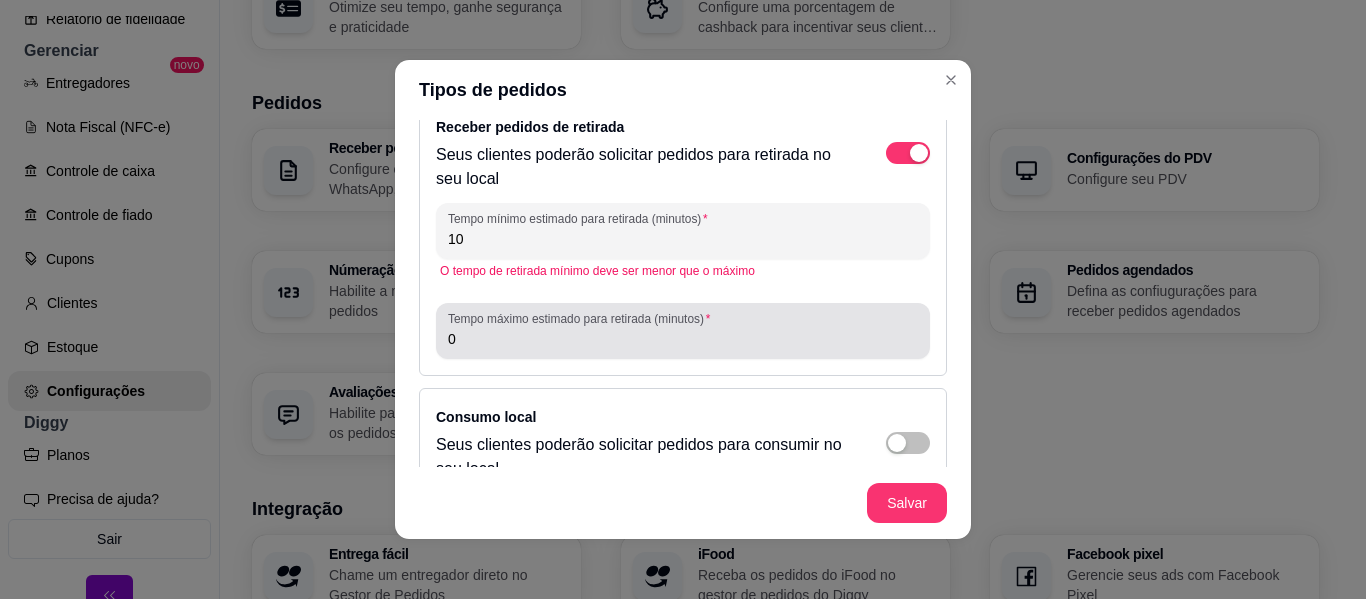 type on "10" 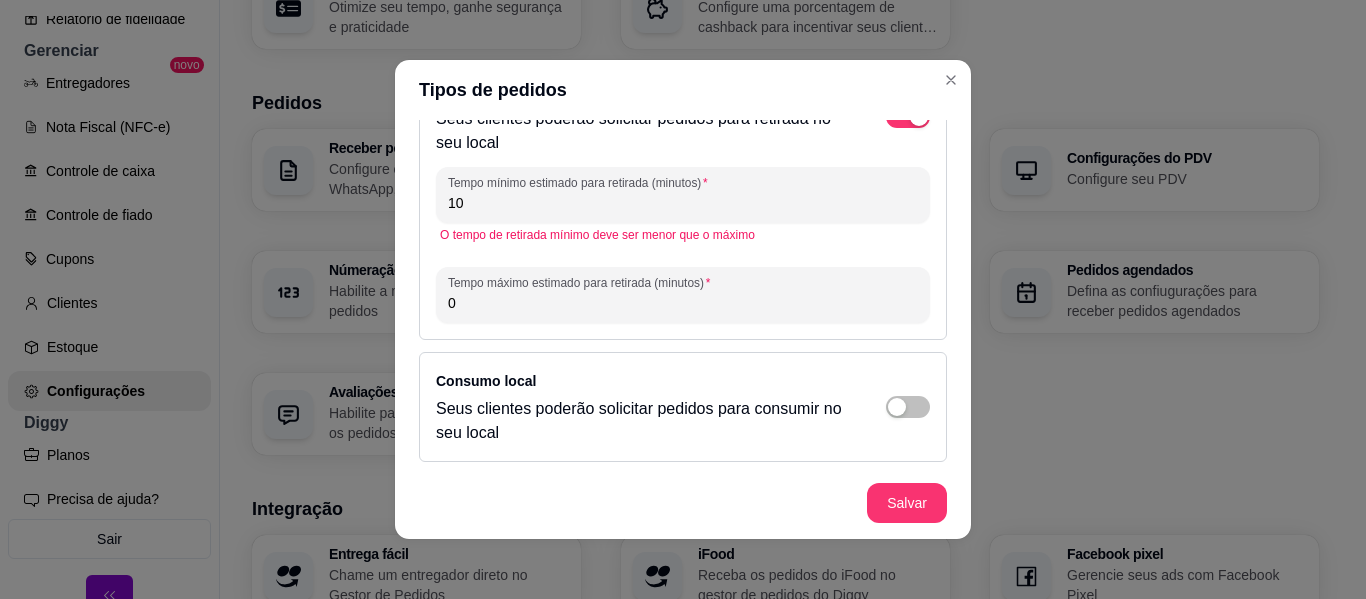 scroll, scrollTop: 335, scrollLeft: 0, axis: vertical 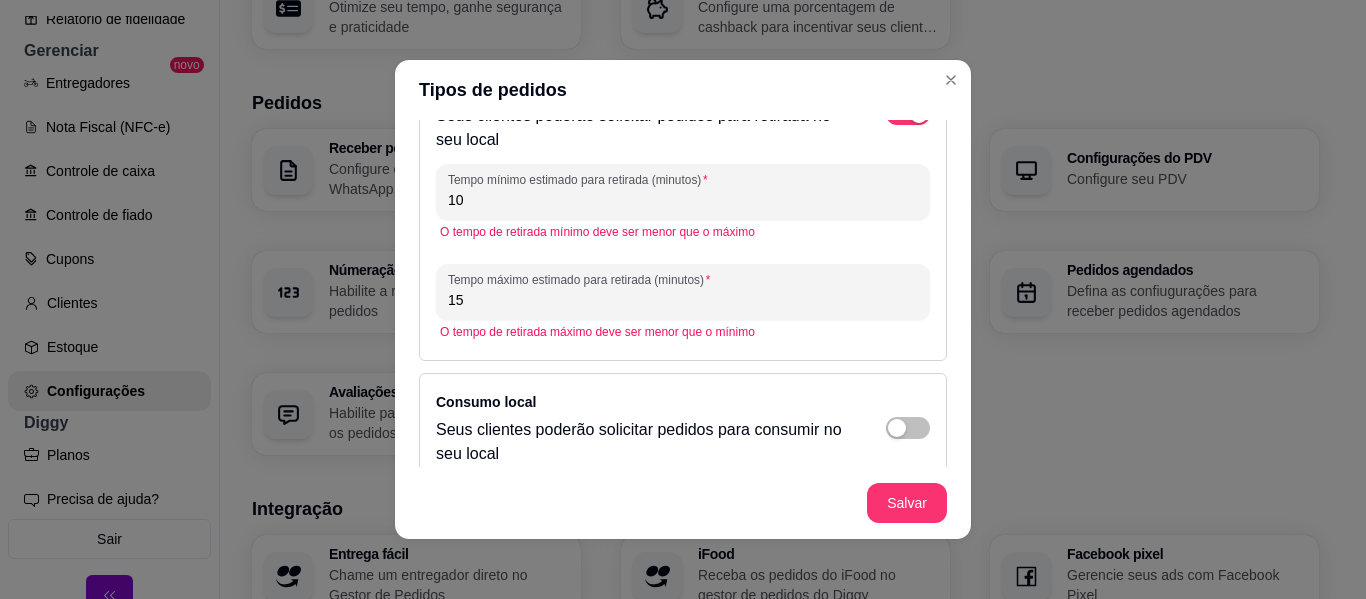 type on "1" 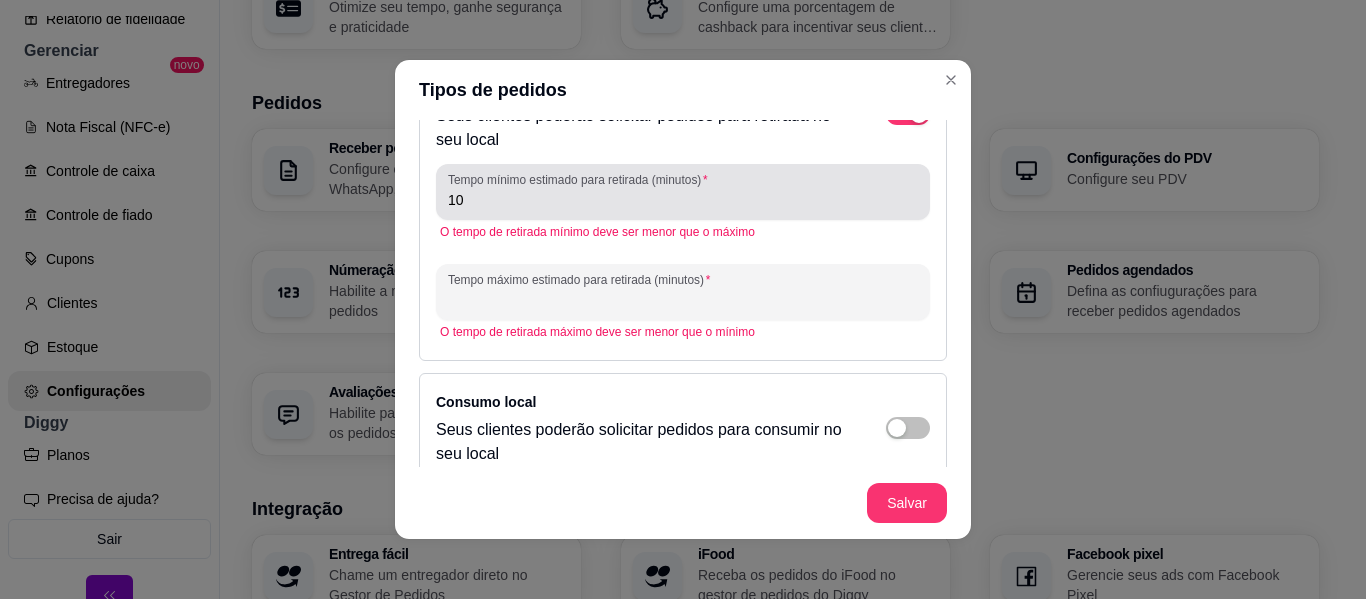 type 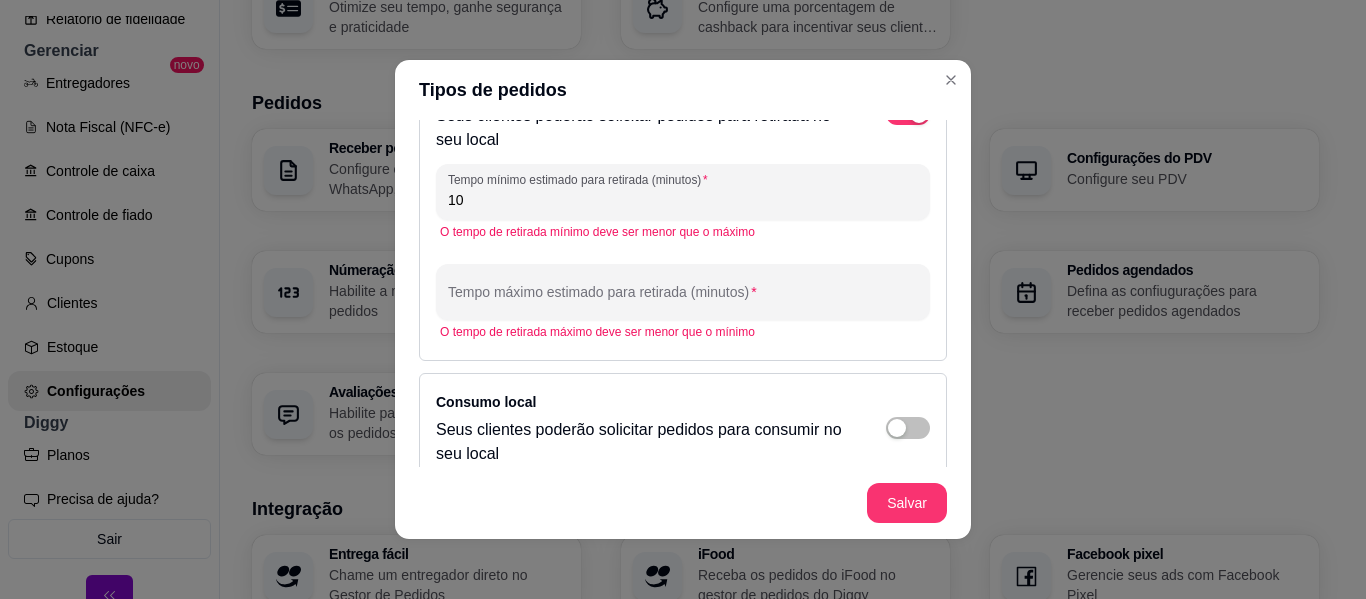 click on "10" at bounding box center [683, 200] 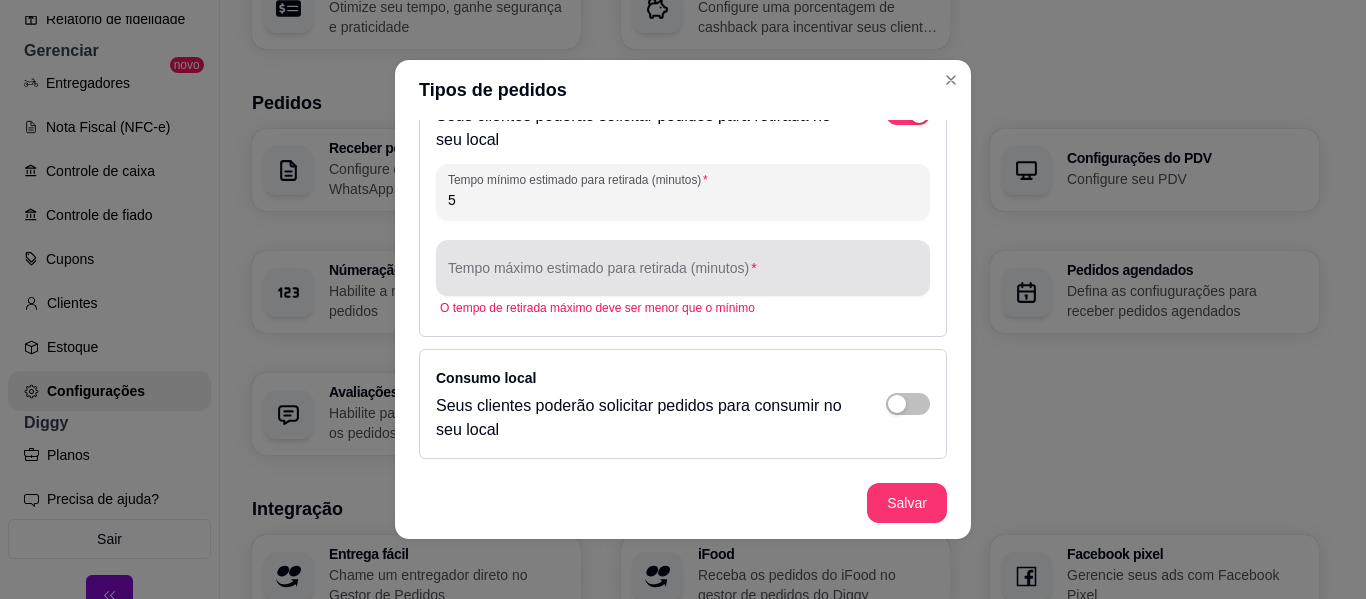 type on "5" 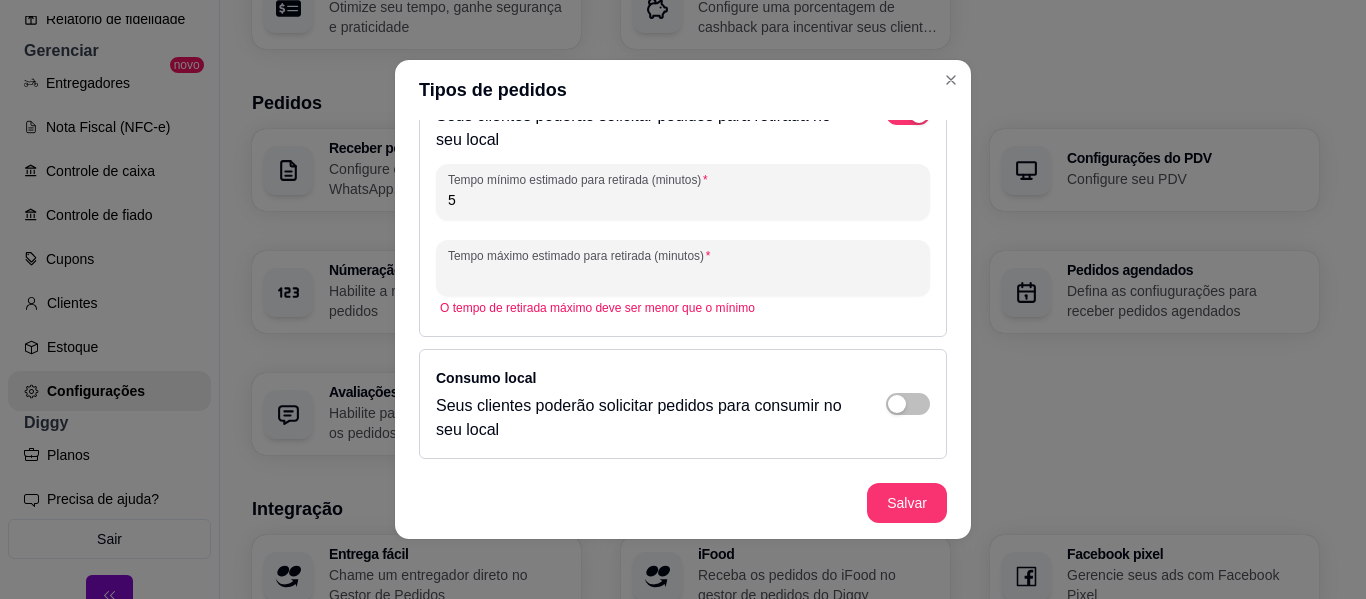 click on "Tempo máximo estimado para retirada (minutos)" at bounding box center (683, 276) 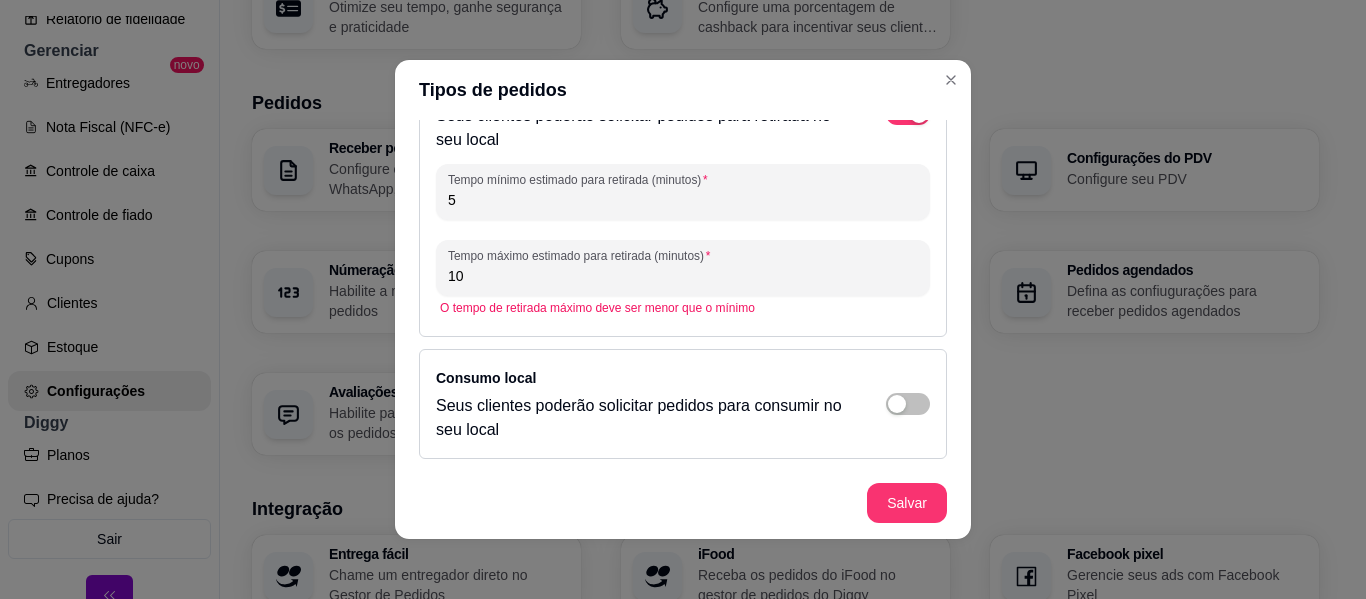 scroll, scrollTop: 4, scrollLeft: 0, axis: vertical 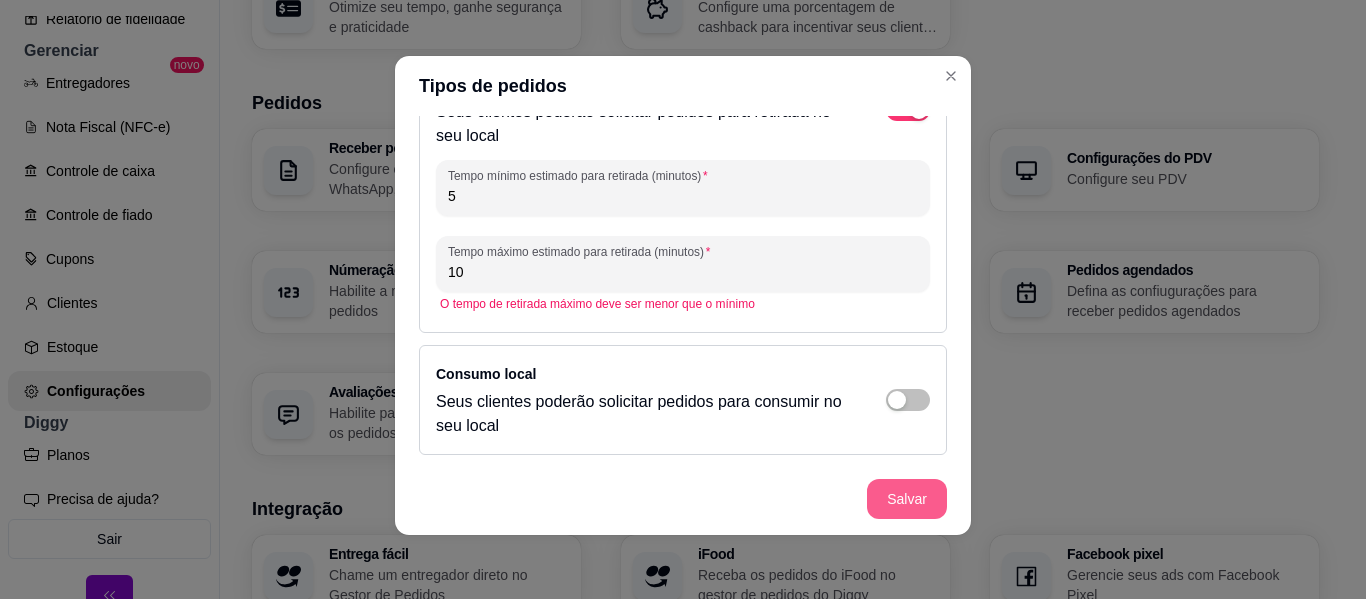 type on "10" 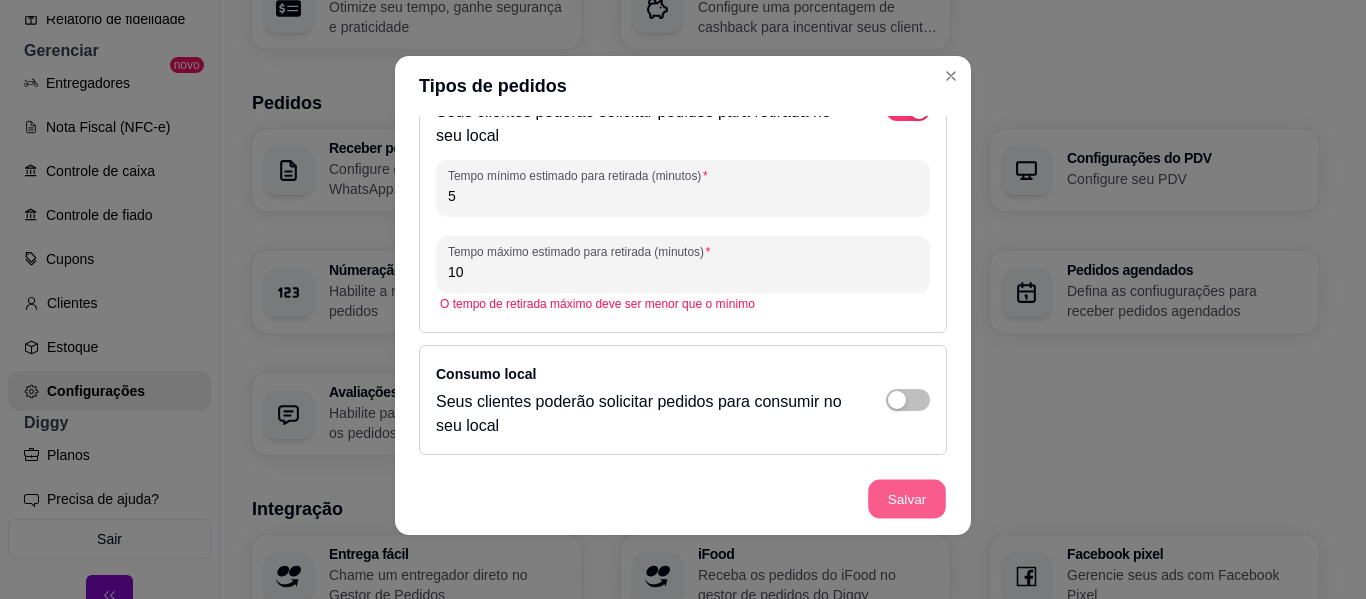 click on "Salvar" at bounding box center (907, 499) 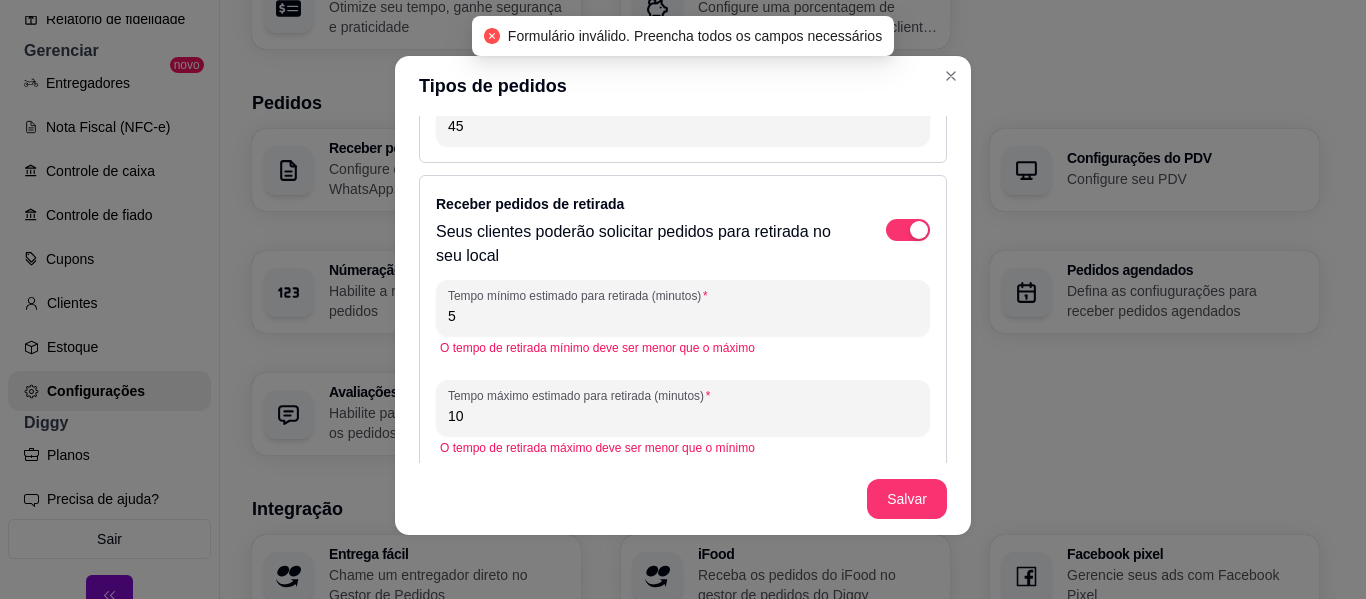scroll, scrollTop: 335, scrollLeft: 0, axis: vertical 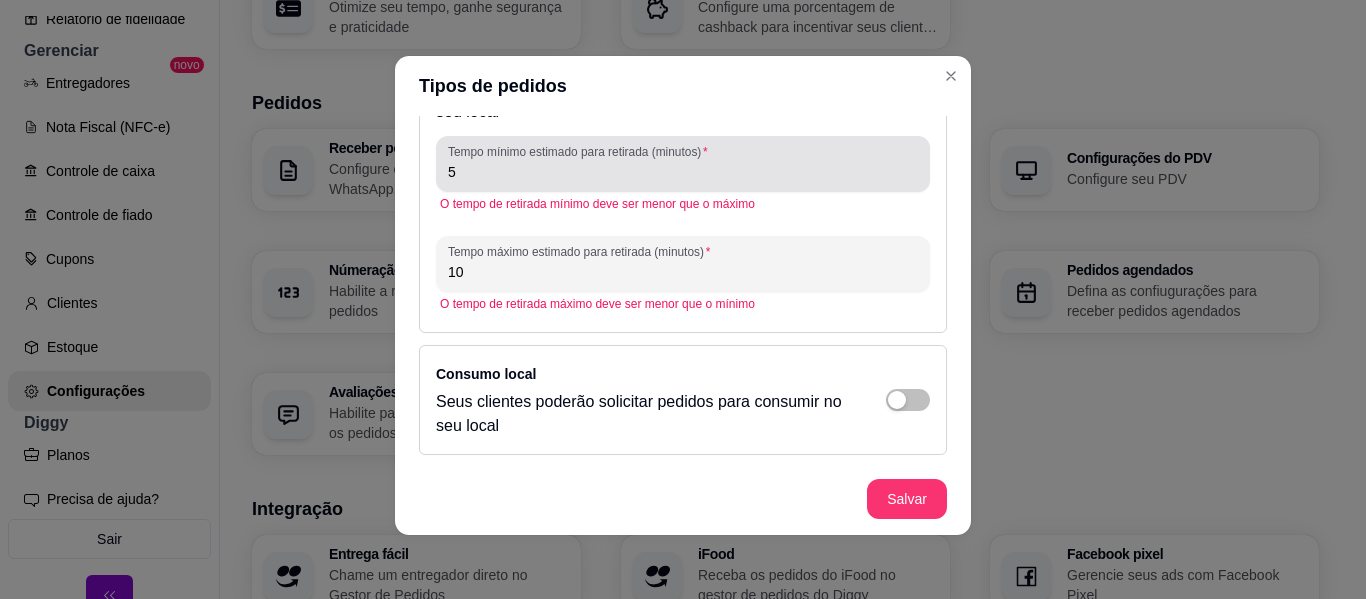 click on "5" at bounding box center [683, 172] 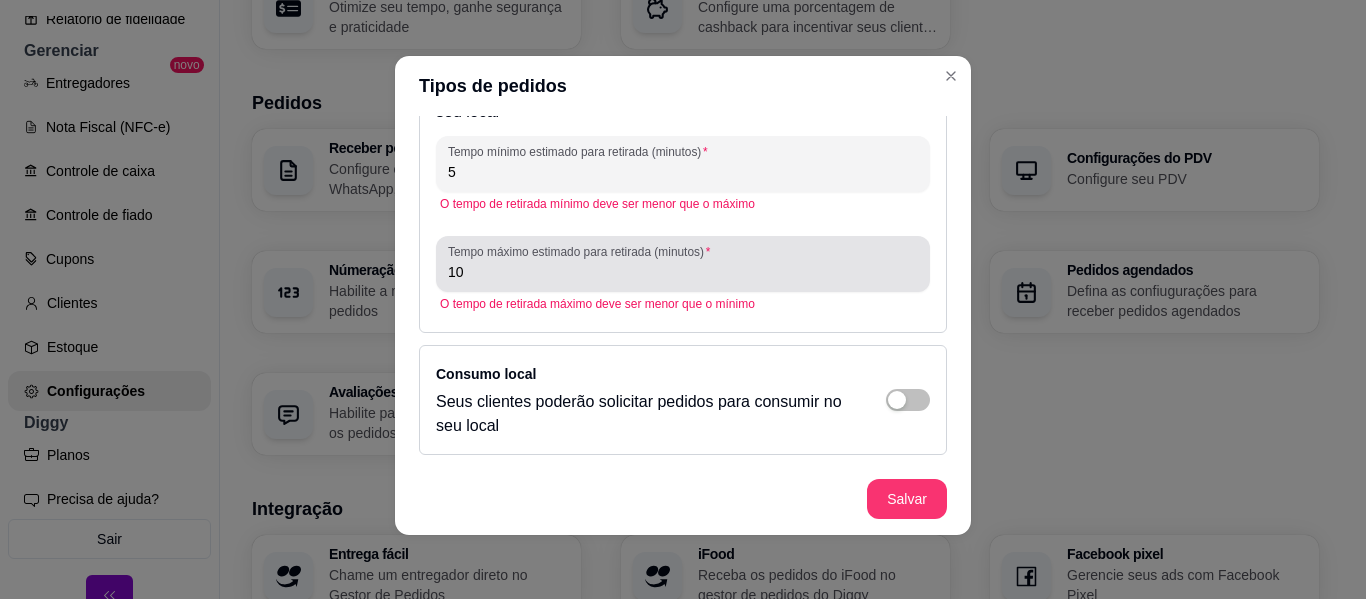 click on "Tempo máximo estimado para retirada (minutos)" at bounding box center (582, 251) 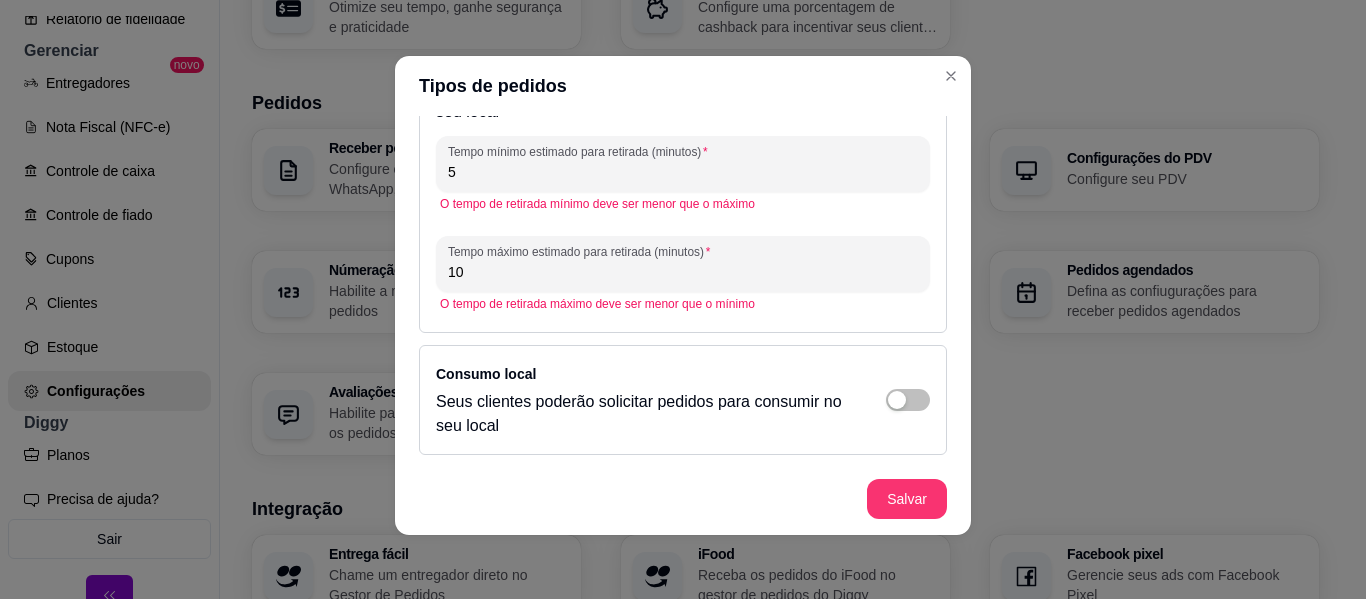 click on "O tempo de retirada máximo deve ser menor que o mínimo" at bounding box center (683, 304) 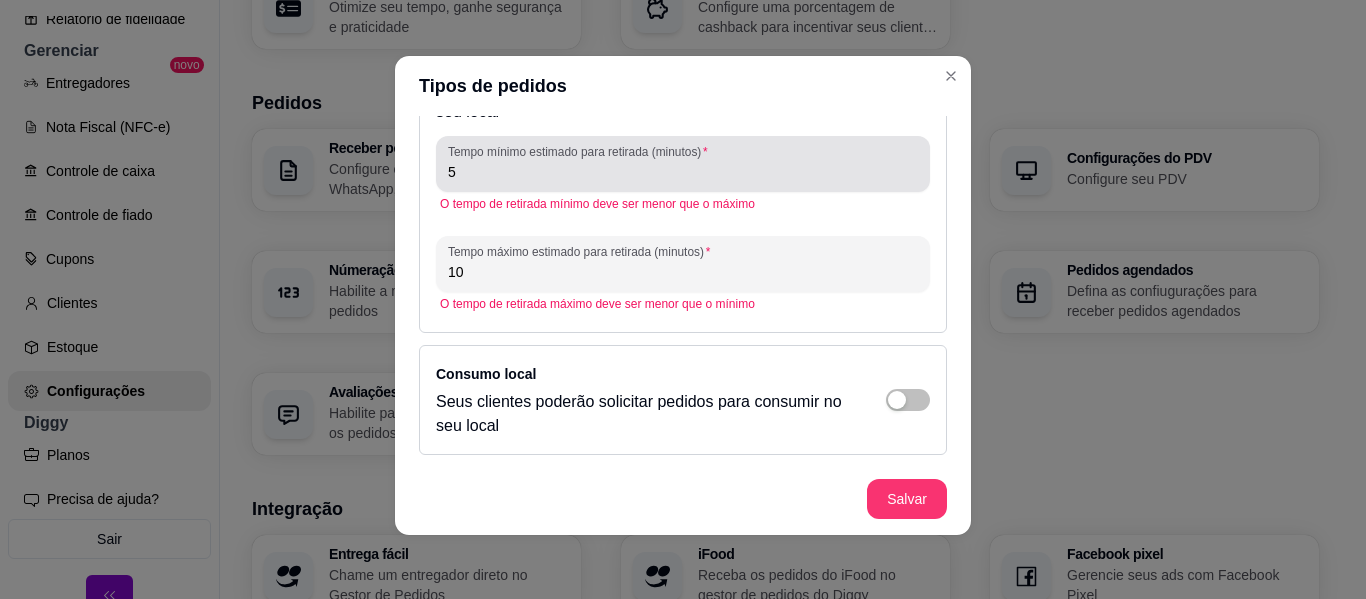click on "5" at bounding box center (683, 164) 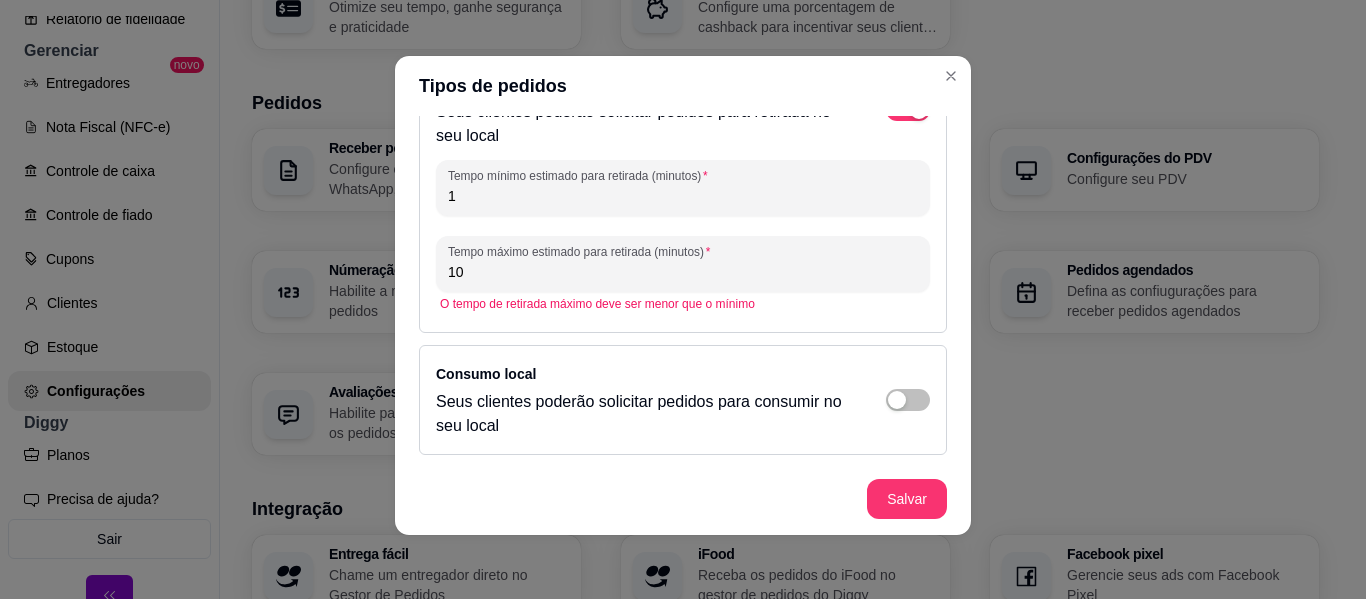scroll, scrollTop: 311, scrollLeft: 0, axis: vertical 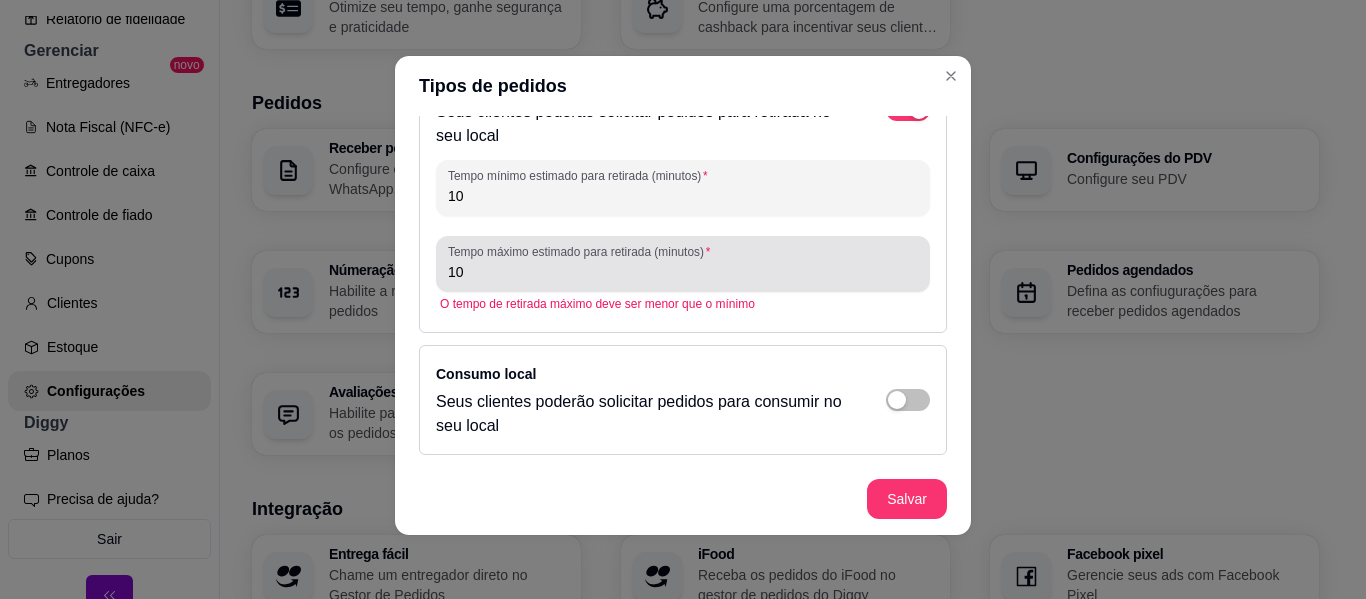 type on "10" 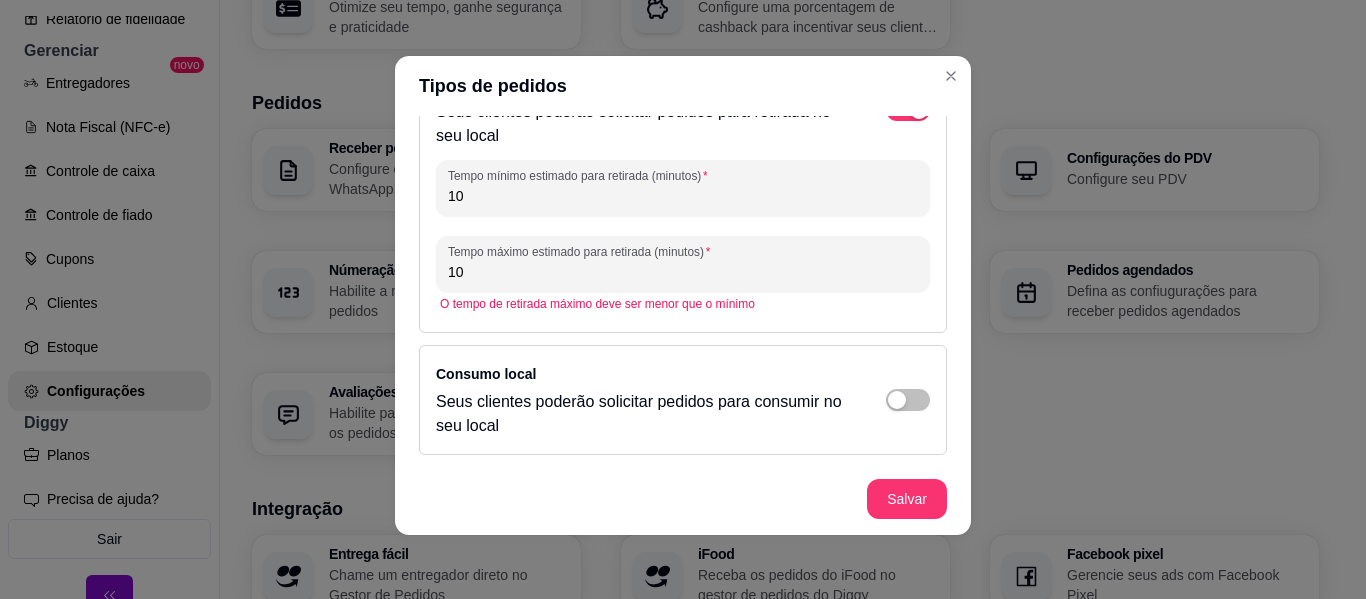 click on "10" at bounding box center [683, 272] 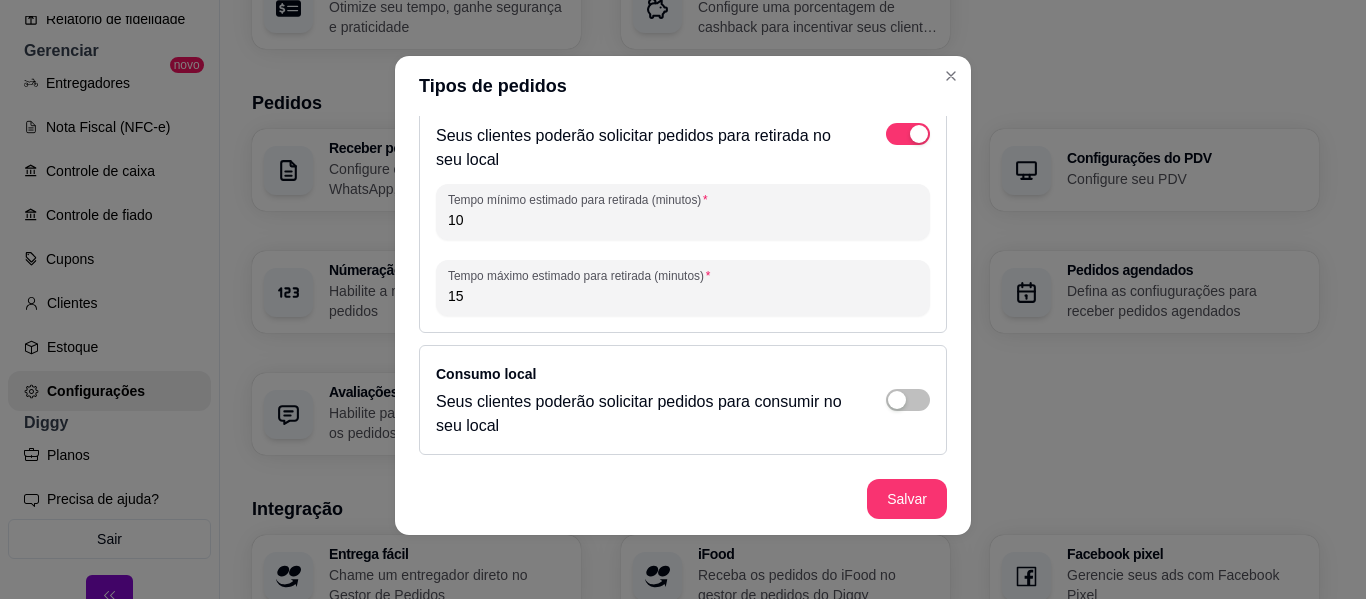 scroll, scrollTop: 311, scrollLeft: 0, axis: vertical 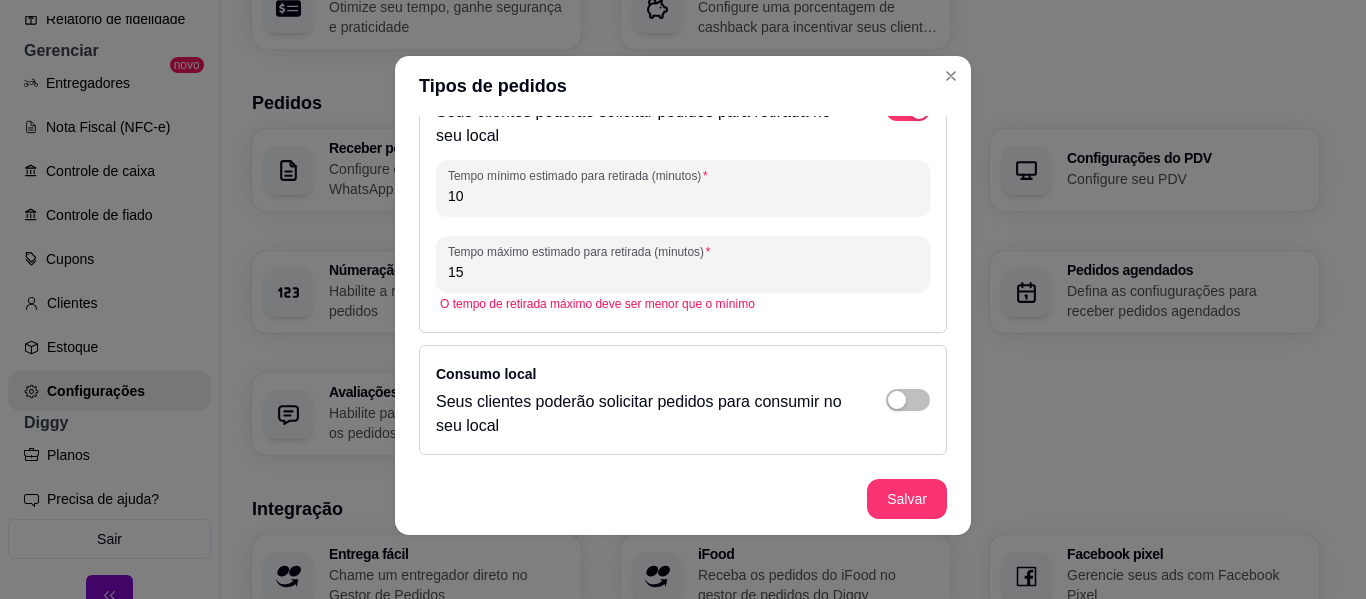 click on "15" at bounding box center [683, 272] 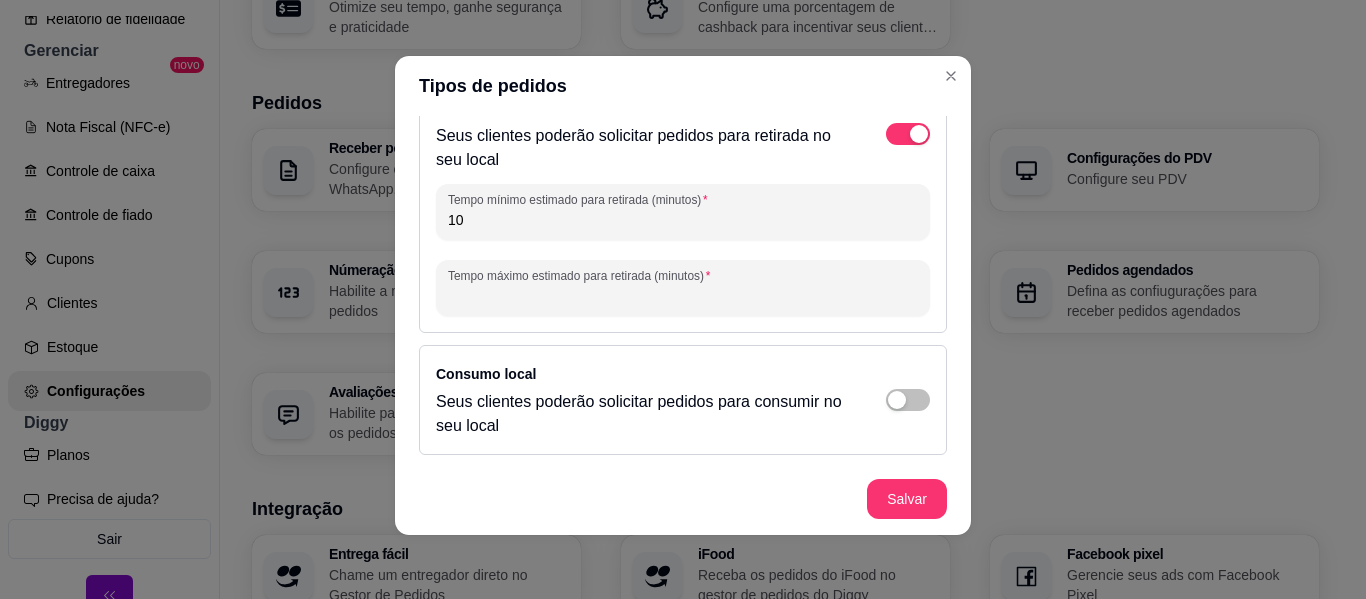 scroll, scrollTop: 311, scrollLeft: 0, axis: vertical 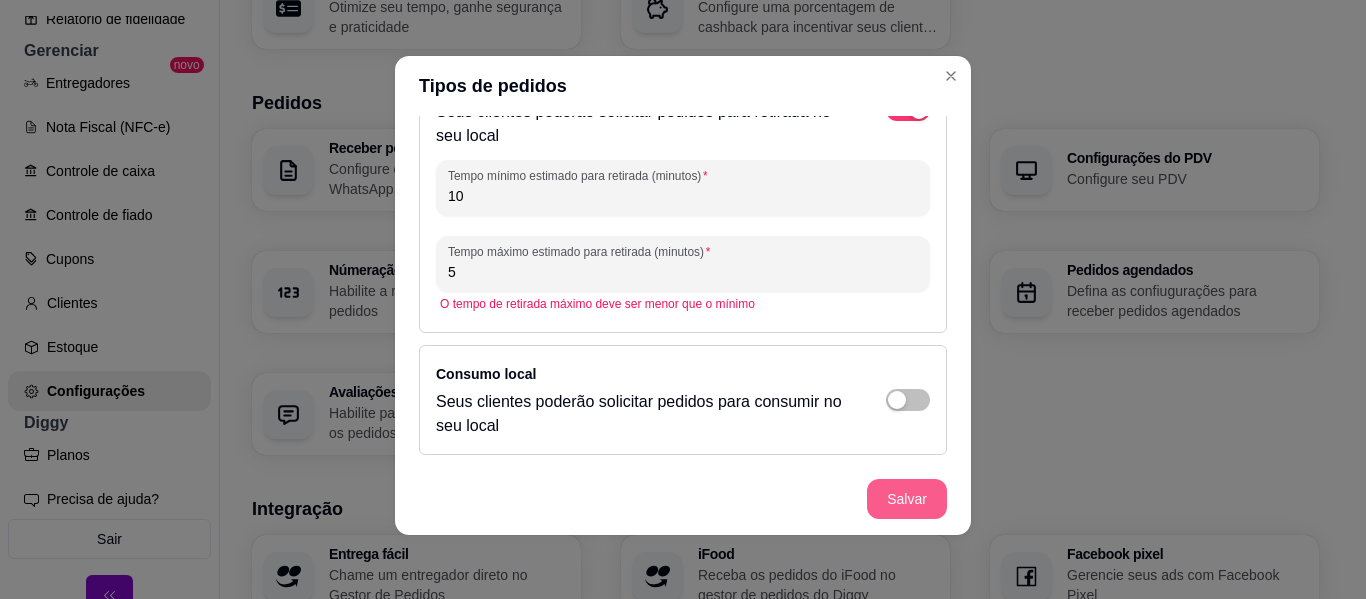 type on "5" 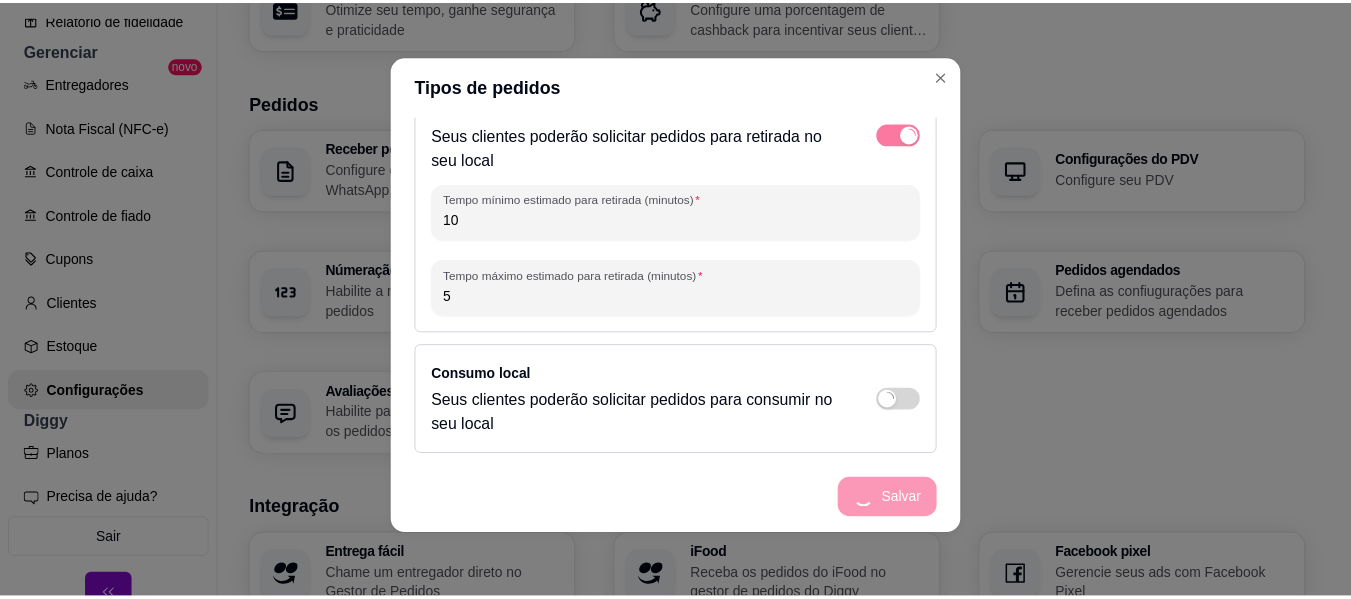 scroll, scrollTop: 287, scrollLeft: 0, axis: vertical 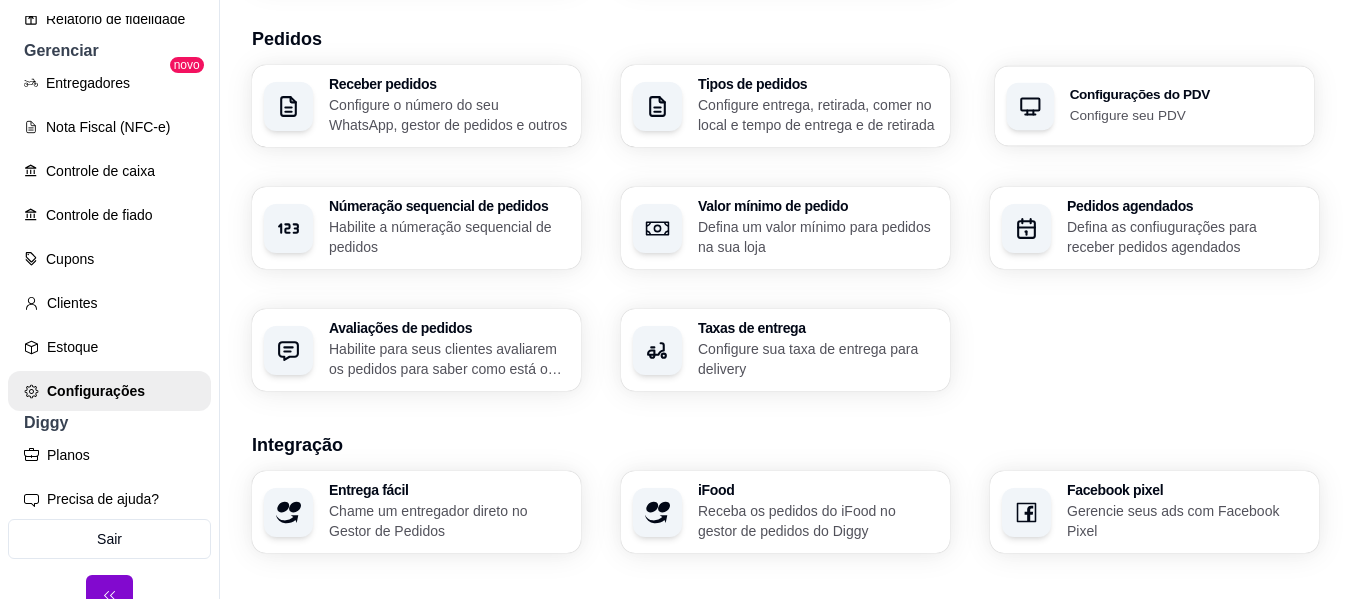 click on "Configure seu PDV" at bounding box center [1186, 114] 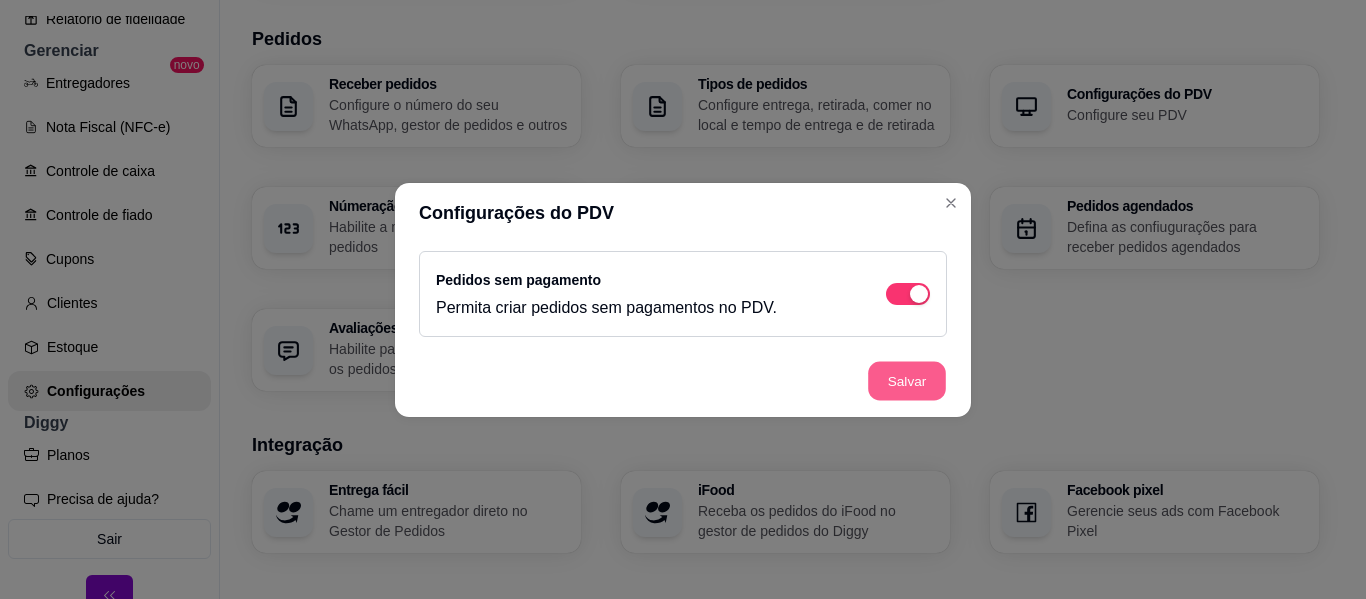 click on "Salvar" at bounding box center [907, 380] 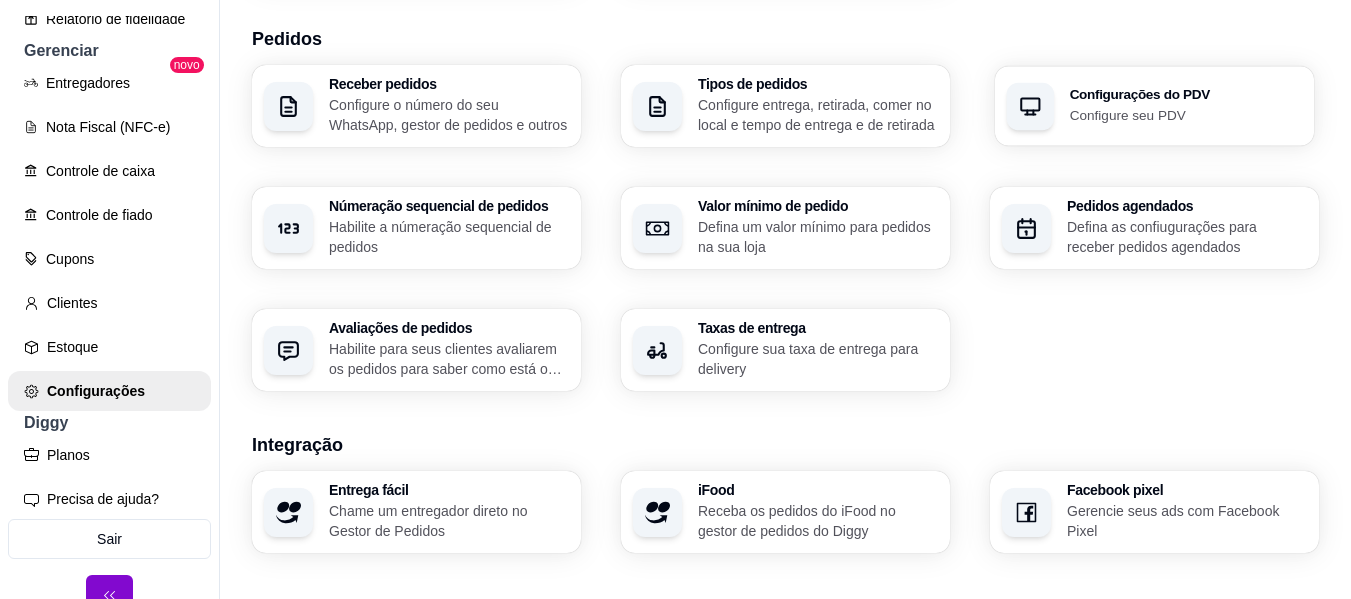 click on "Configurações do PDV" at bounding box center (1186, 95) 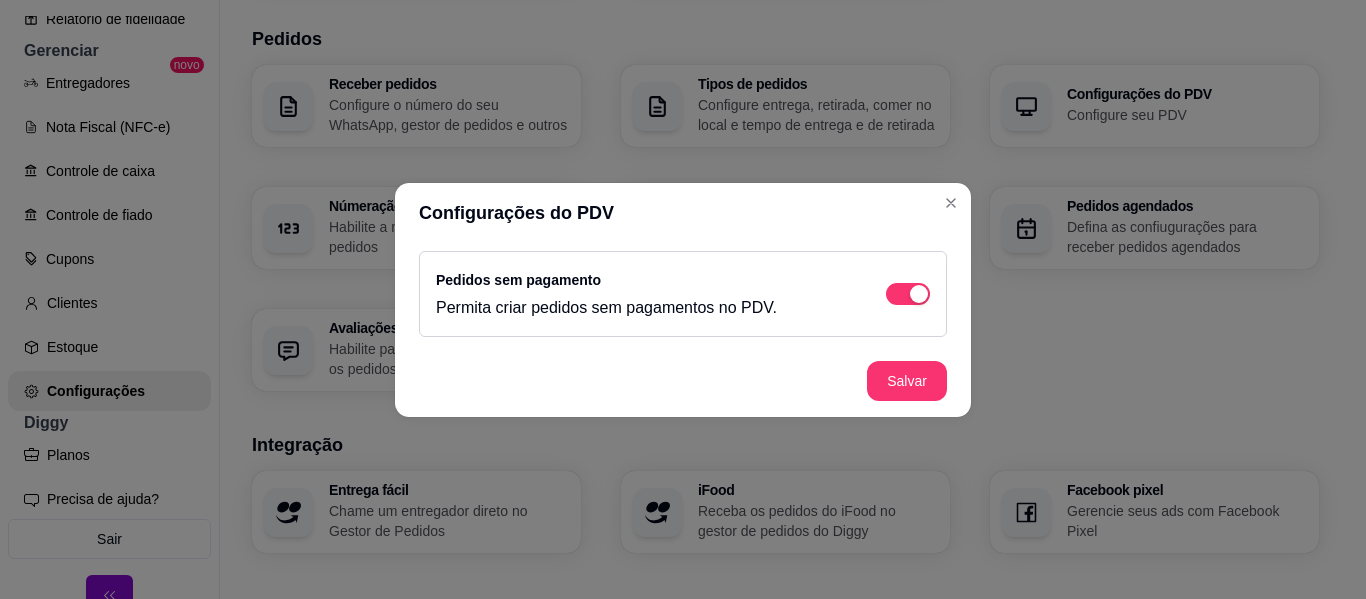 click on "Salvar" at bounding box center [683, 381] 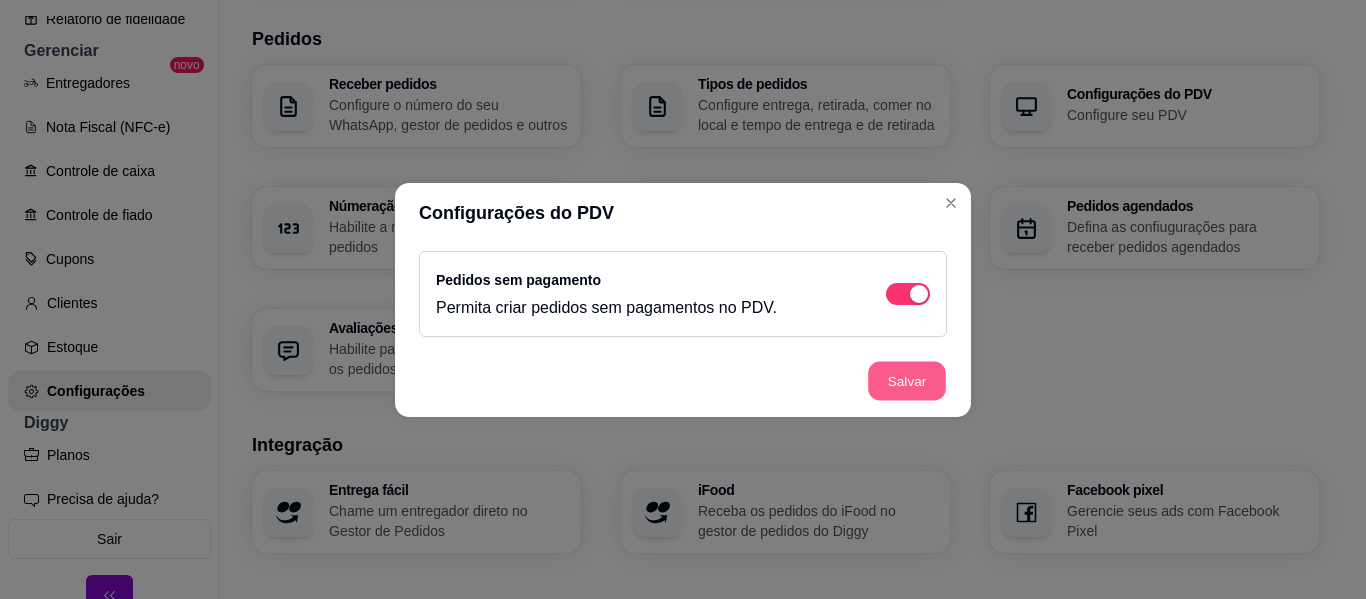 click on "Salvar" at bounding box center (907, 380) 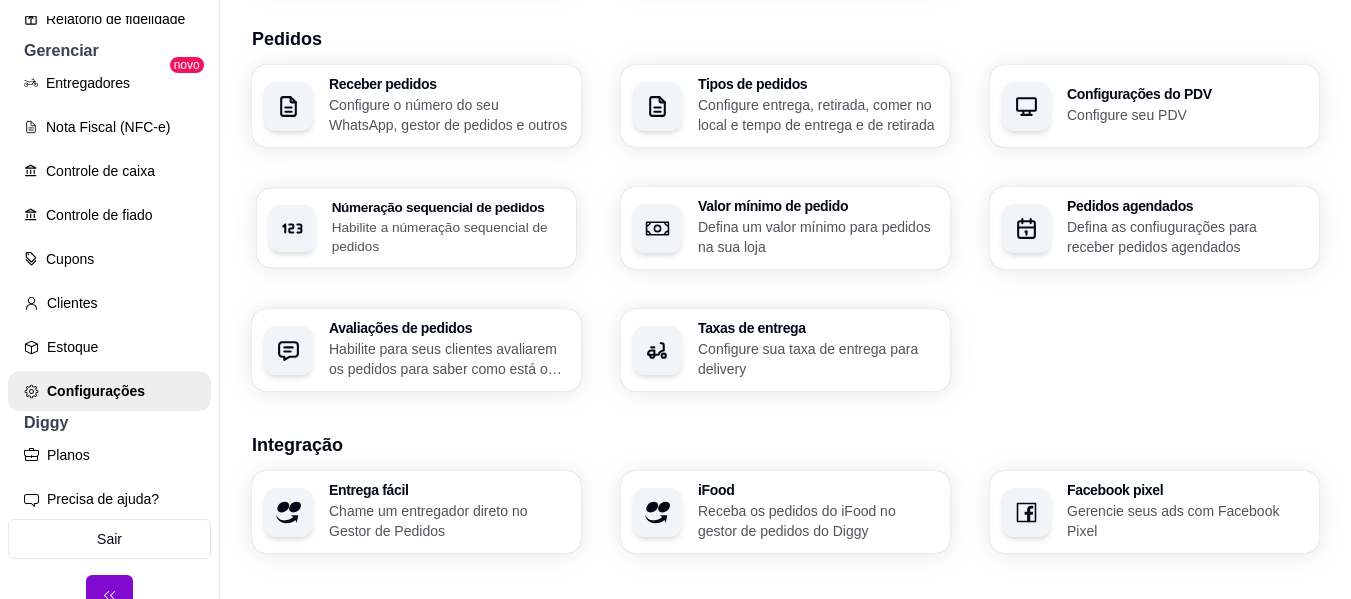 click on "Habilite a númeração sequencial de pedidos" at bounding box center [448, 236] 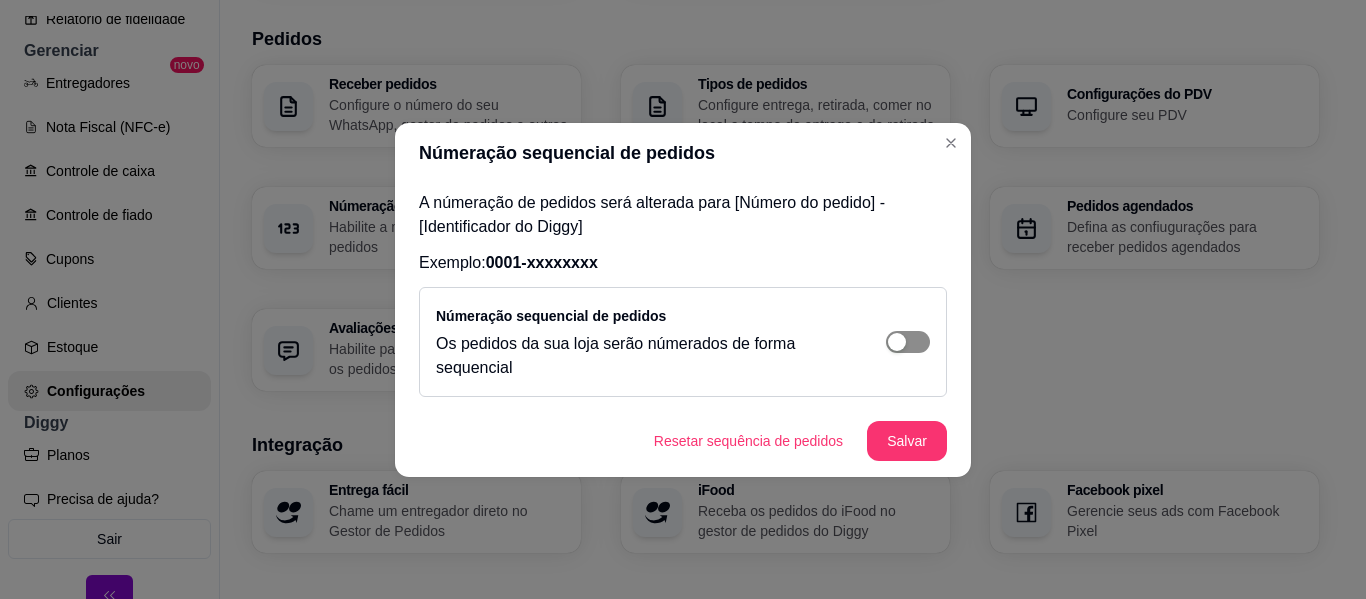 click at bounding box center [908, 342] 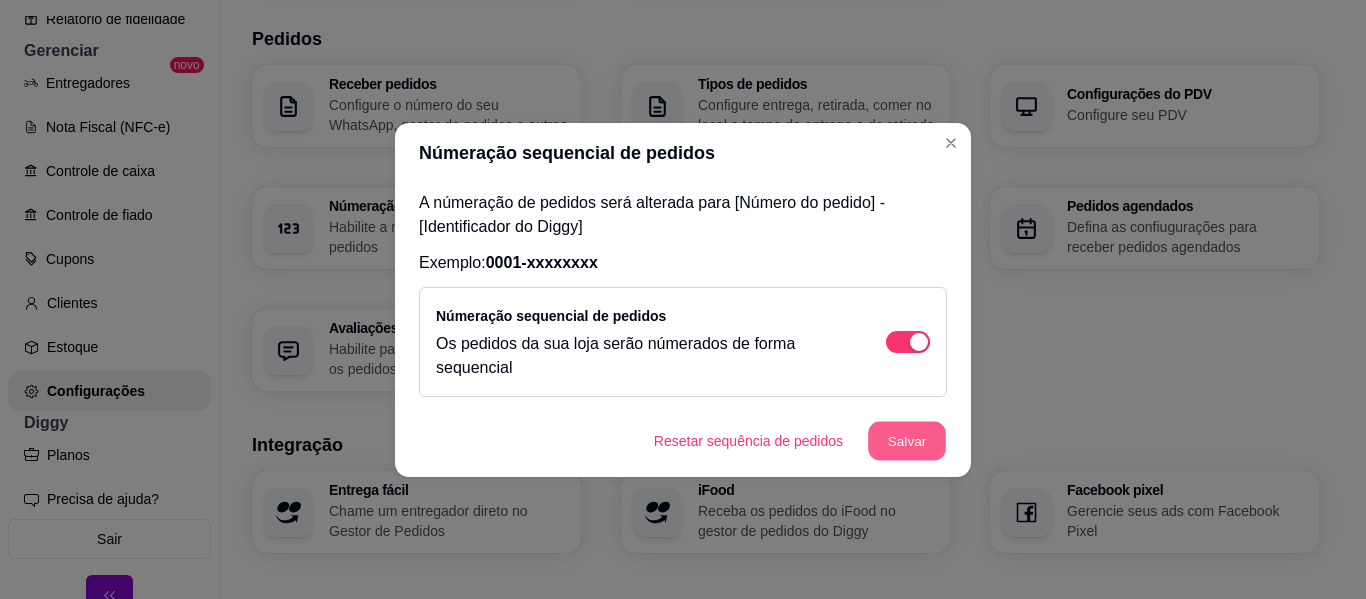 click on "Salvar" at bounding box center (907, 440) 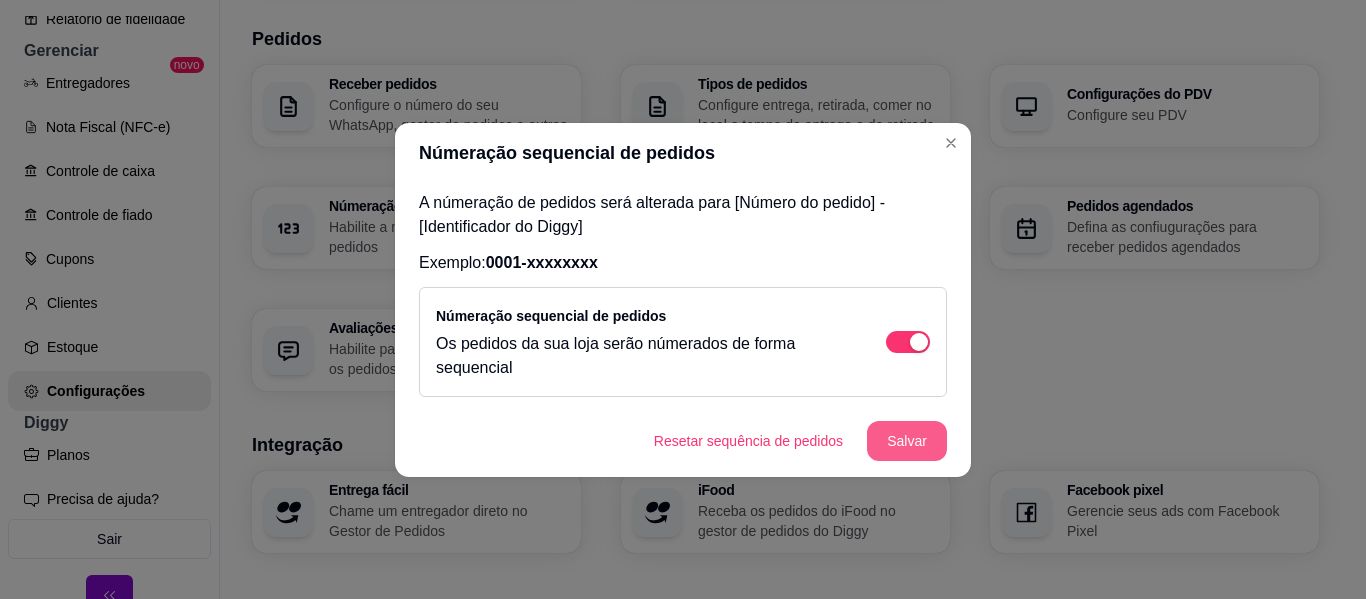 click on "Salvar" at bounding box center (907, 441) 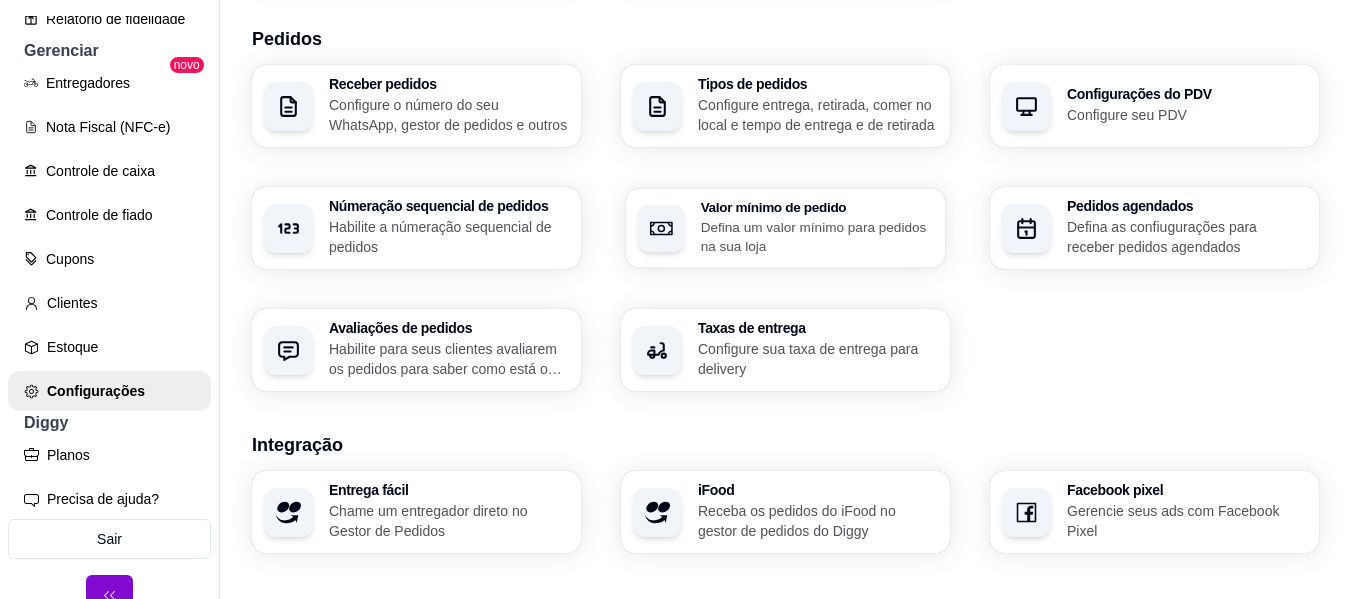click on "Defina um valor mínimo para pedidos na sua loja" at bounding box center [817, 236] 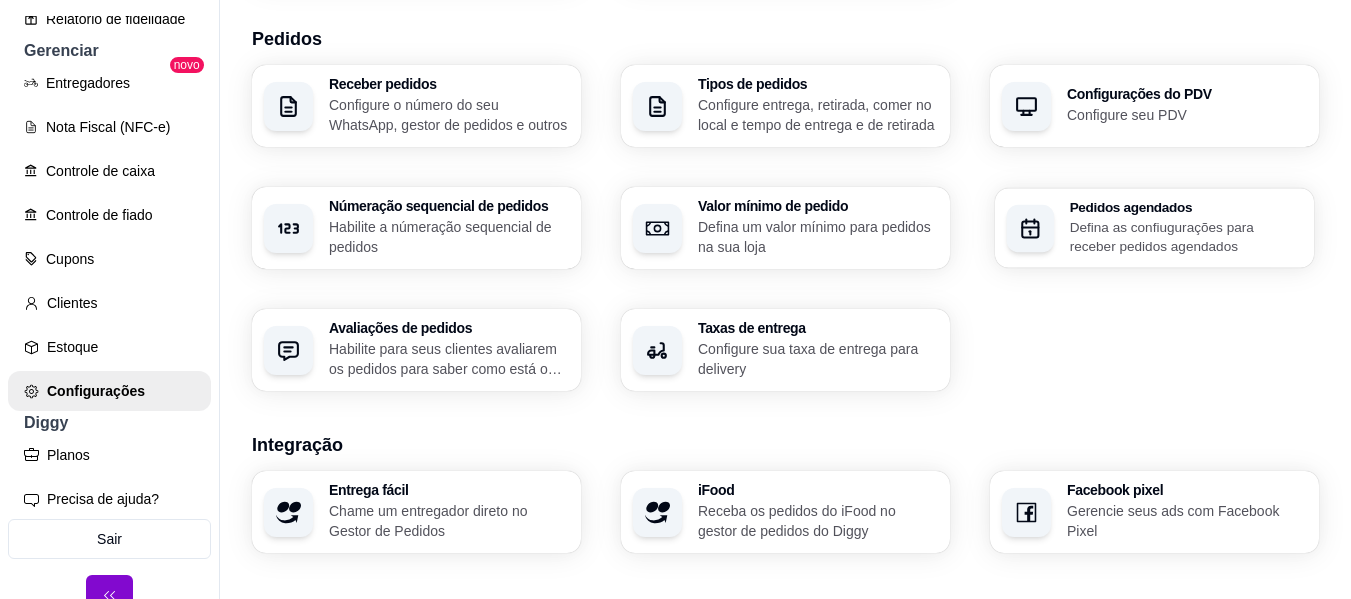 click on "Defina as confiugurações para receber pedidos agendados" at bounding box center (1186, 236) 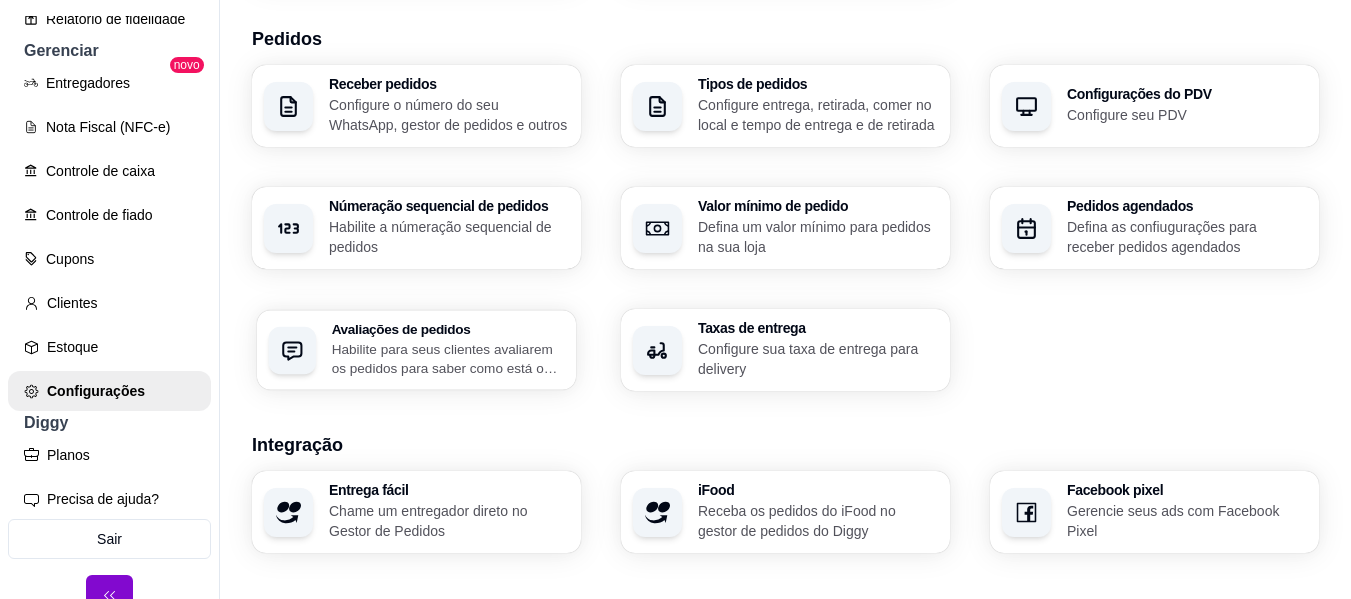 click on "Habilite para seus clientes avaliarem os pedidos para saber como está o feedback da sua loja" at bounding box center [448, 358] 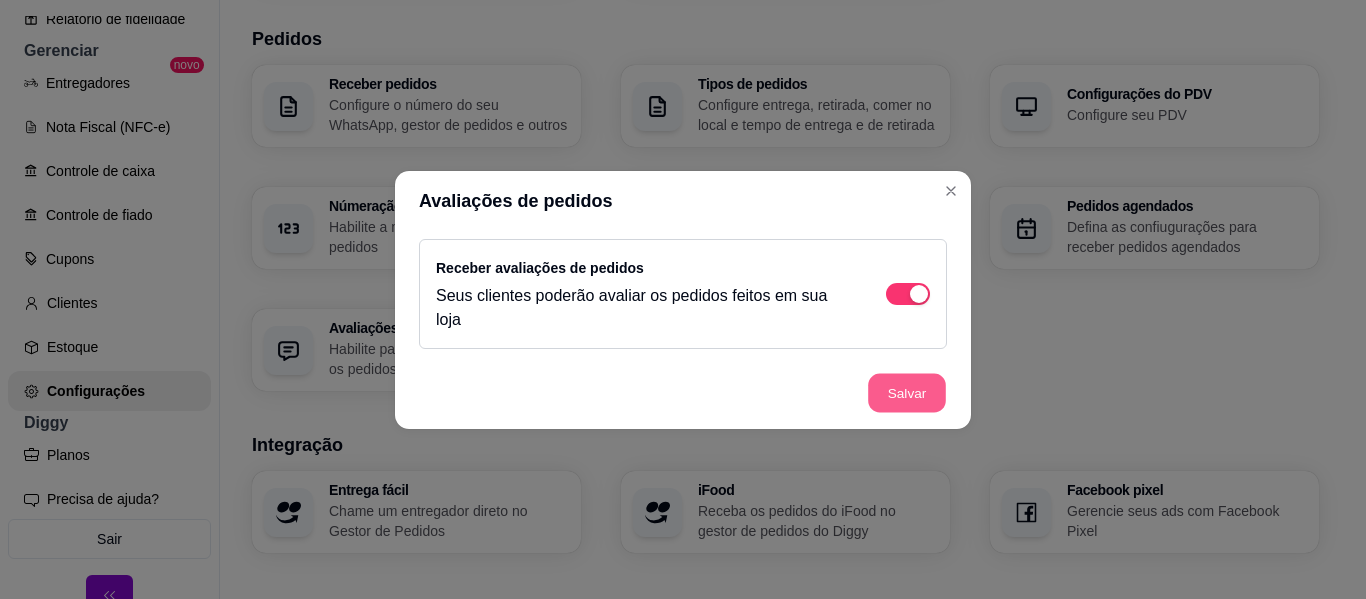 click on "Salvar" at bounding box center (907, 392) 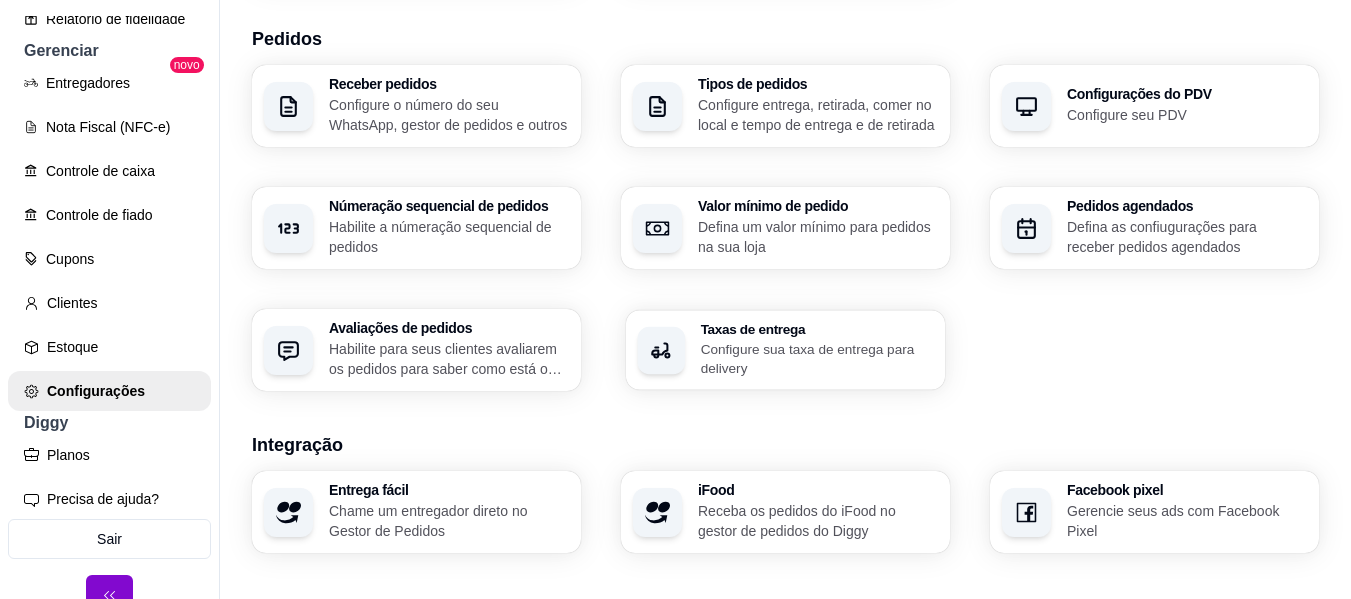 click on "Configure sua taxa de entrega para delivery" at bounding box center (817, 358) 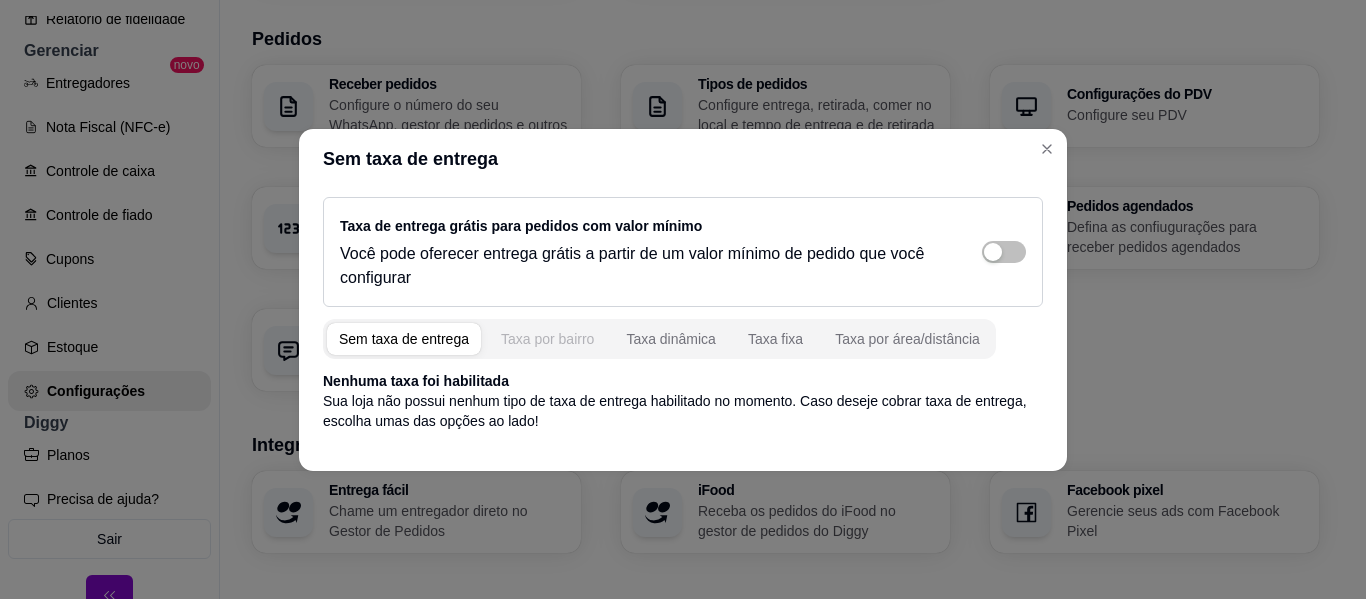 click on "Taxa por bairro" at bounding box center [547, 339] 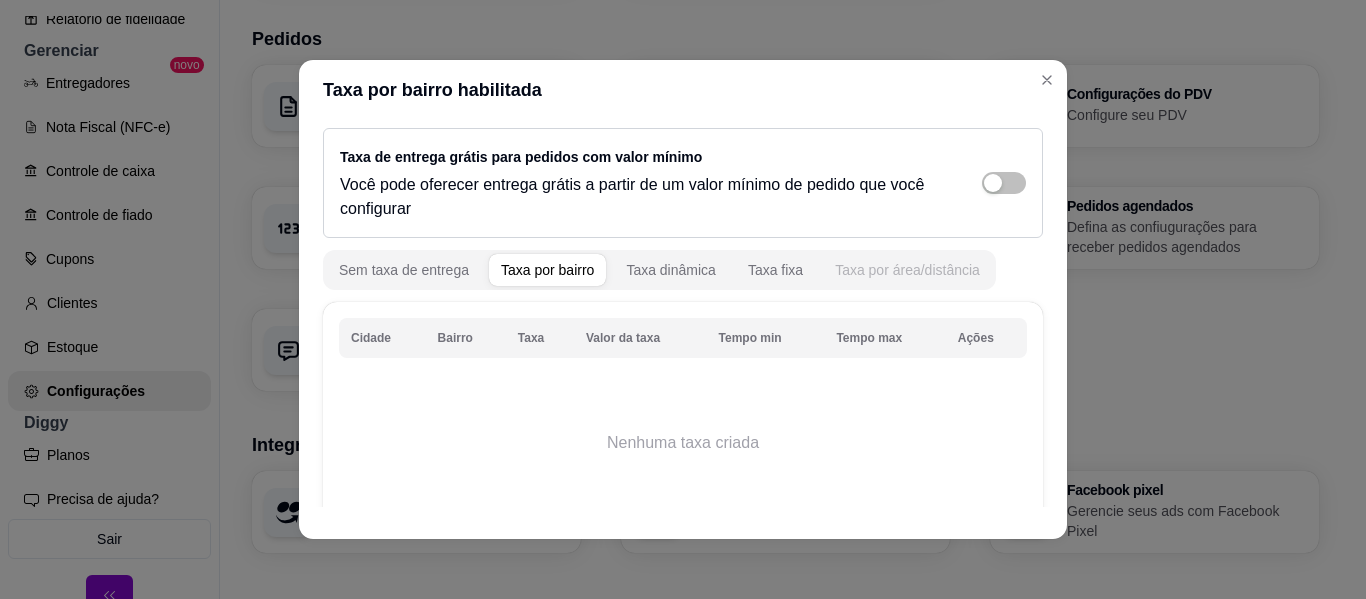 click on "Taxa por área/distância" at bounding box center [907, 270] 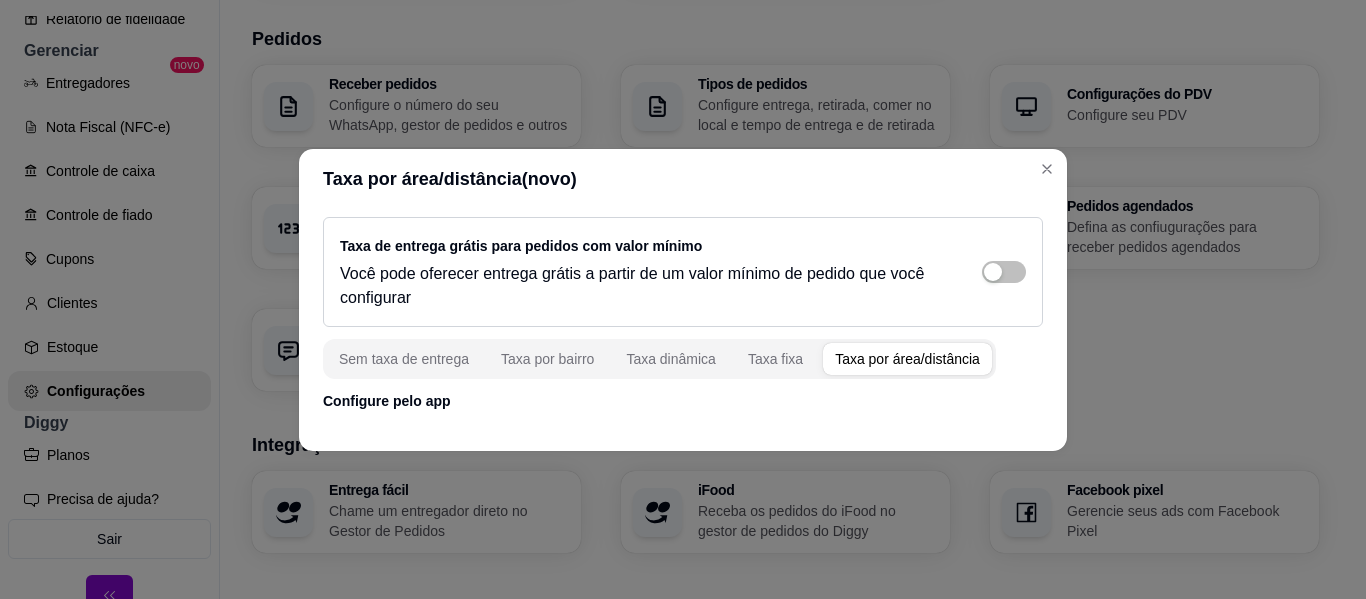 click on "Você pode oferecer entrega grátis a partir de um valor mínimo de pedido que você configurar" at bounding box center [641, 286] 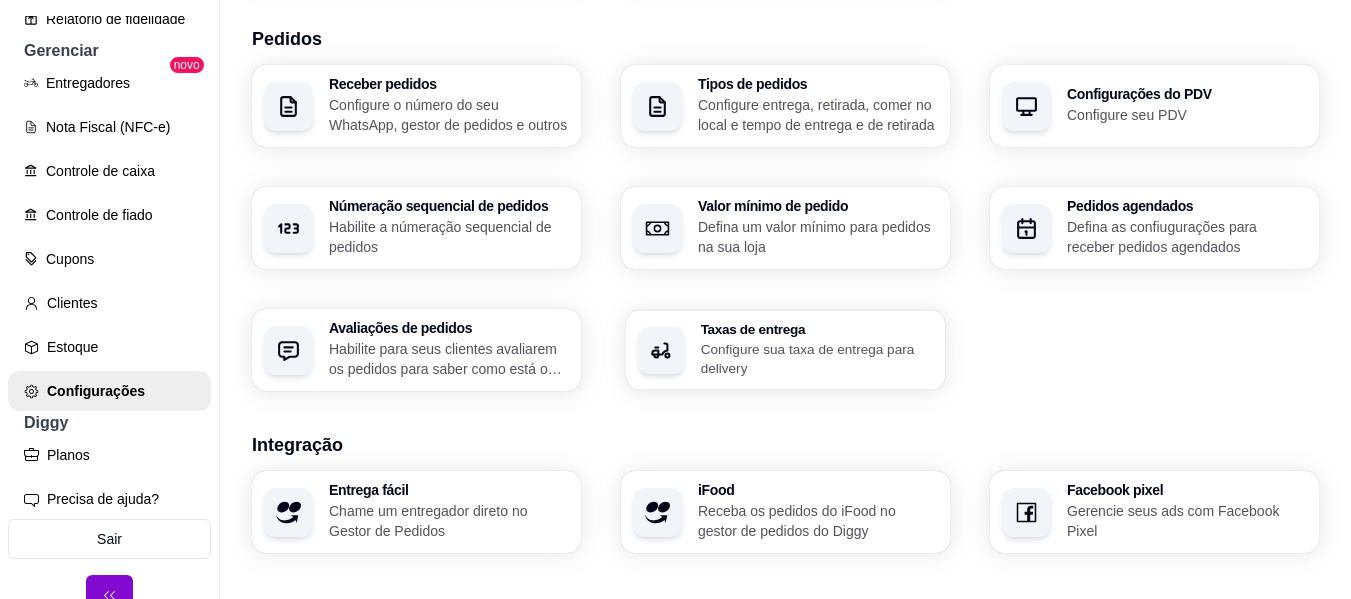click on "Configure sua taxa de entrega para delivery" at bounding box center (817, 358) 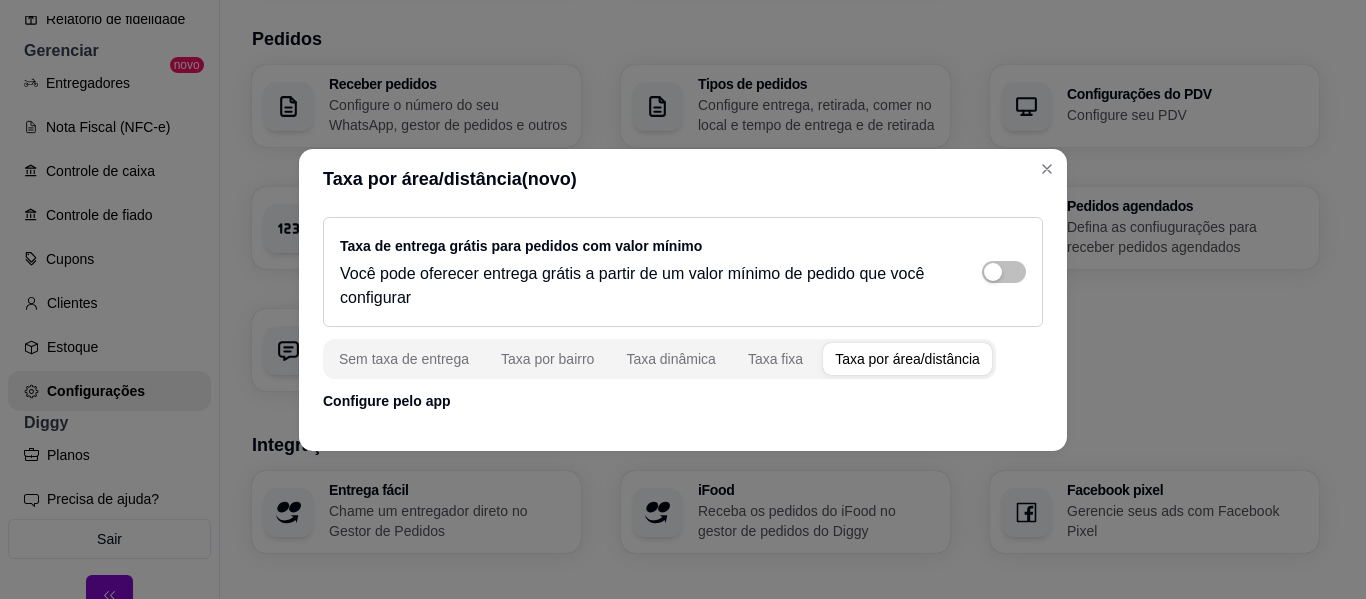click on "Configure pelo app" at bounding box center (683, 401) 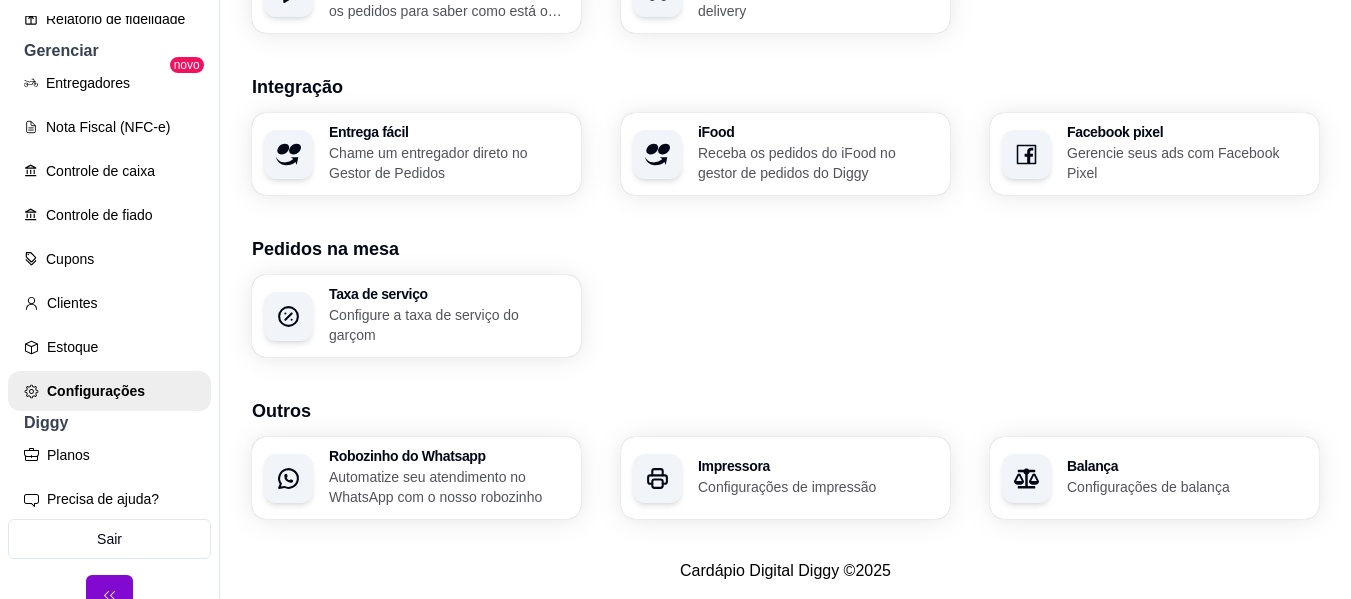 scroll, scrollTop: 834, scrollLeft: 0, axis: vertical 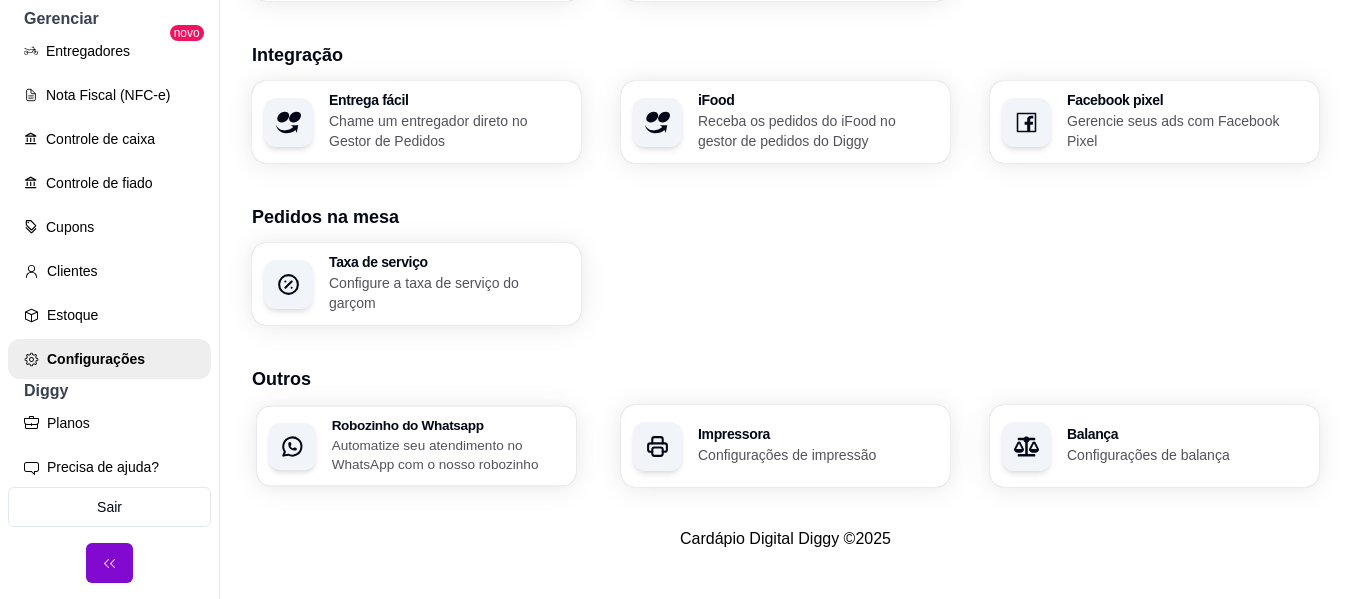 click on "Automatize seu atendimento no WhatsApp com o nosso robozinho" at bounding box center [448, 454] 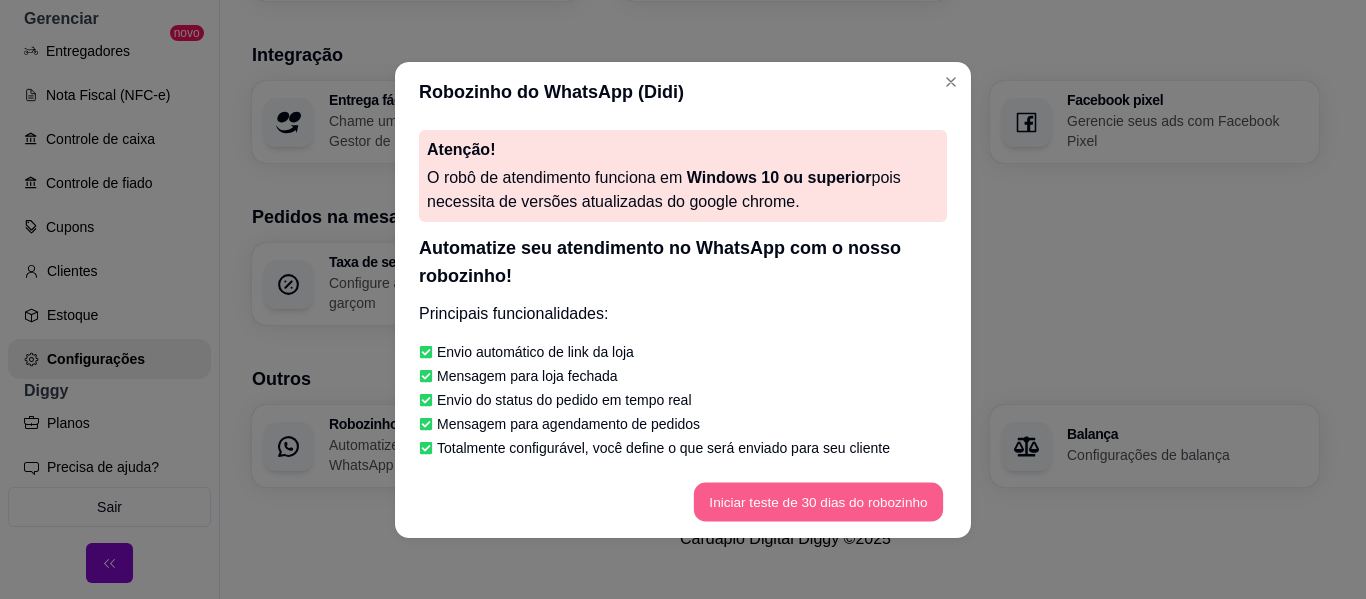 click on "Iniciar teste de 30 dias do robozinho" at bounding box center (818, 501) 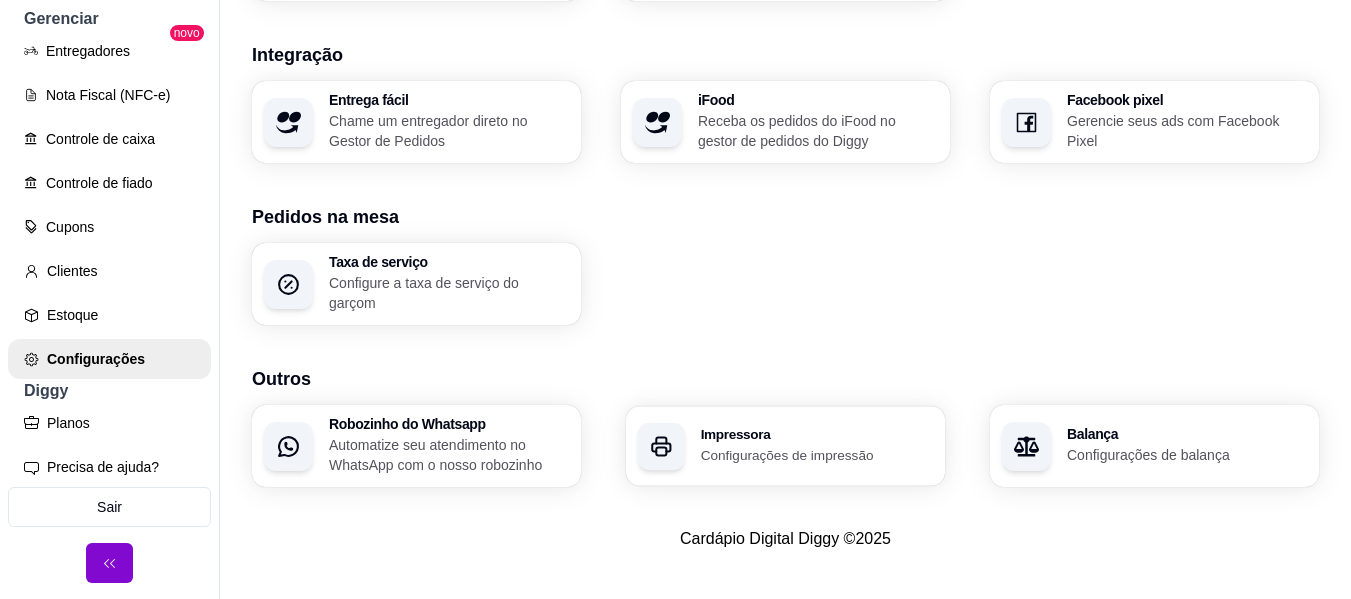 click on "Impressora Configurações de impressão" at bounding box center (785, 446) 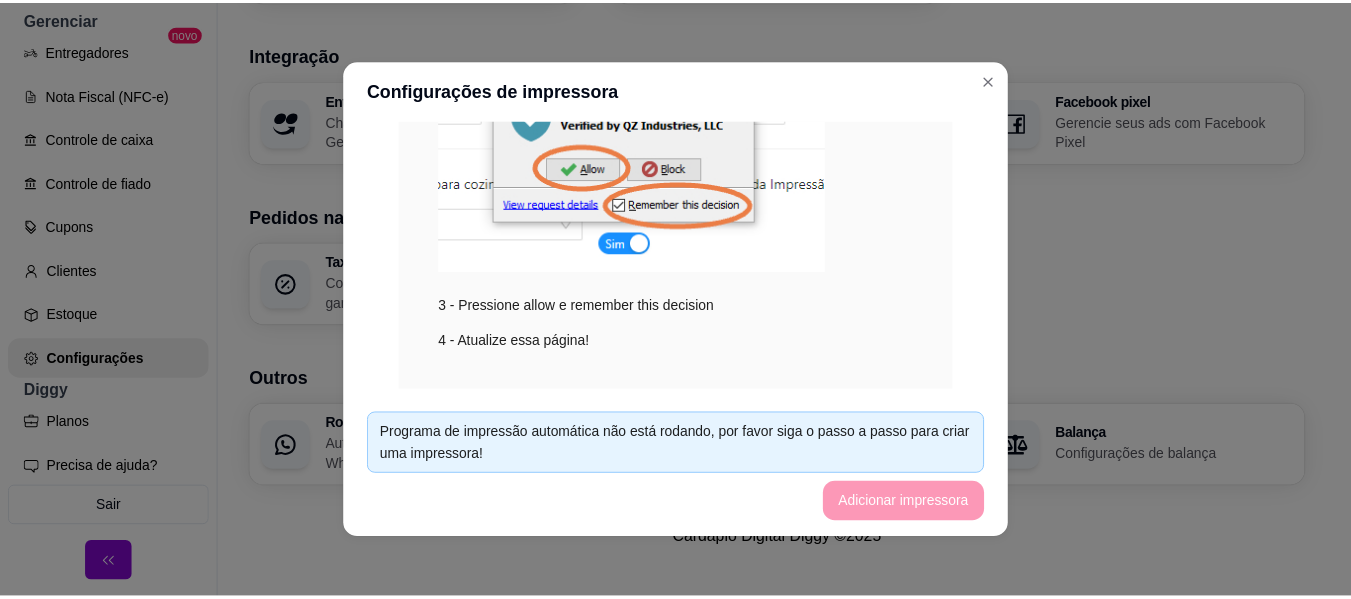scroll, scrollTop: 533, scrollLeft: 0, axis: vertical 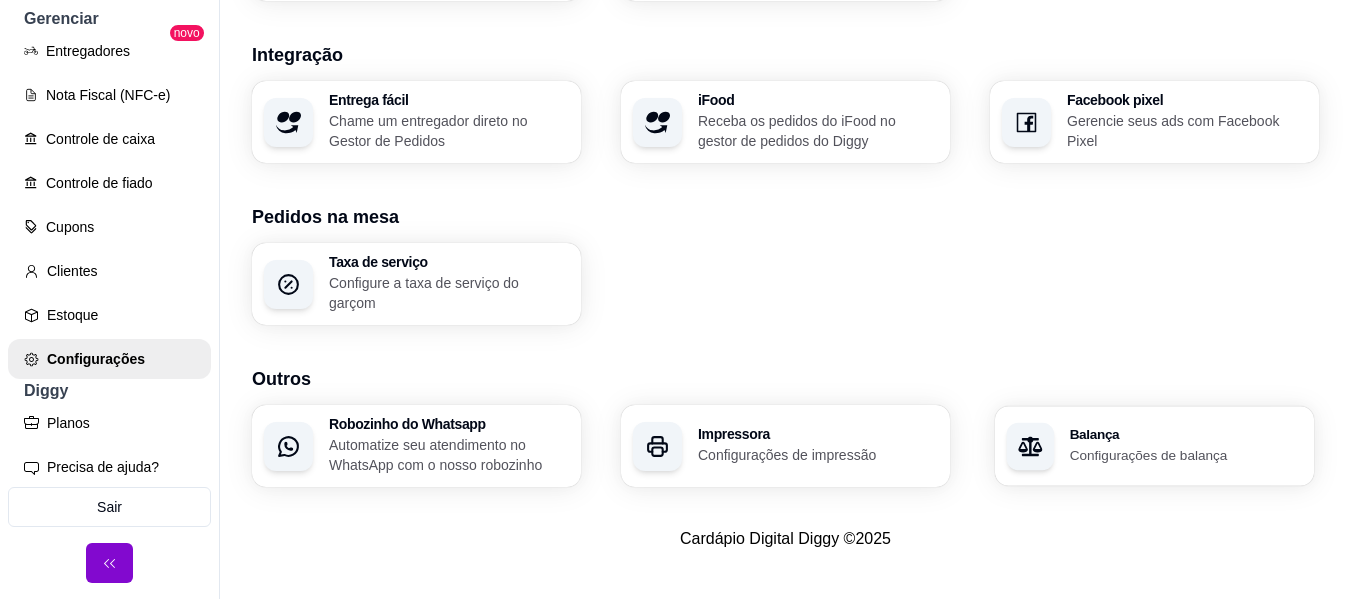 click on "Configurações de balança" at bounding box center [1186, 454] 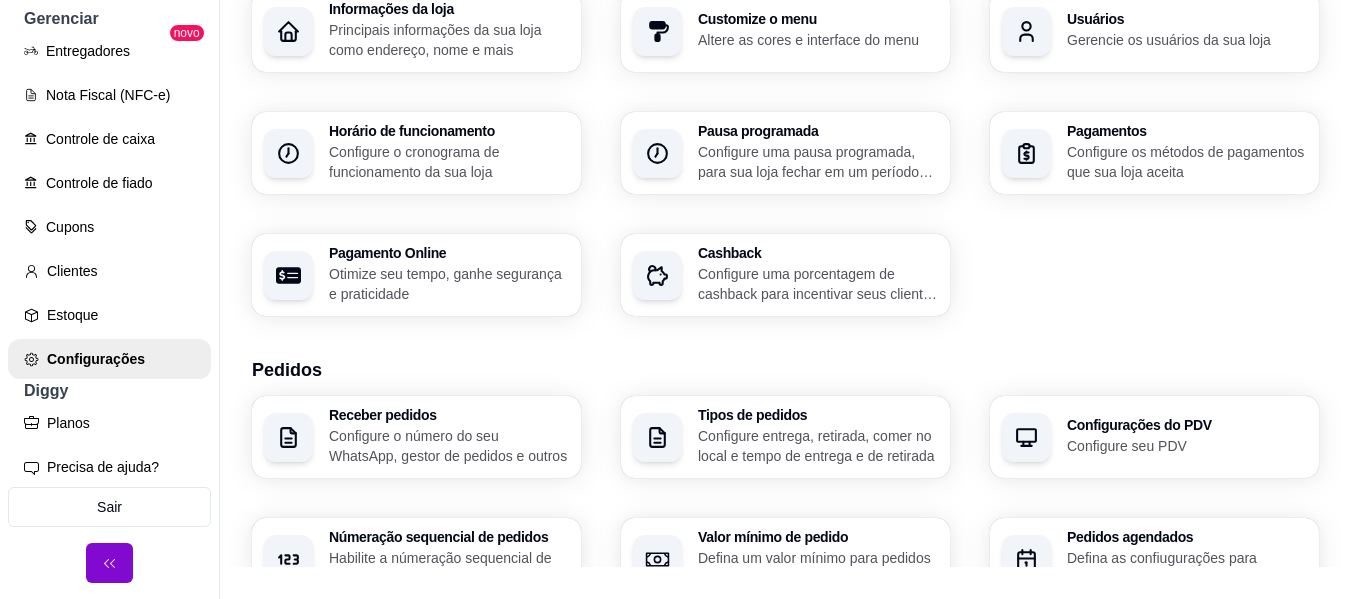 scroll, scrollTop: 0, scrollLeft: 0, axis: both 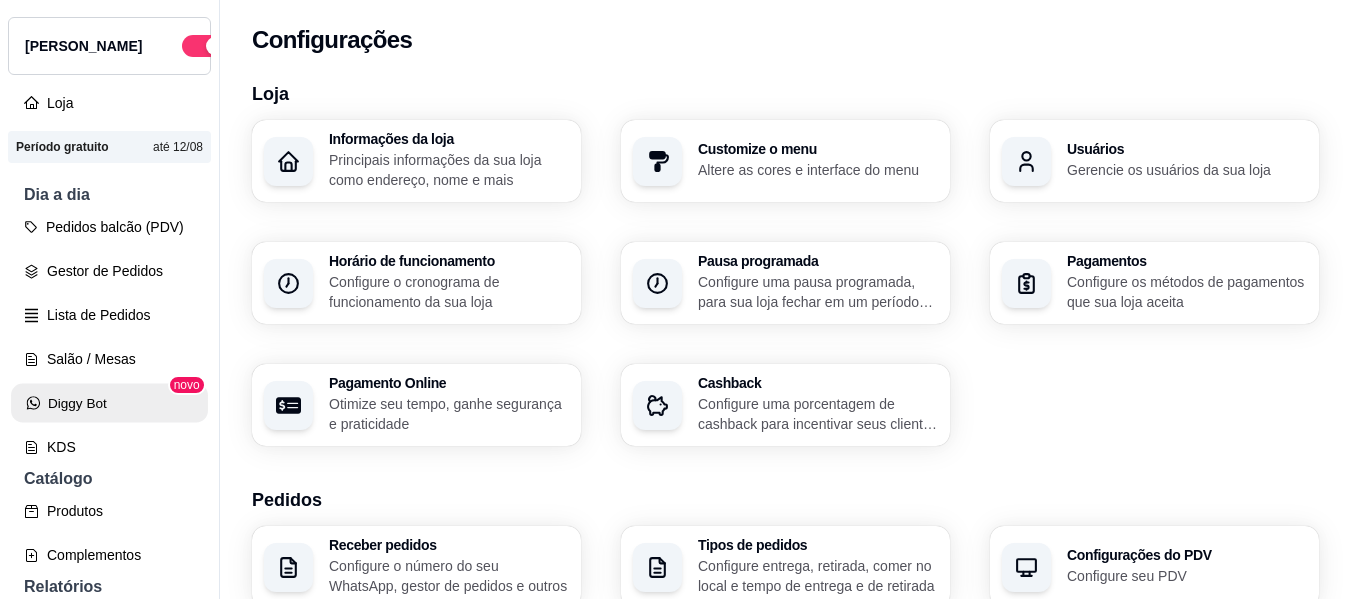 click on "Diggy Bot" at bounding box center (109, 403) 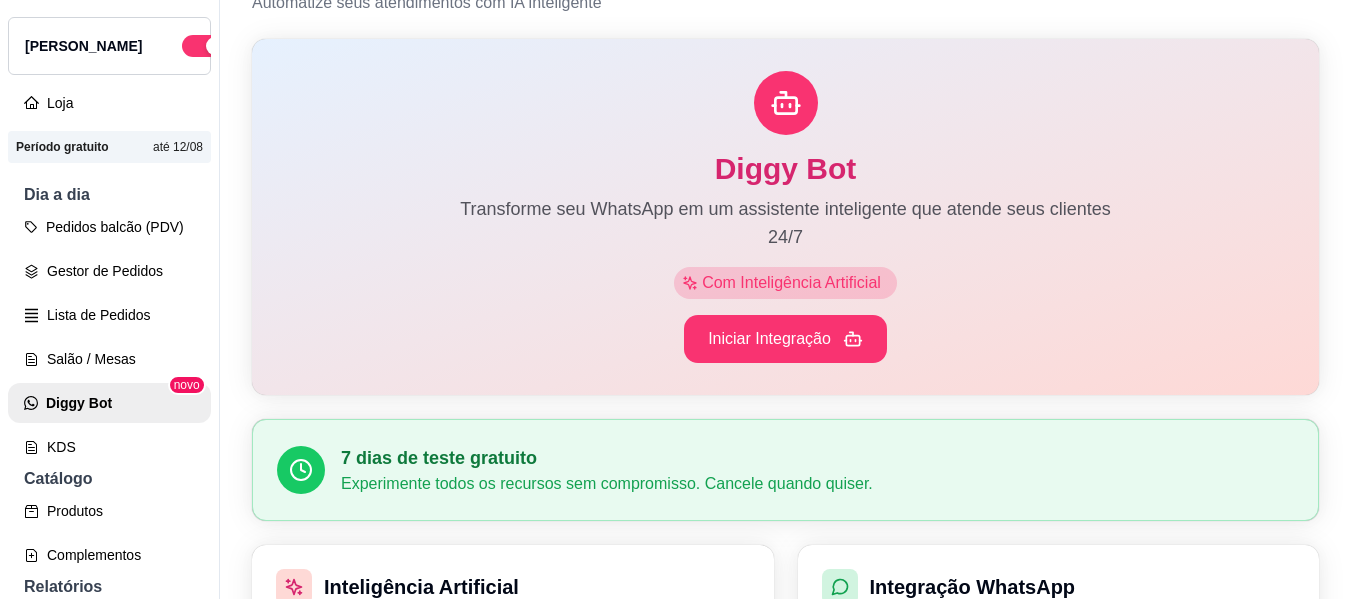 scroll, scrollTop: 74, scrollLeft: 0, axis: vertical 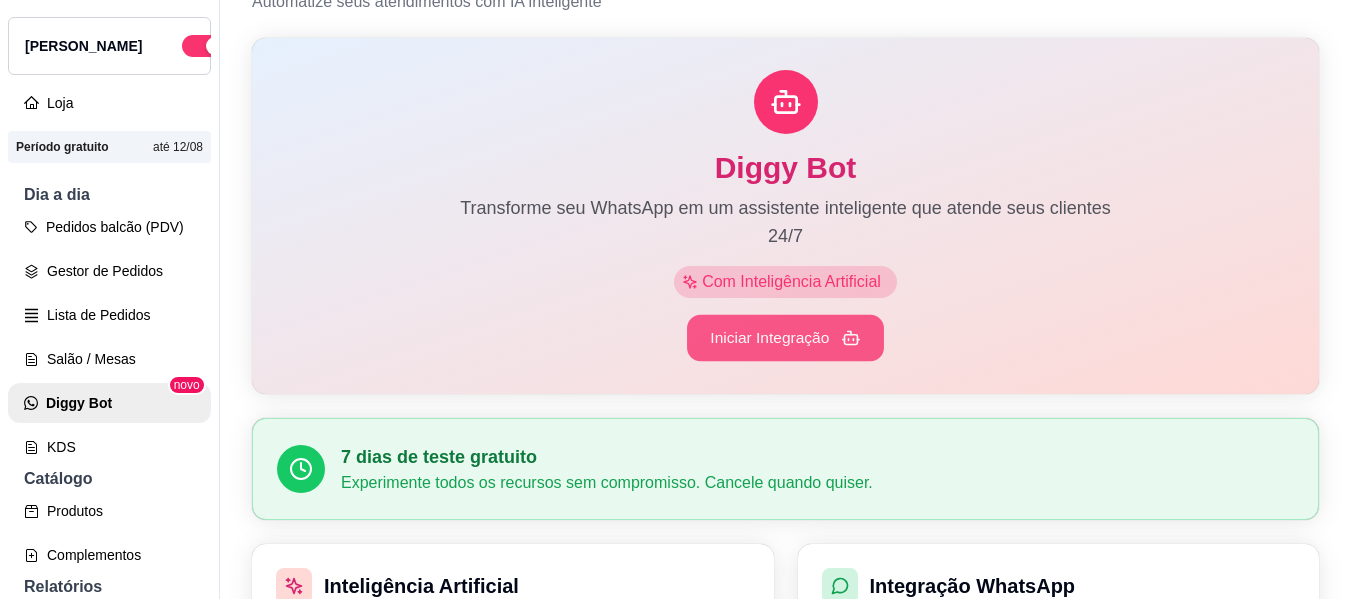 click on "Iniciar Integração" at bounding box center (785, 338) 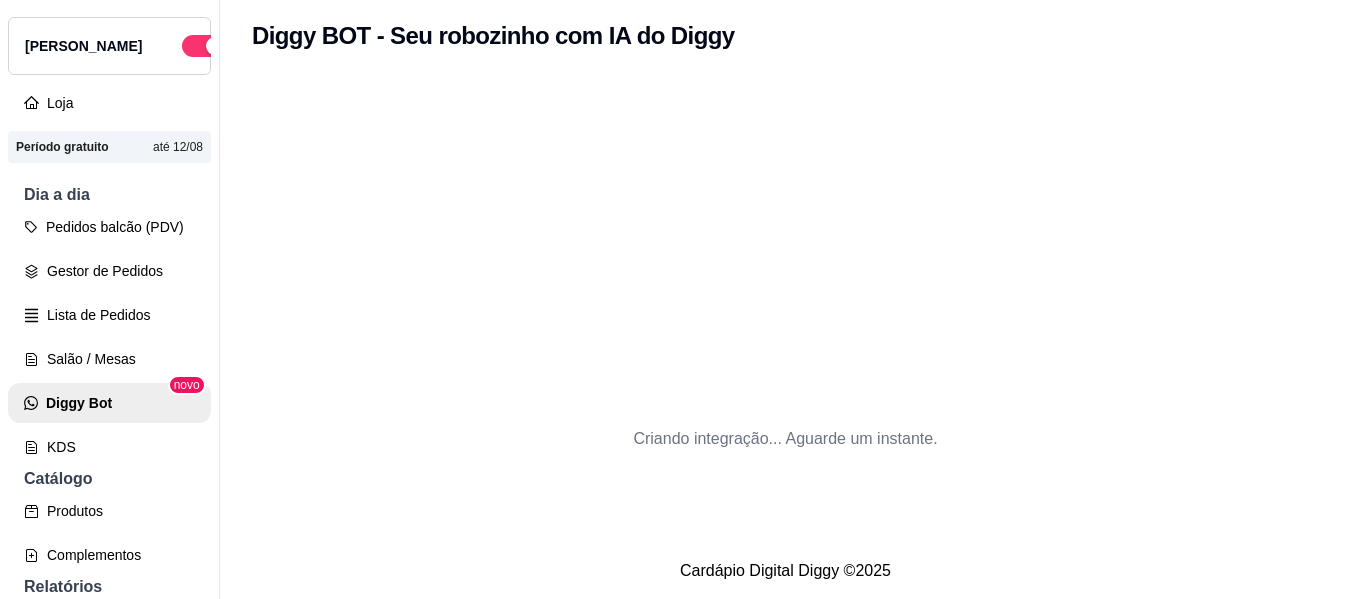 scroll, scrollTop: 19, scrollLeft: 0, axis: vertical 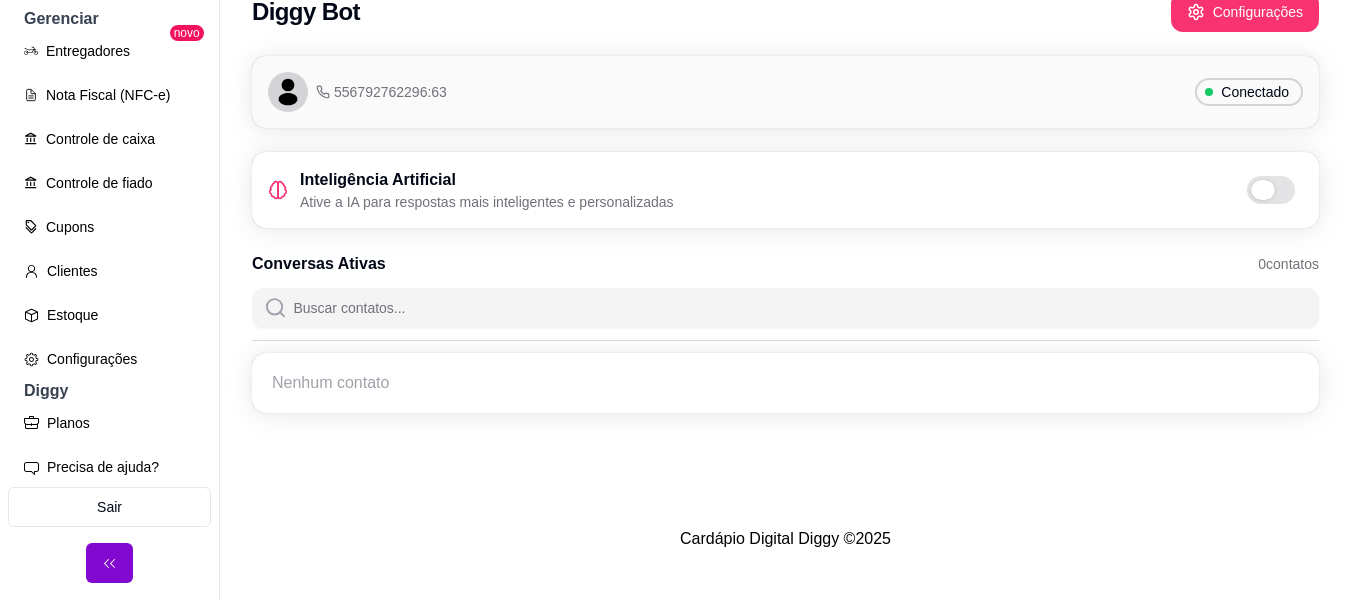 click at bounding box center (1263, 190) 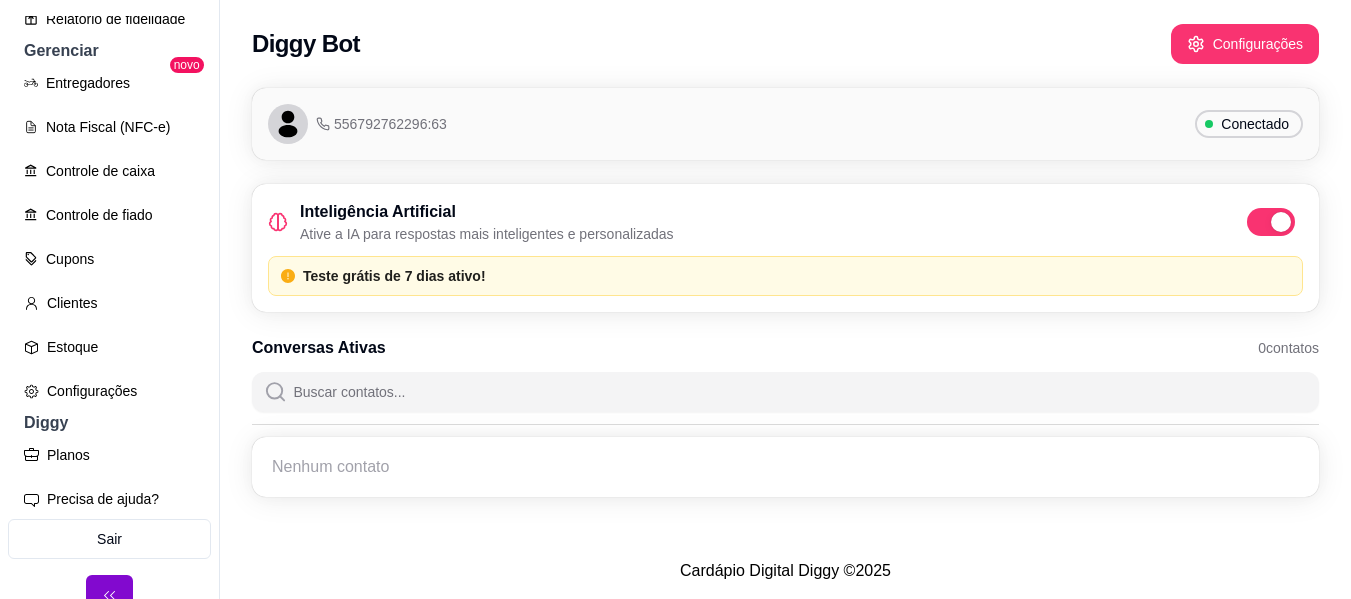 scroll, scrollTop: 32, scrollLeft: 0, axis: vertical 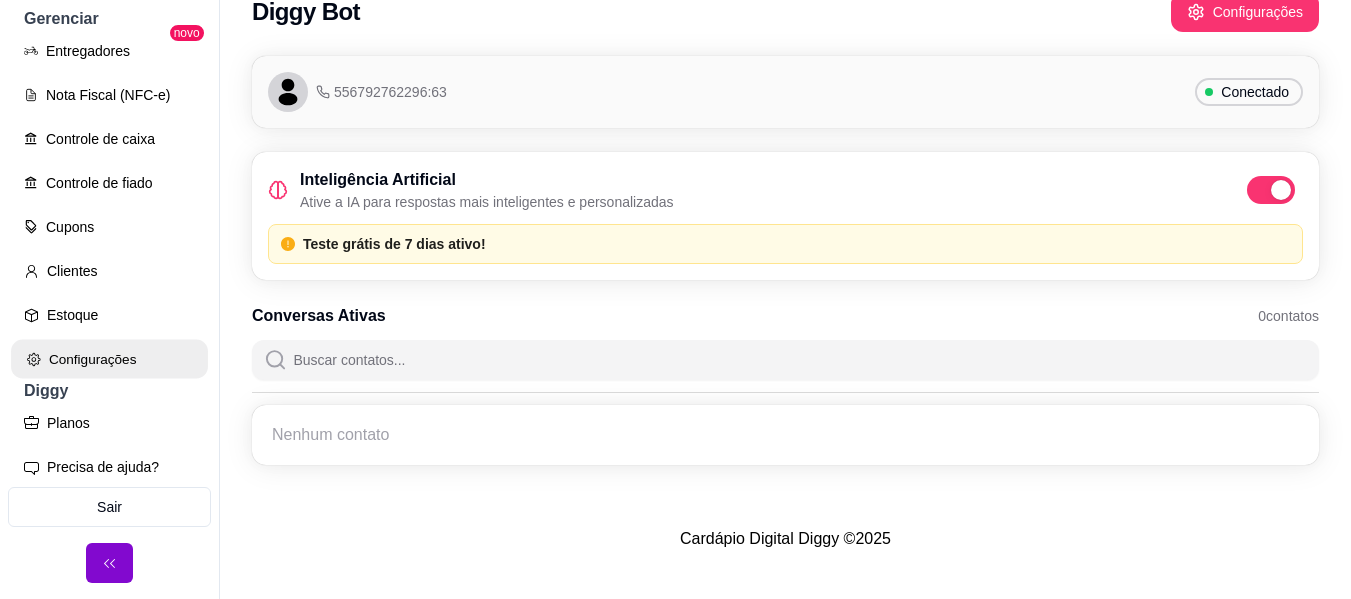 click on "Configurações" at bounding box center (109, 359) 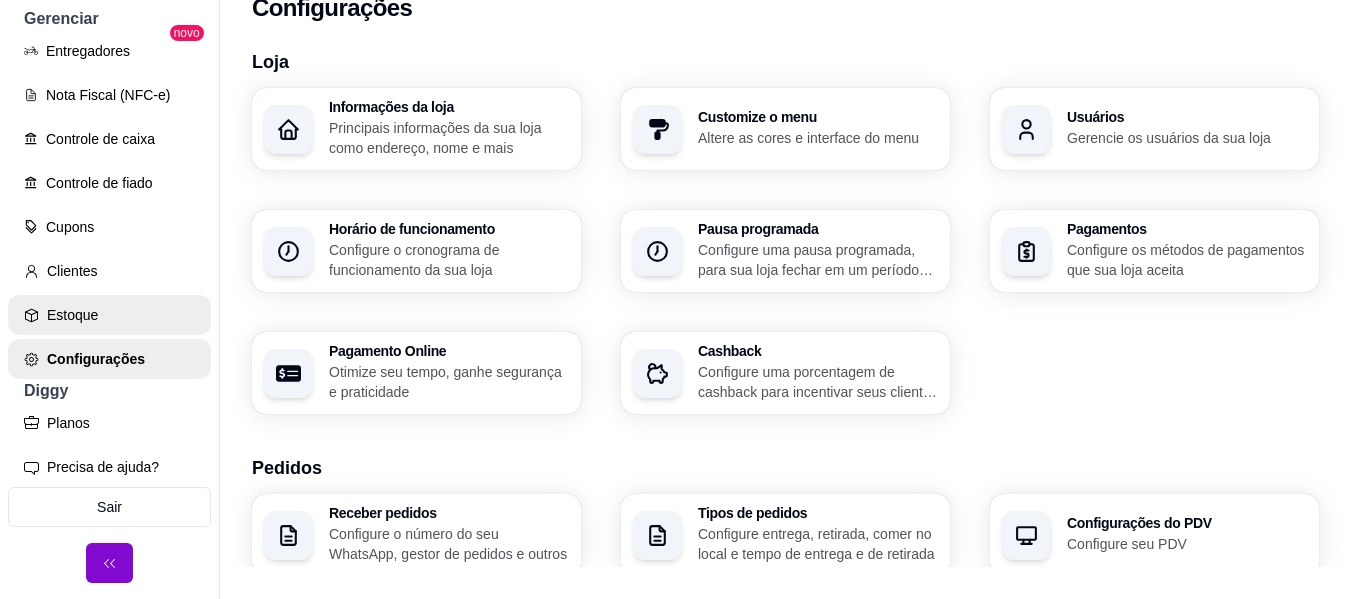 scroll, scrollTop: 0, scrollLeft: 0, axis: both 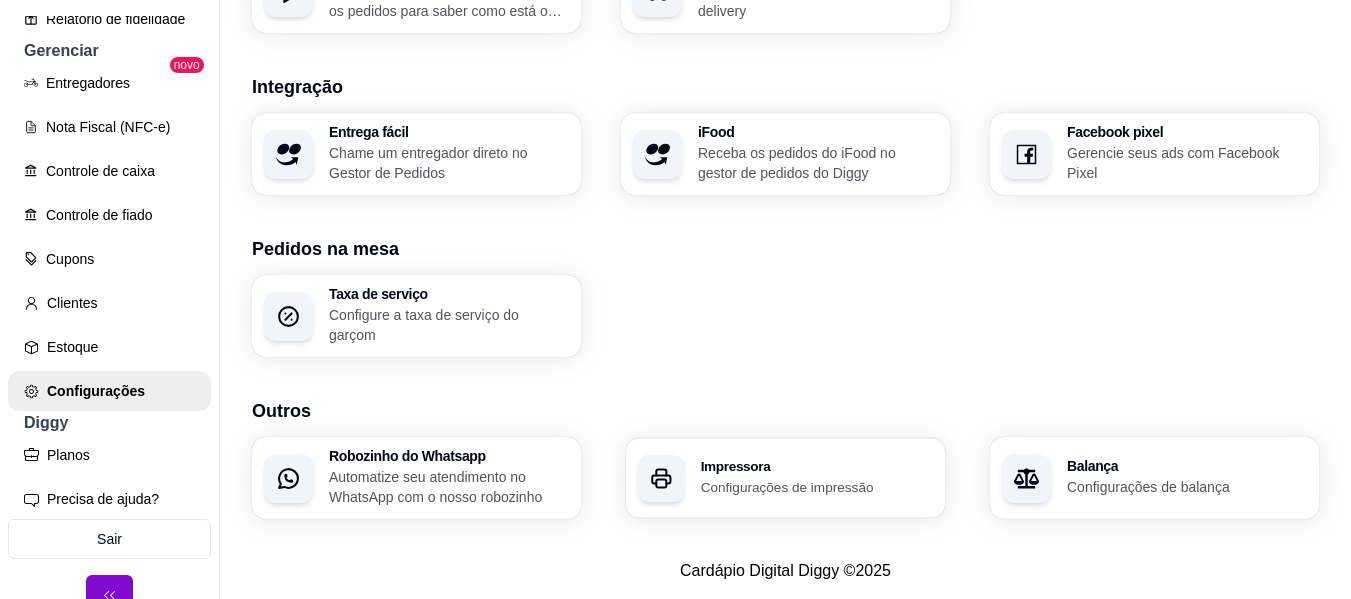 click on "Configurações de impressão" at bounding box center (817, 486) 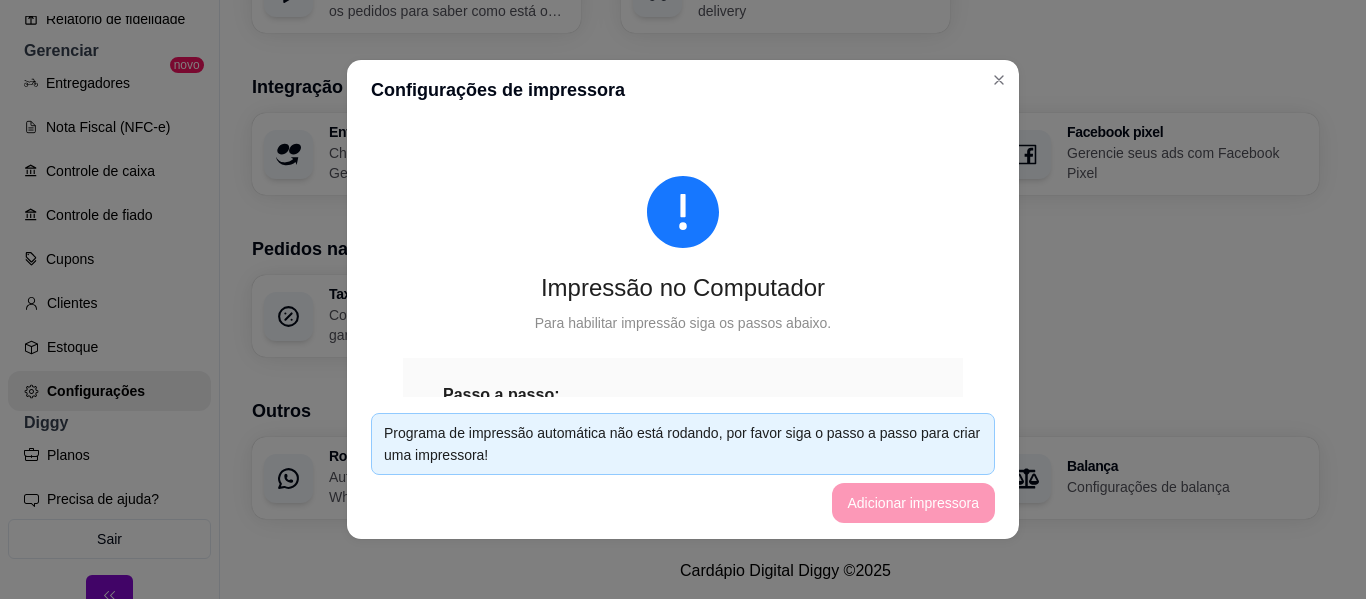 click on "Programa de impressão automática não está rodando, por favor siga o passo a passo para criar uma impressora!" at bounding box center [683, 444] 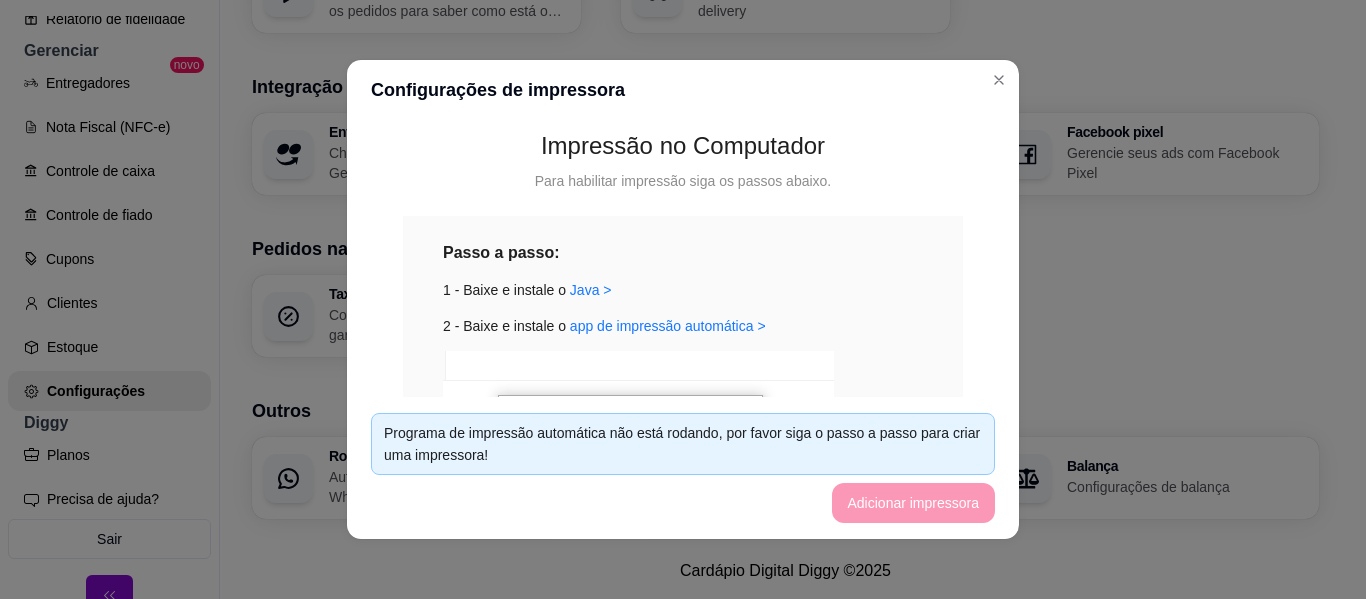 scroll, scrollTop: 142, scrollLeft: 0, axis: vertical 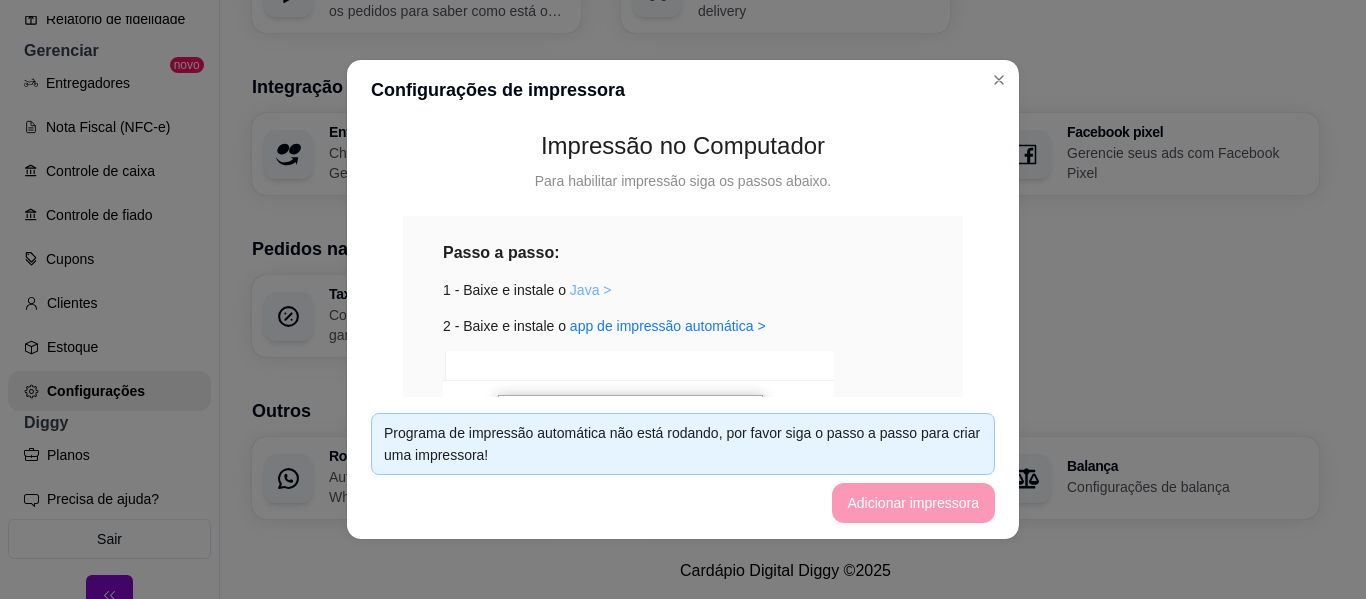 click on "Java >" at bounding box center [591, 290] 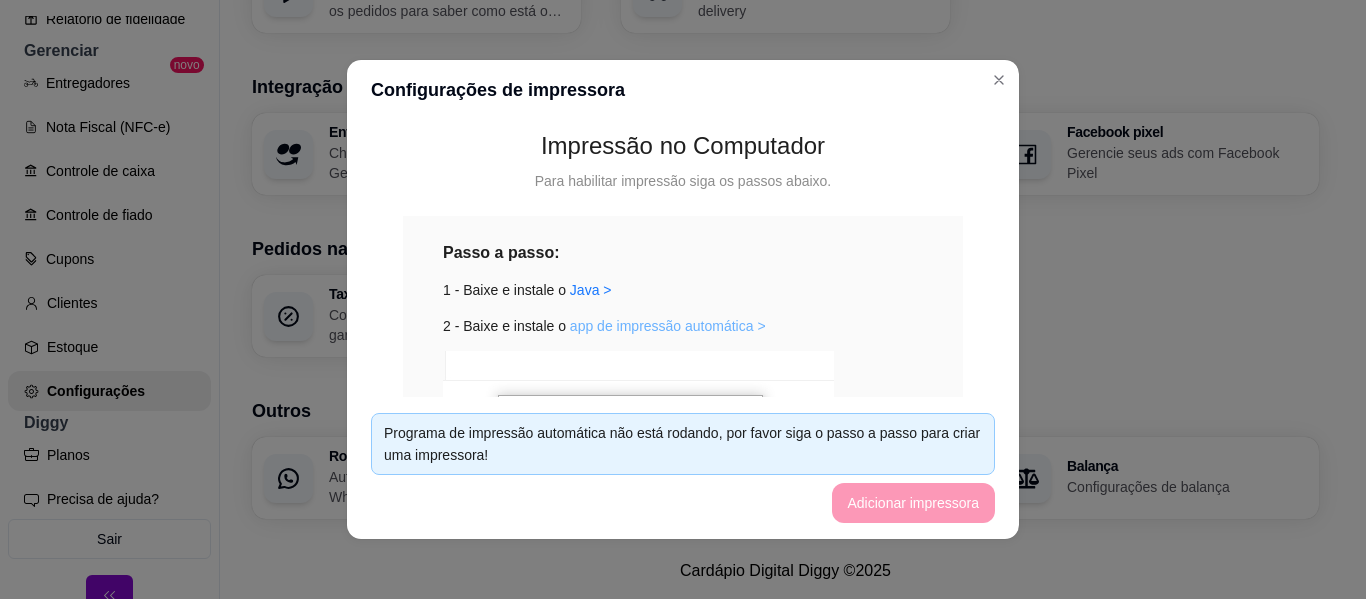 click on "app de impressão automática >" at bounding box center (668, 326) 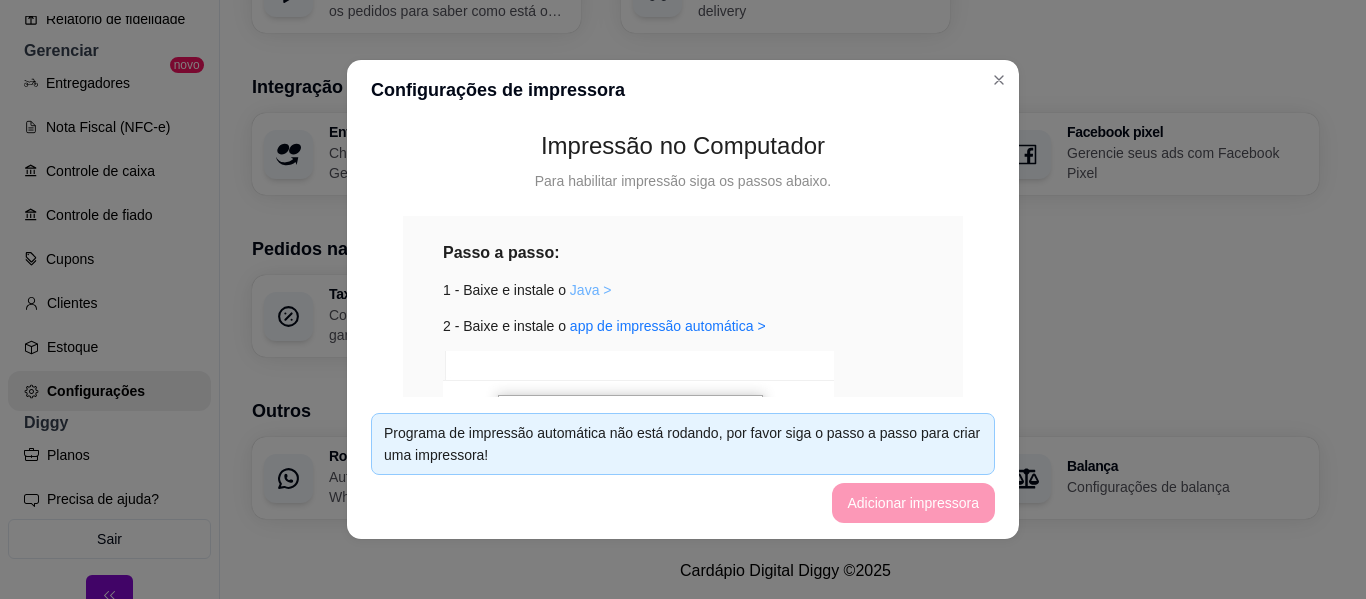 click on "Java >" at bounding box center (591, 290) 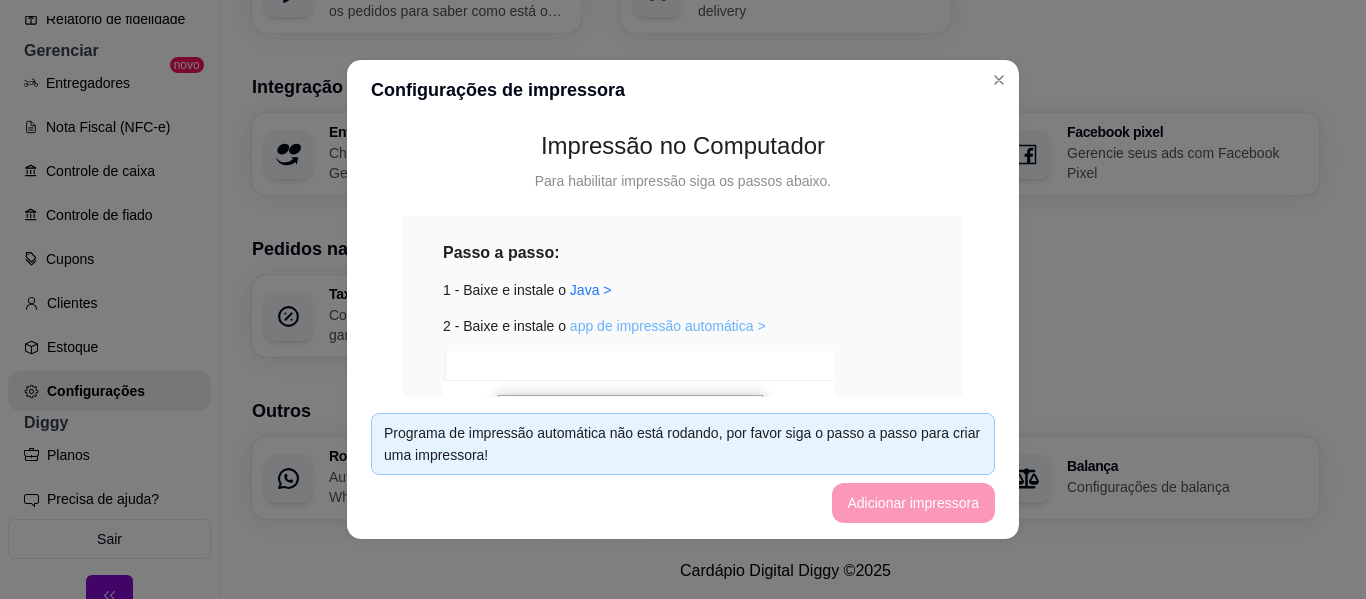 click on "app de impressão automática >" at bounding box center (668, 326) 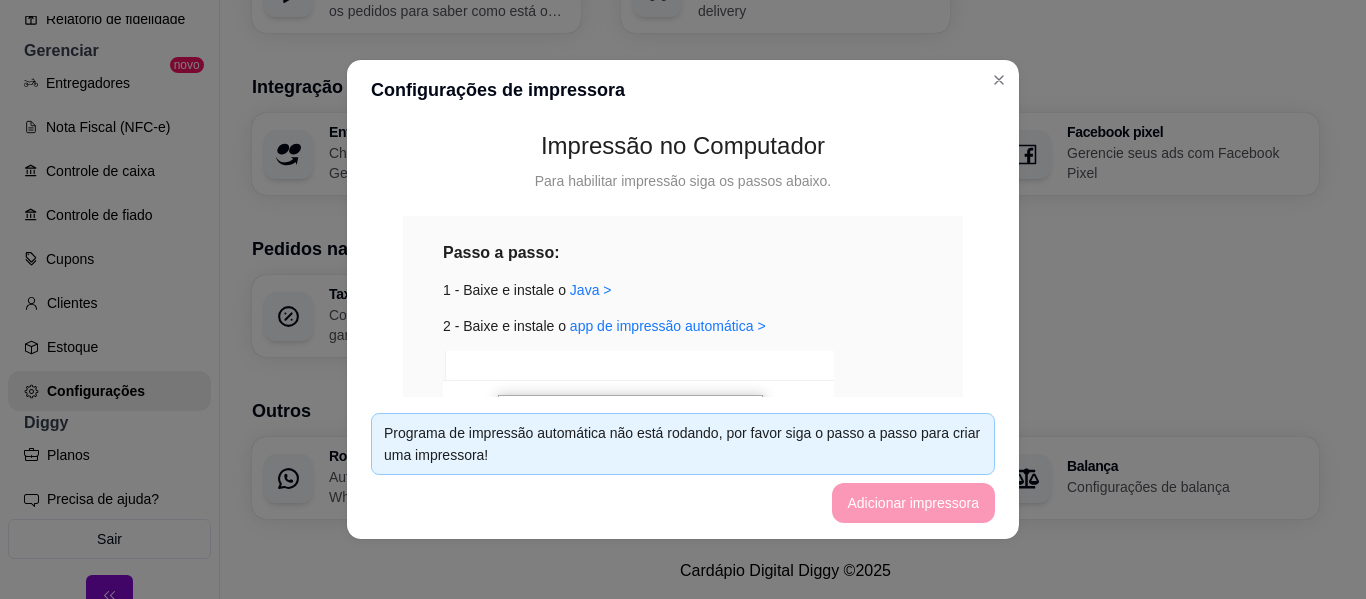 click on "Programa de impressão automática não está rodando, por favor siga o passo a passo para criar uma impressora!" at bounding box center [683, 444] 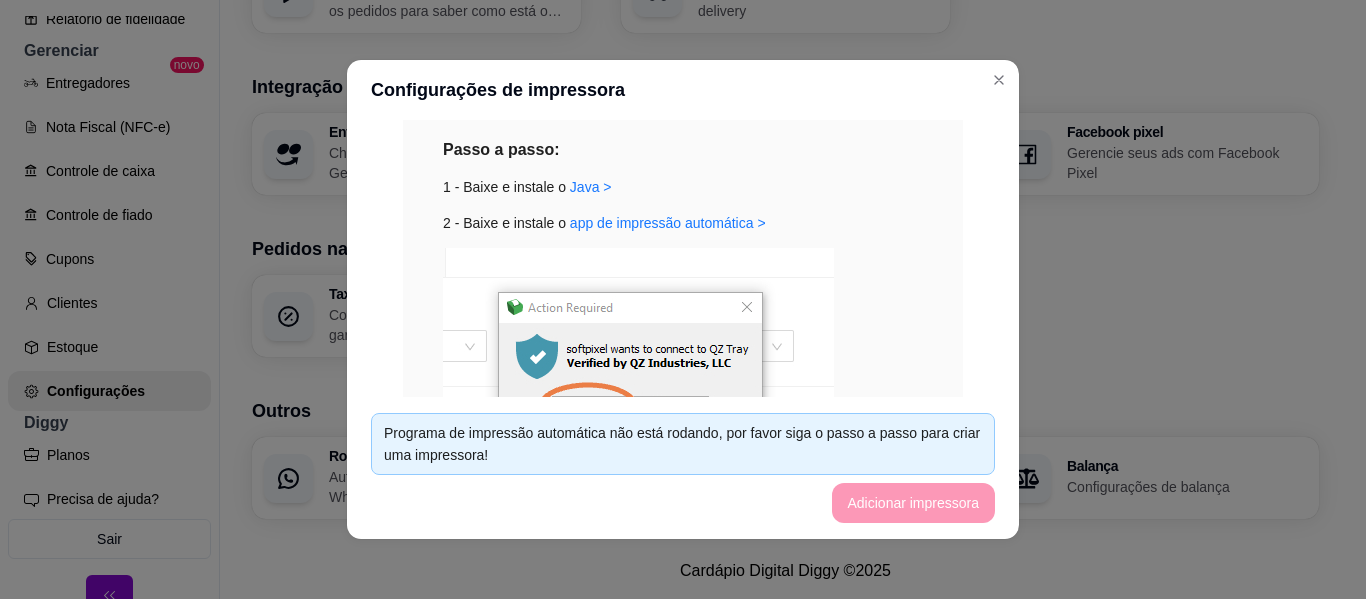 scroll, scrollTop: 244, scrollLeft: 0, axis: vertical 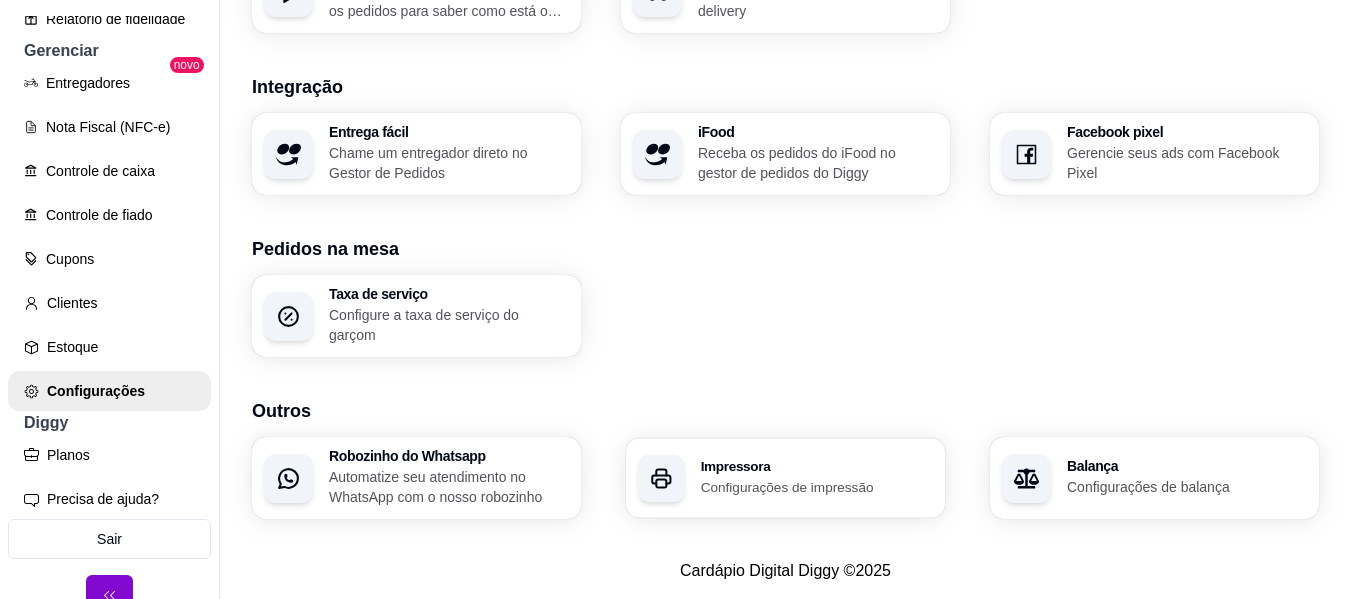click at bounding box center [662, 478] 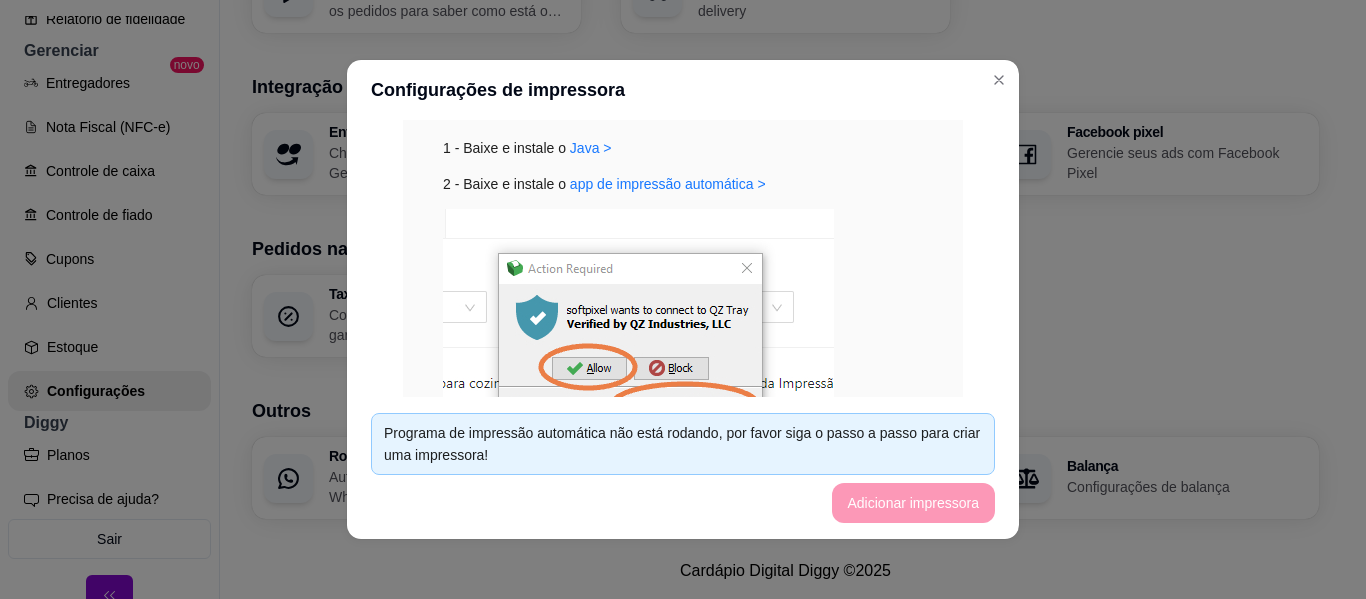 scroll, scrollTop: 285, scrollLeft: 0, axis: vertical 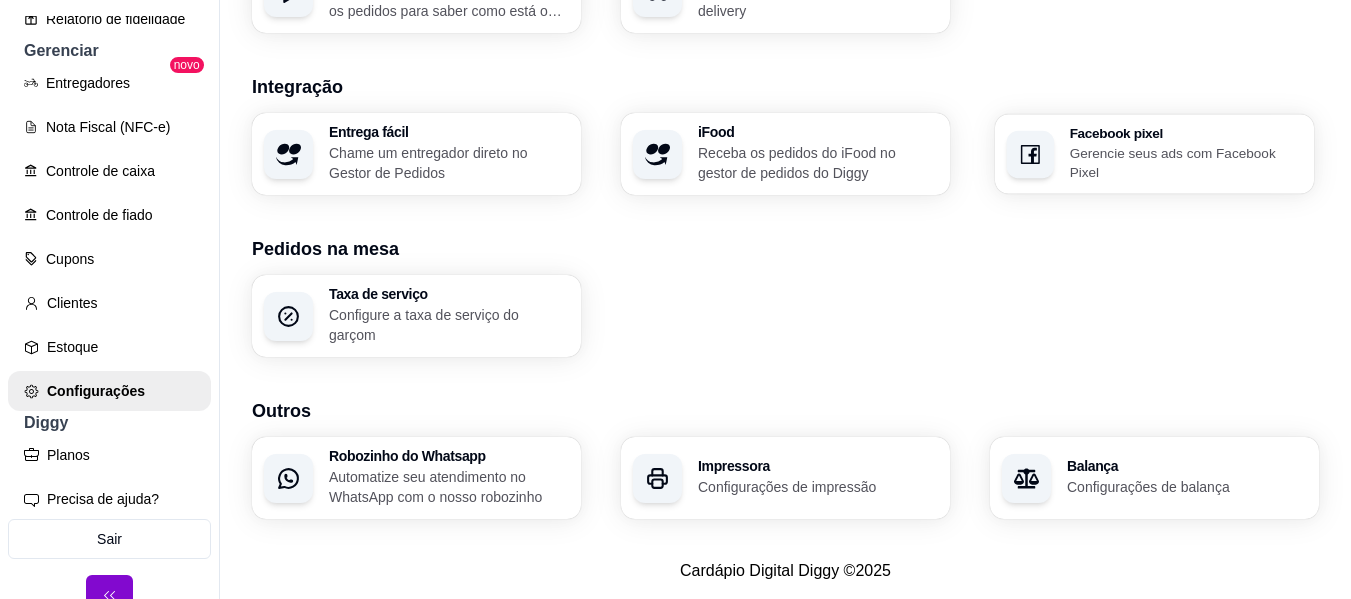 click on "Facebook pixel Gerencie seus ads com Facebook Pixel" at bounding box center (1154, 154) 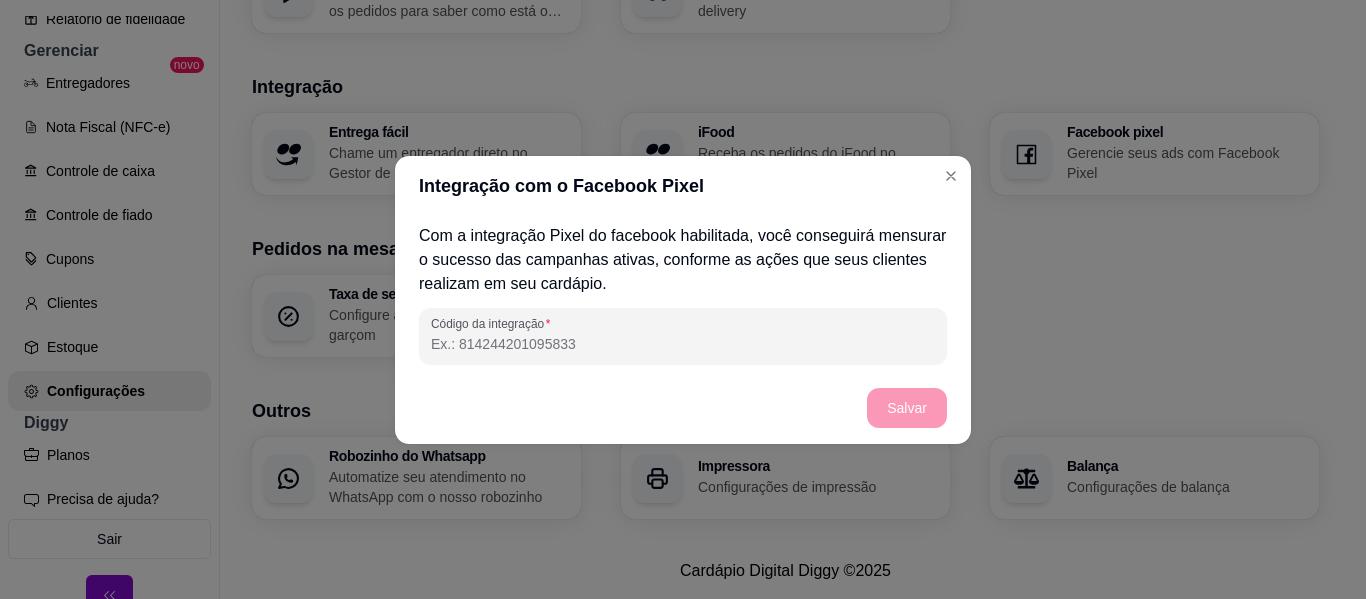click on "Salvar" at bounding box center [683, 408] 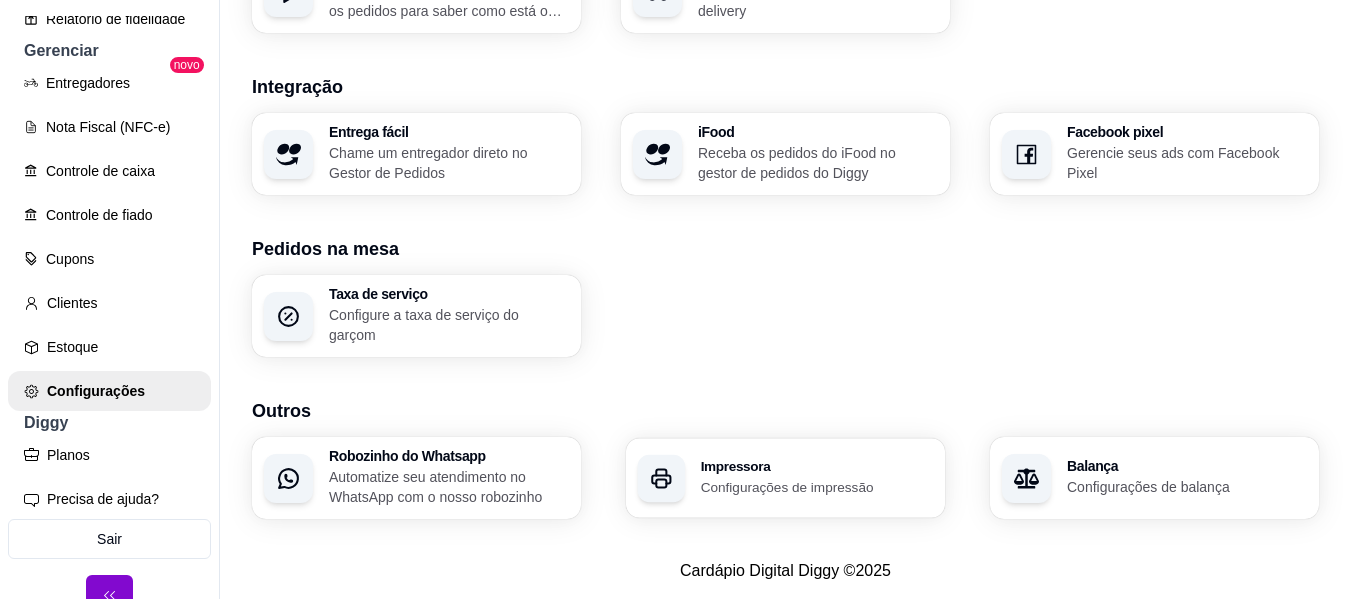 click on "Impressora Configurações de impressão" at bounding box center (785, 478) 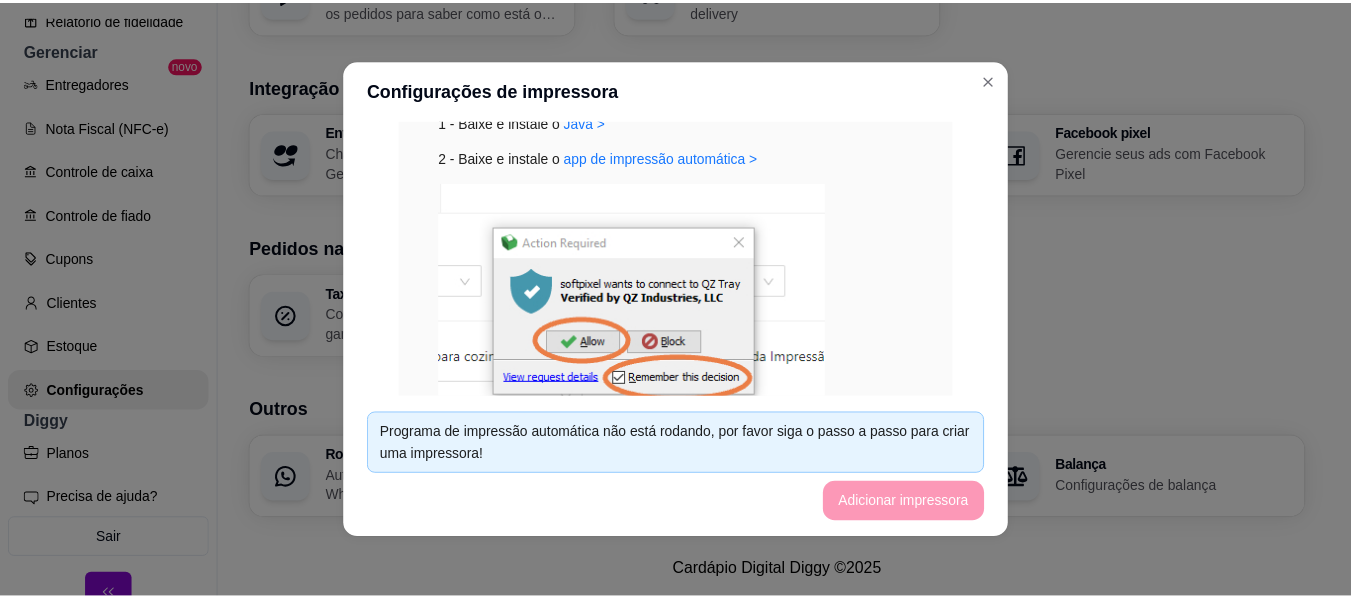 scroll, scrollTop: 314, scrollLeft: 0, axis: vertical 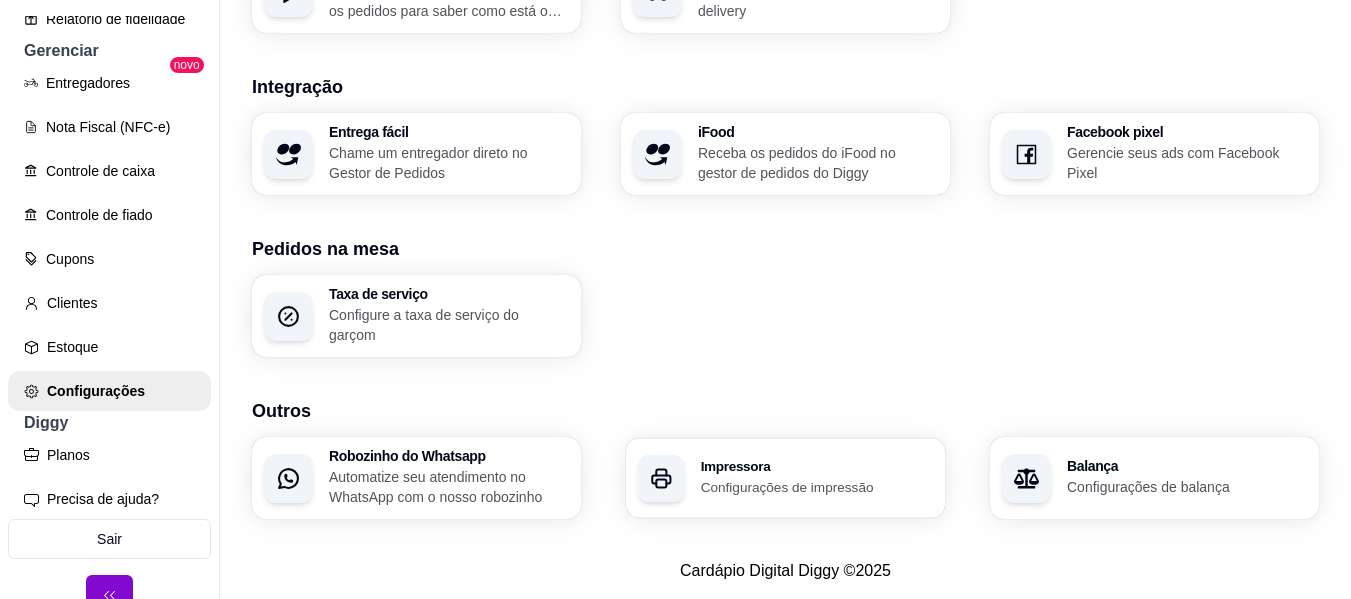 click on "Configurações de impressão" at bounding box center [817, 486] 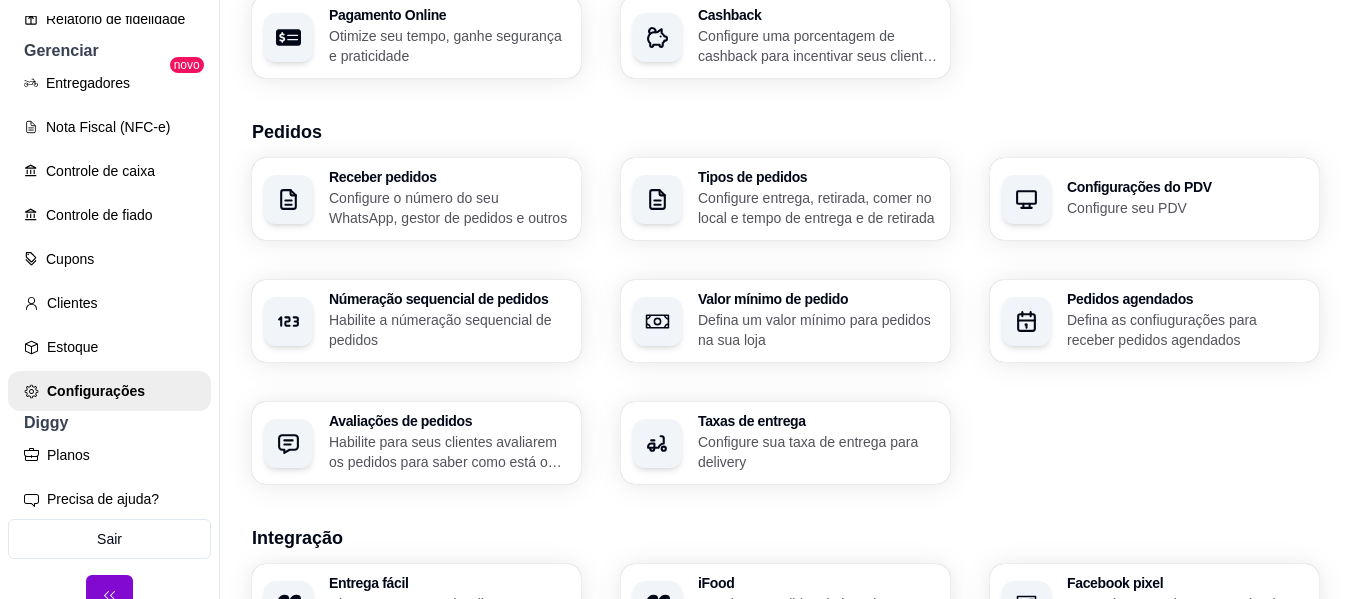 scroll, scrollTop: 0, scrollLeft: 0, axis: both 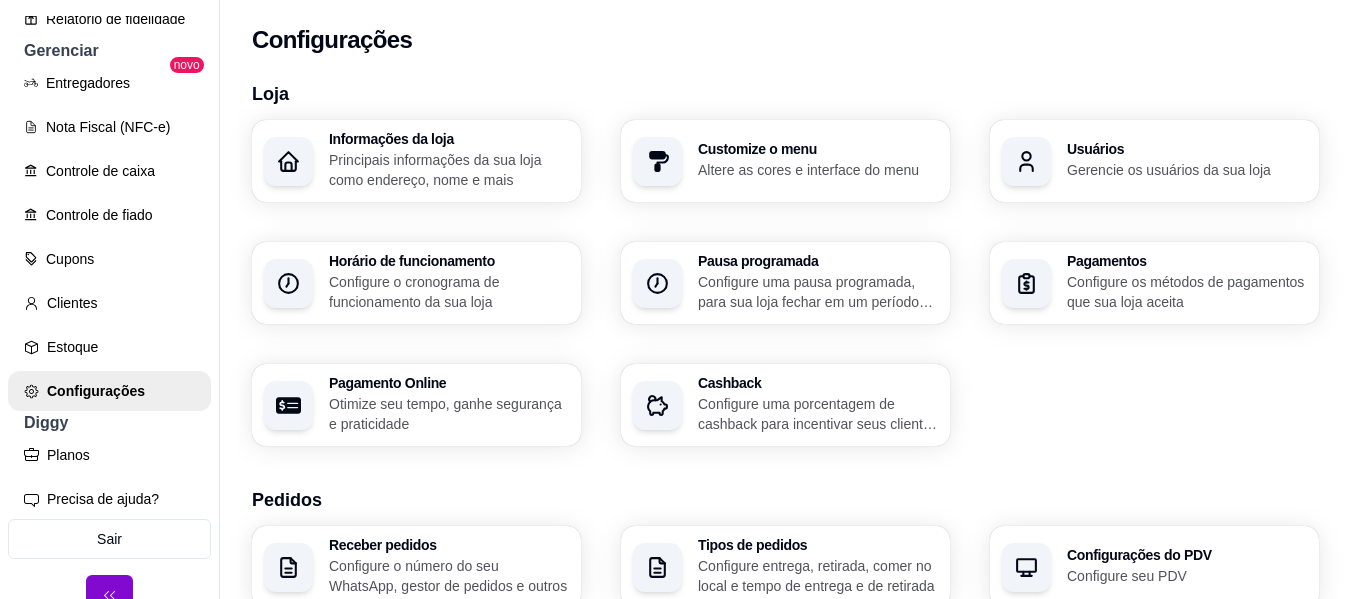 click on "Configurações" at bounding box center (785, 40) 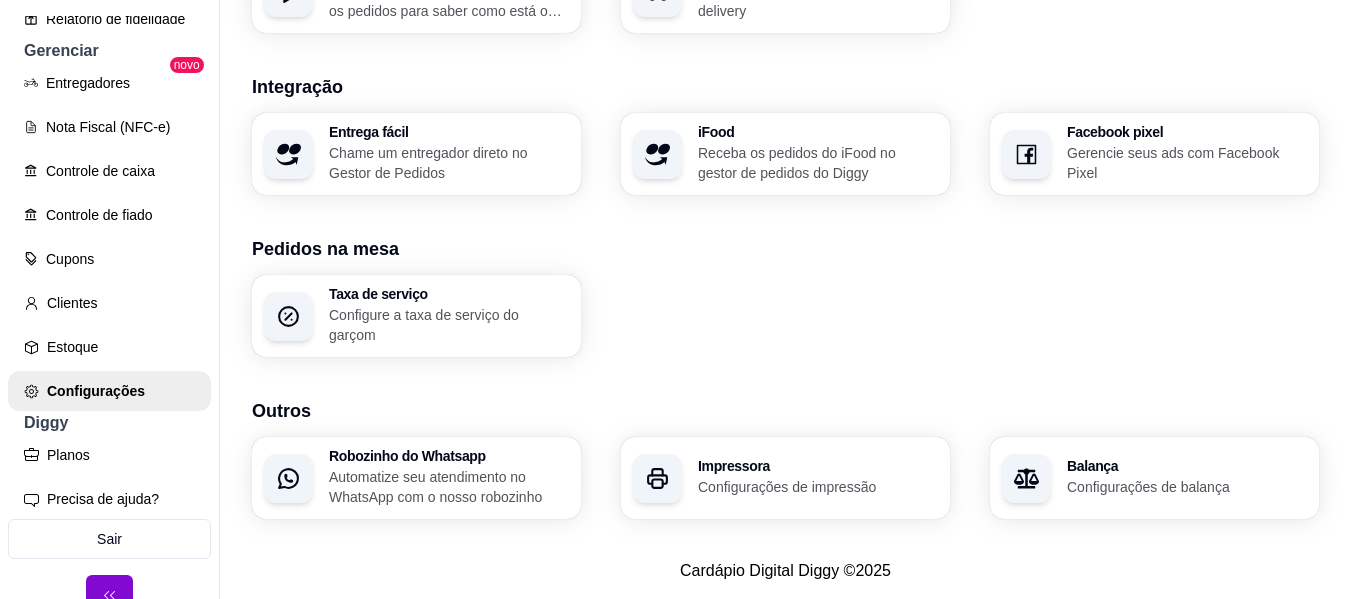 scroll, scrollTop: 0, scrollLeft: 0, axis: both 